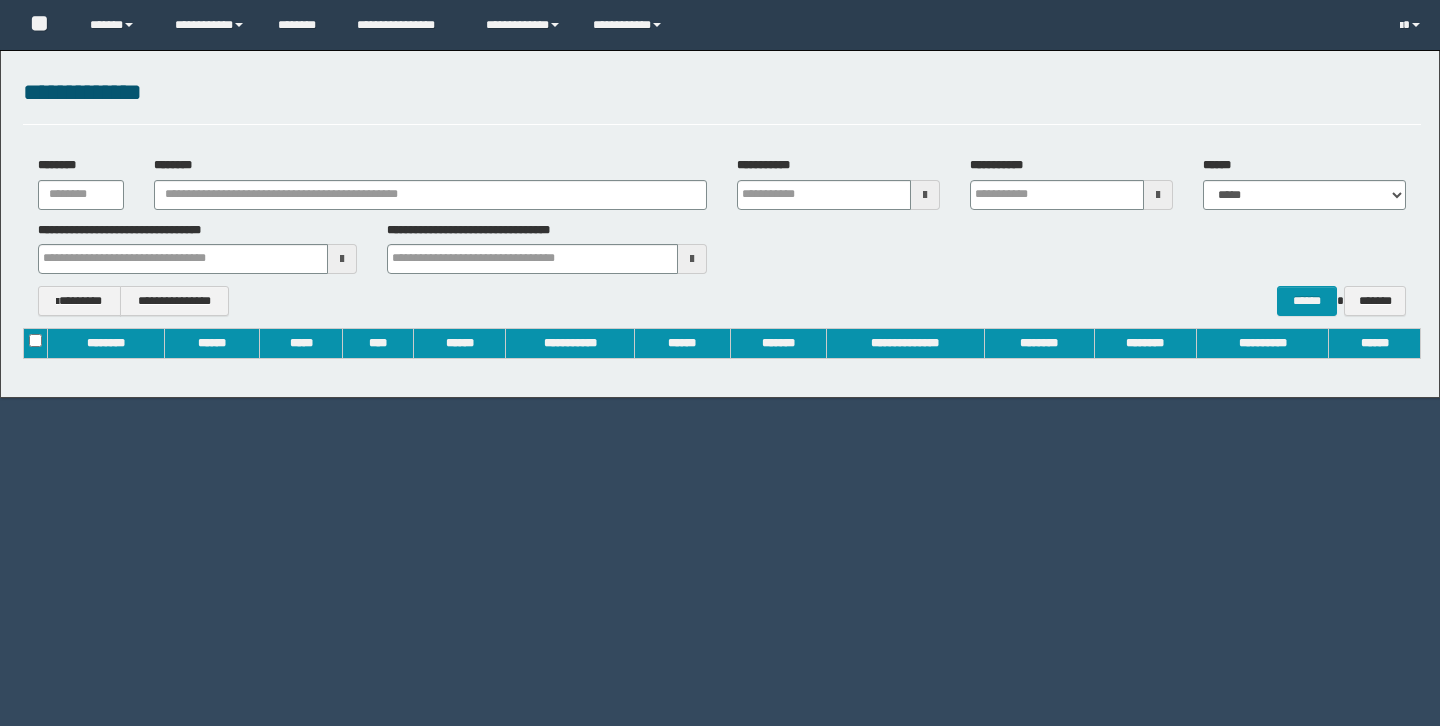 scroll, scrollTop: 0, scrollLeft: 0, axis: both 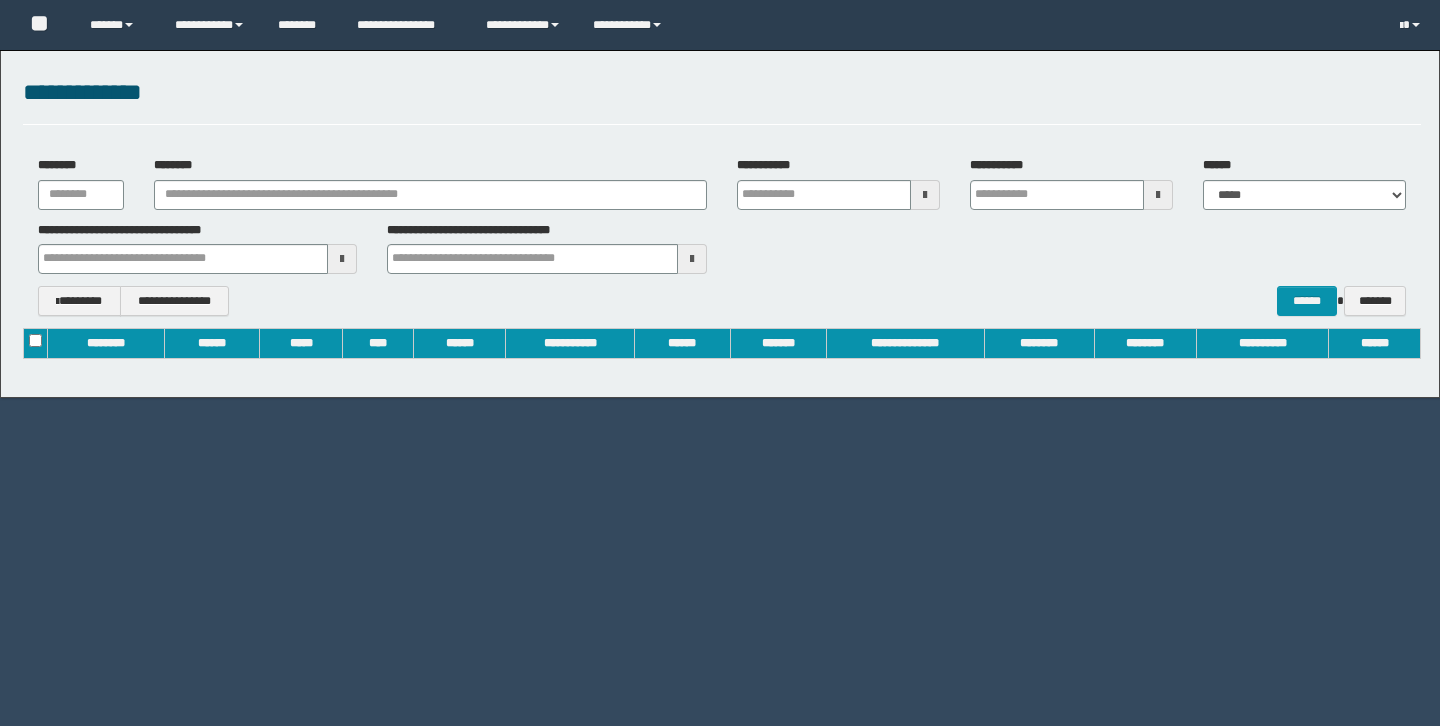type on "**********" 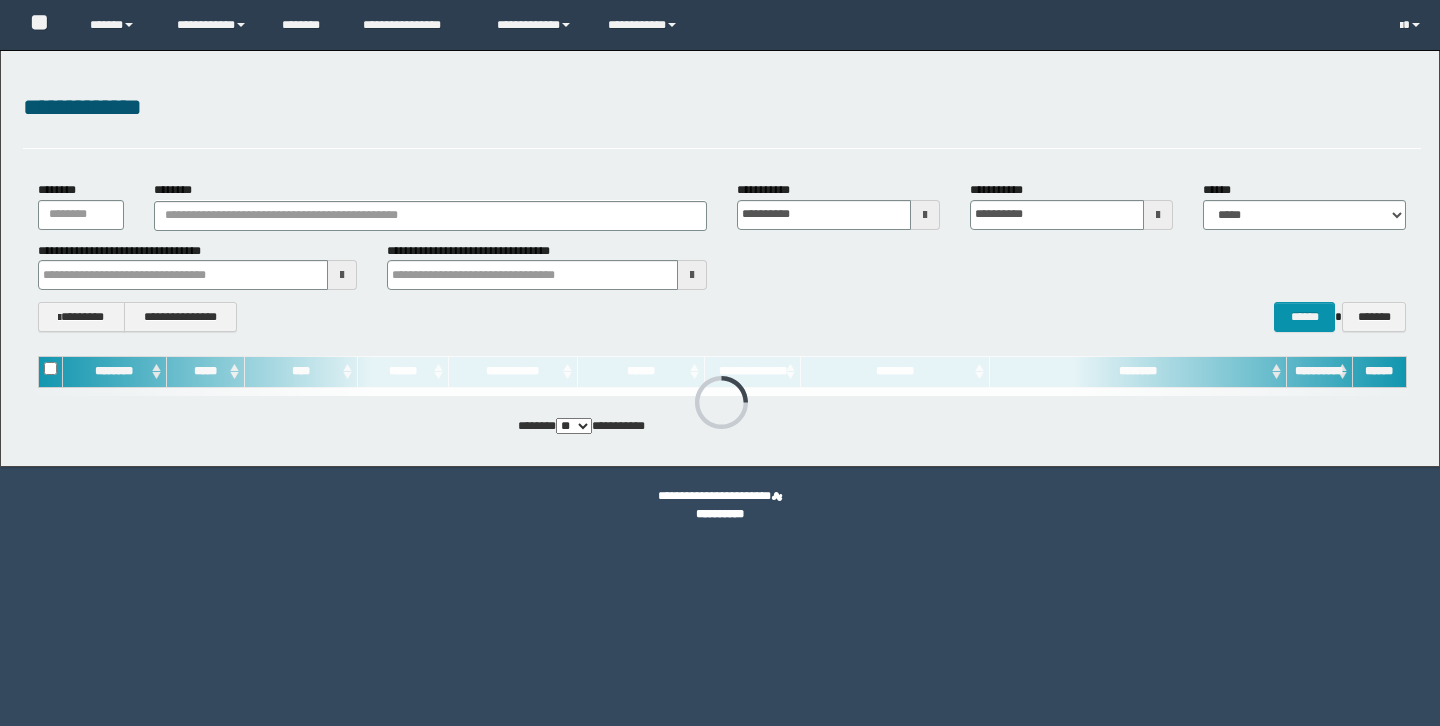 scroll, scrollTop: 0, scrollLeft: 0, axis: both 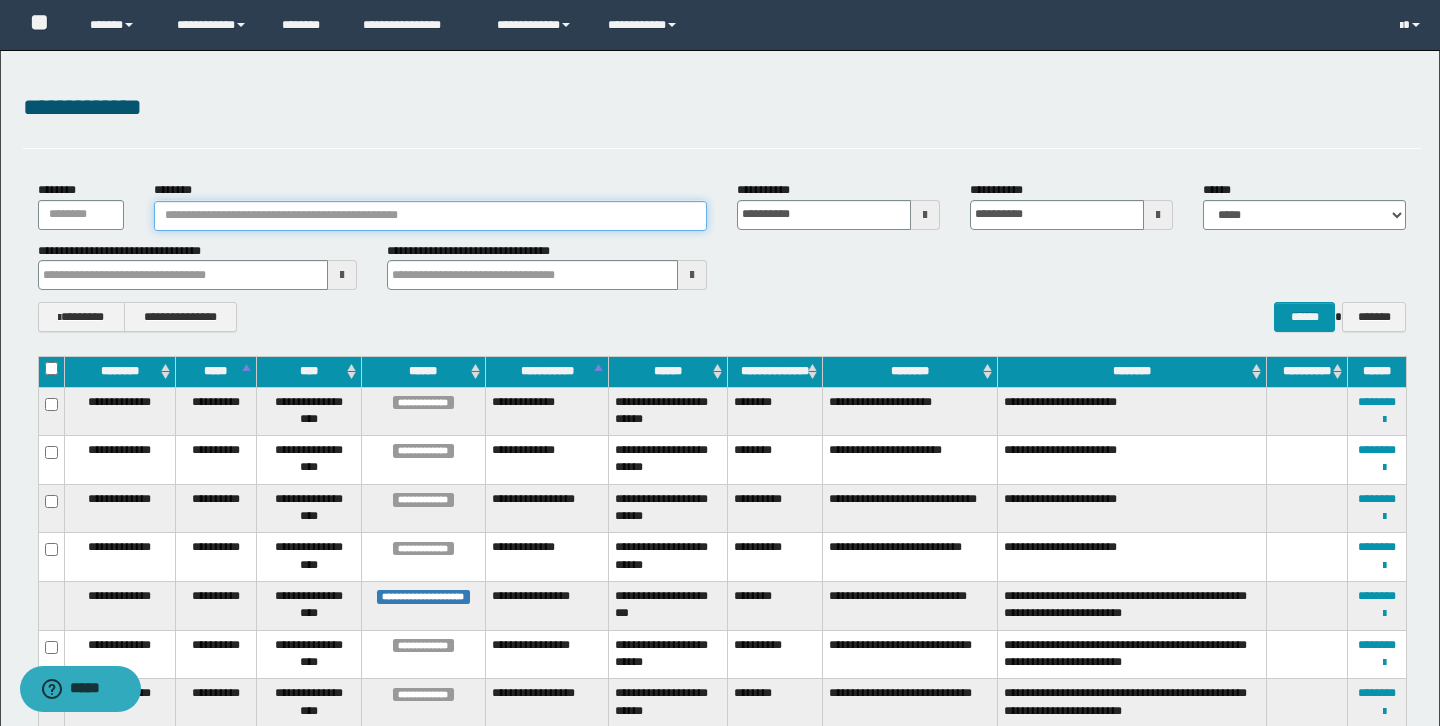 click on "********" at bounding box center [430, 216] 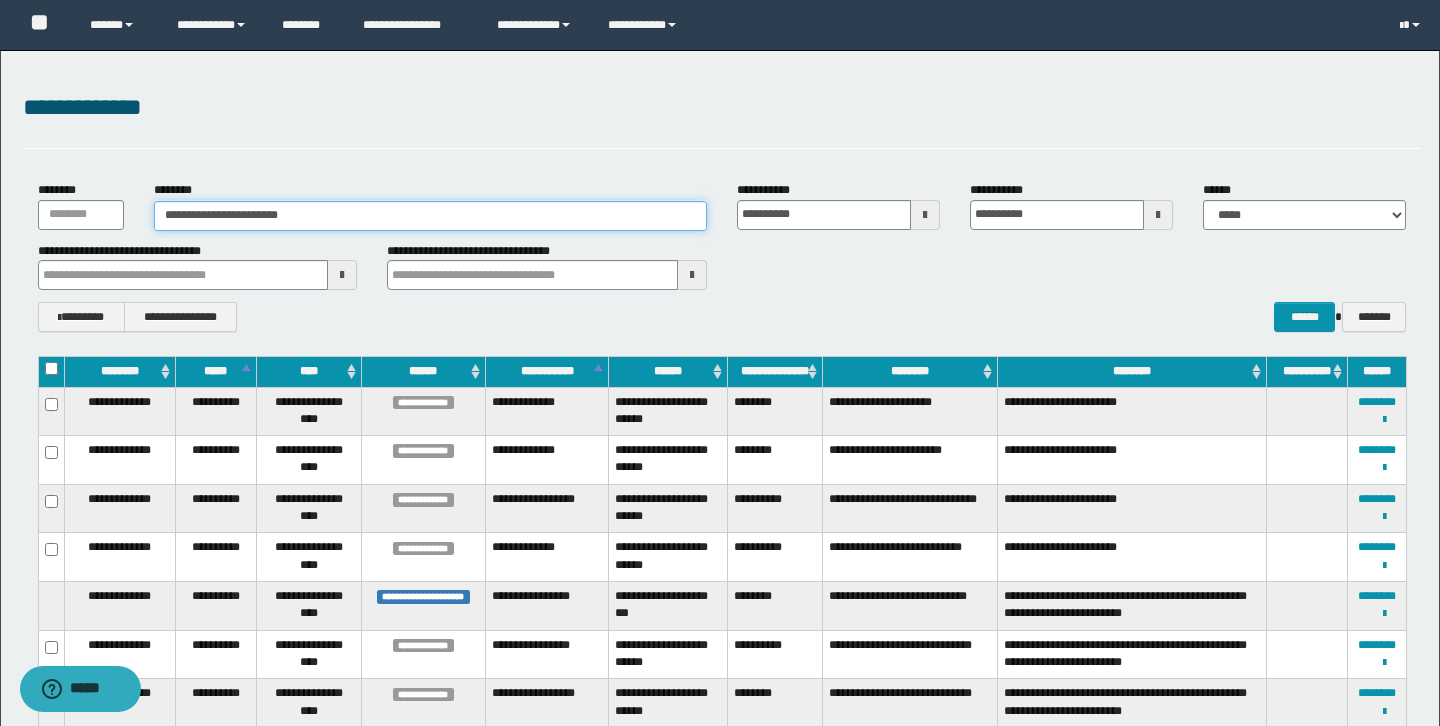 type on "**********" 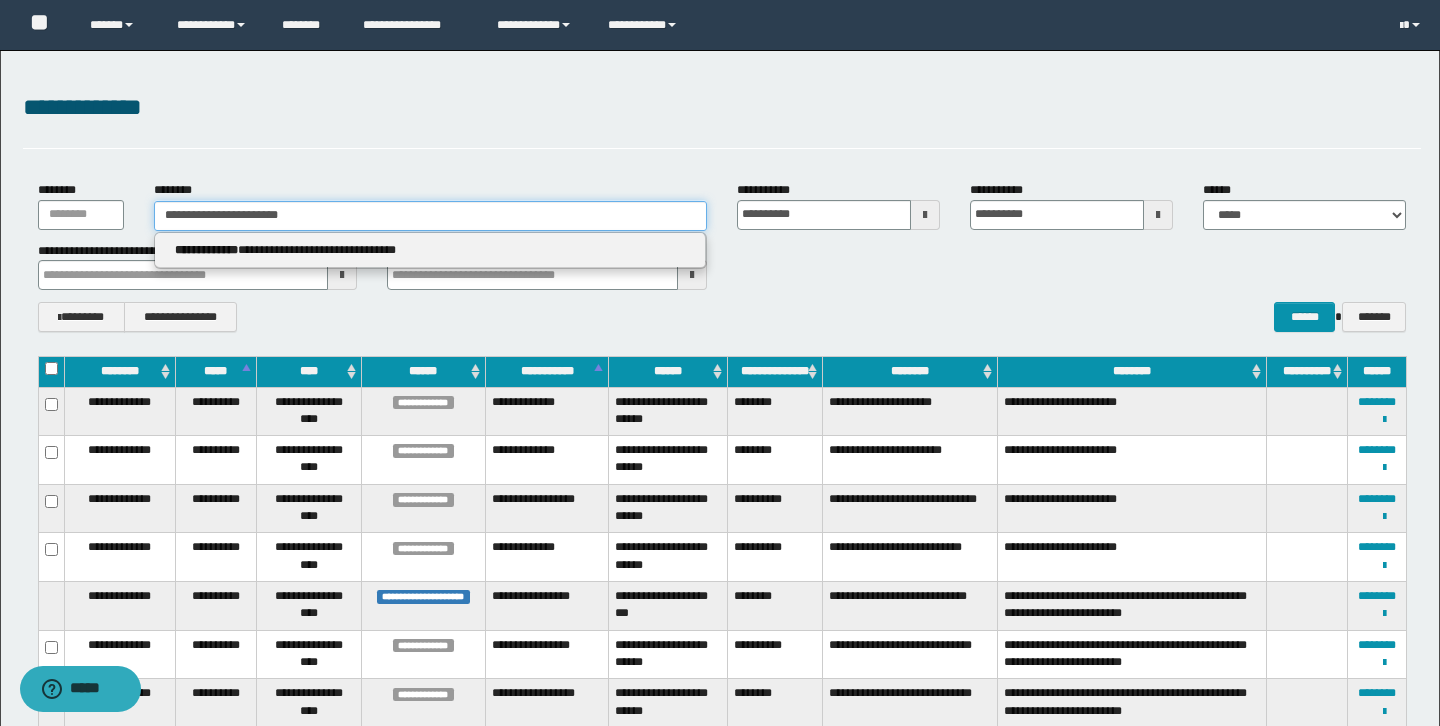type 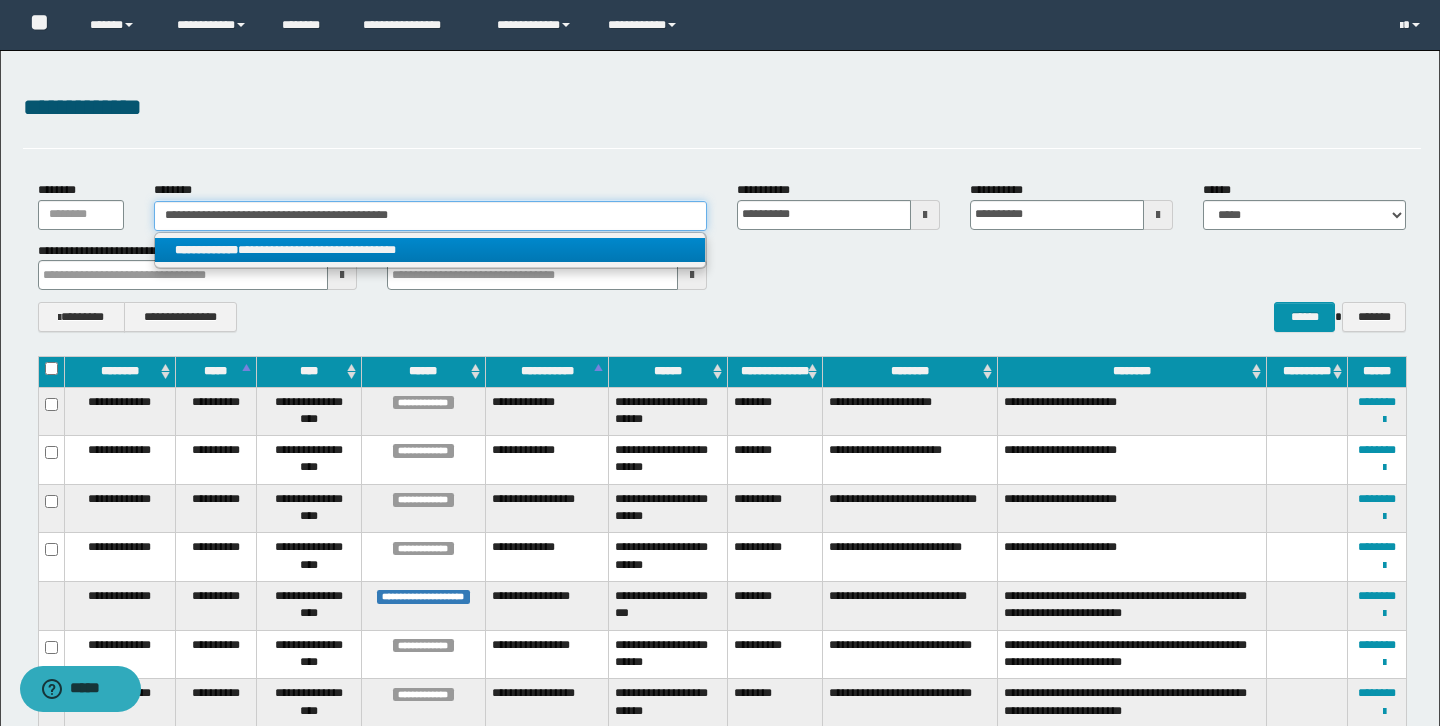 type 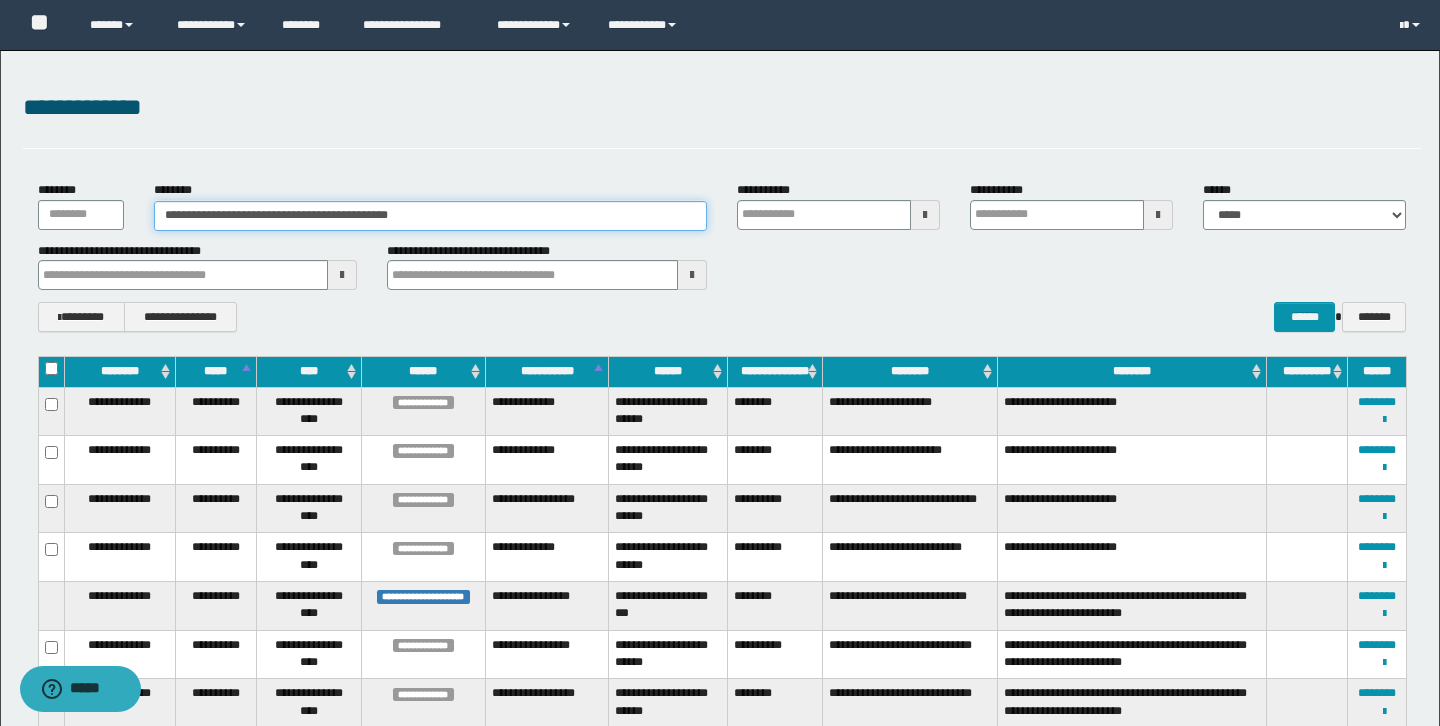 type on "**********" 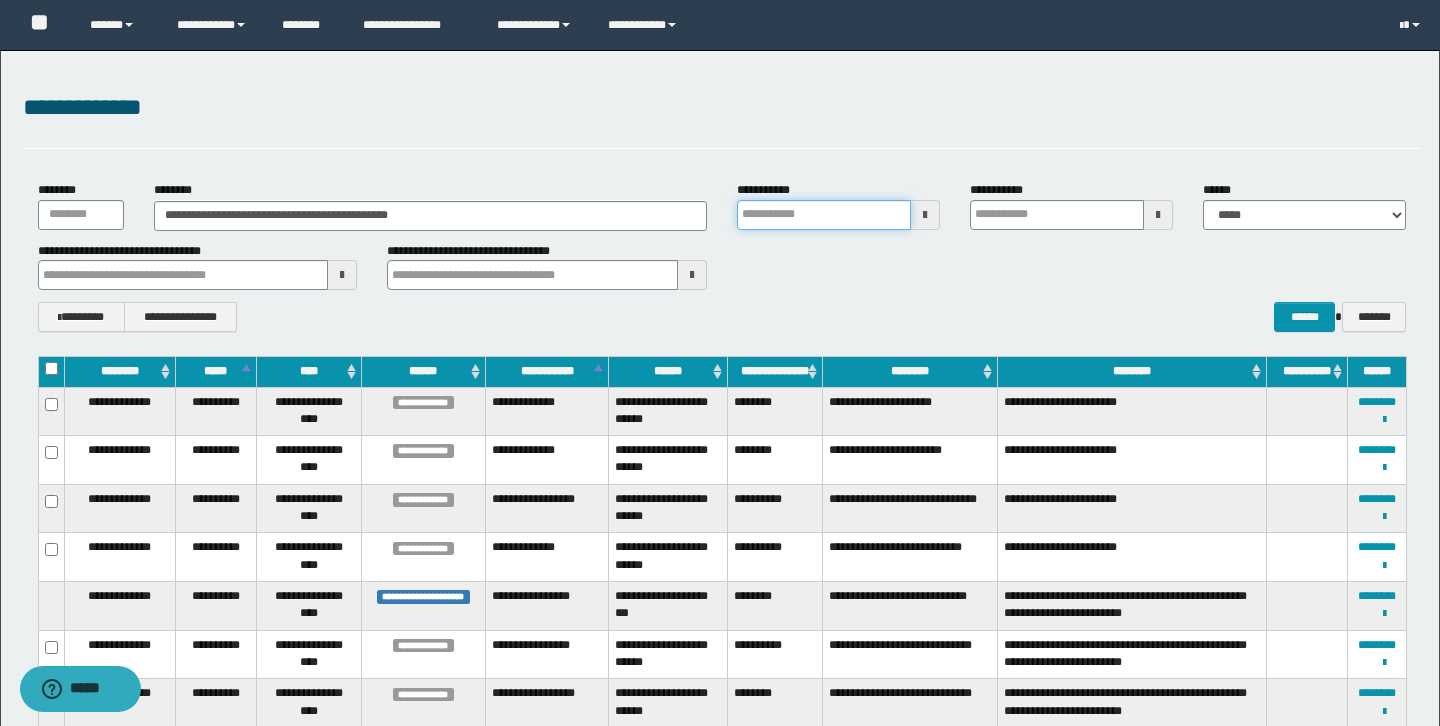 type 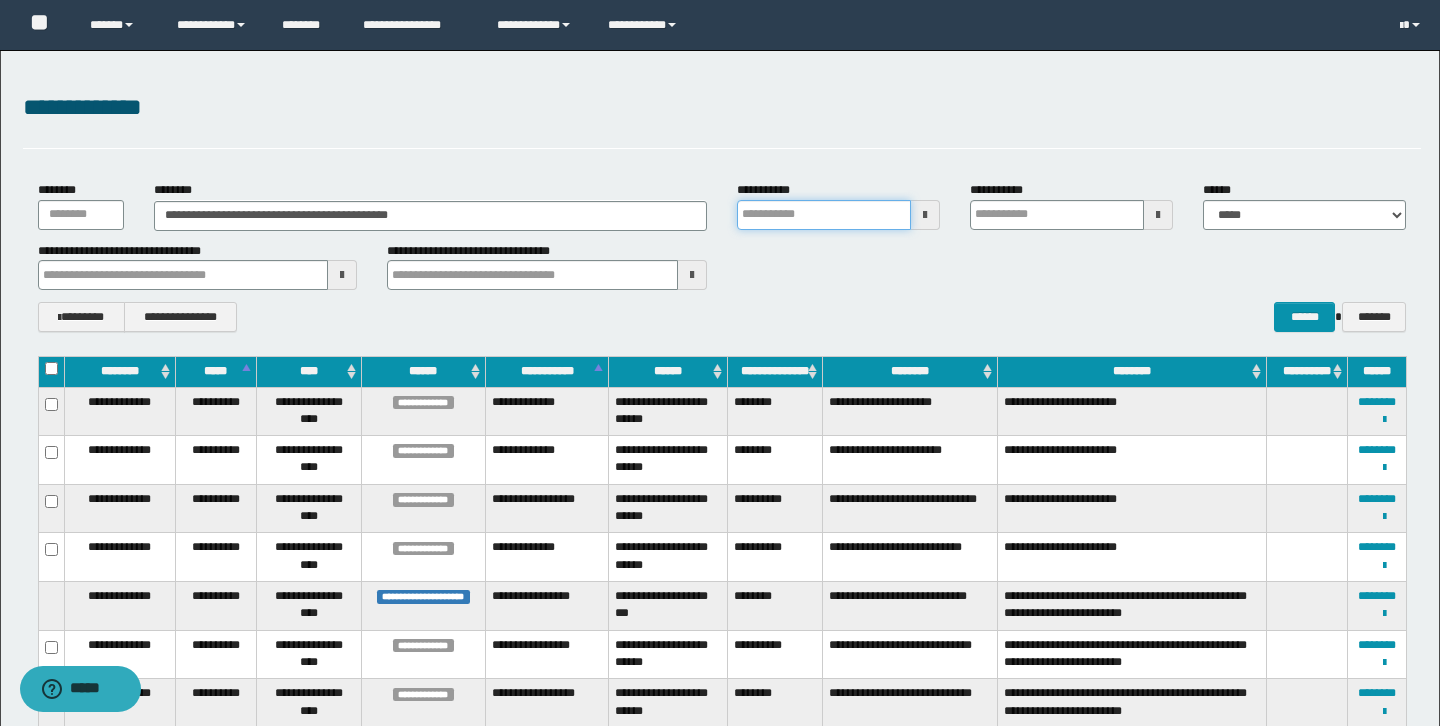 type 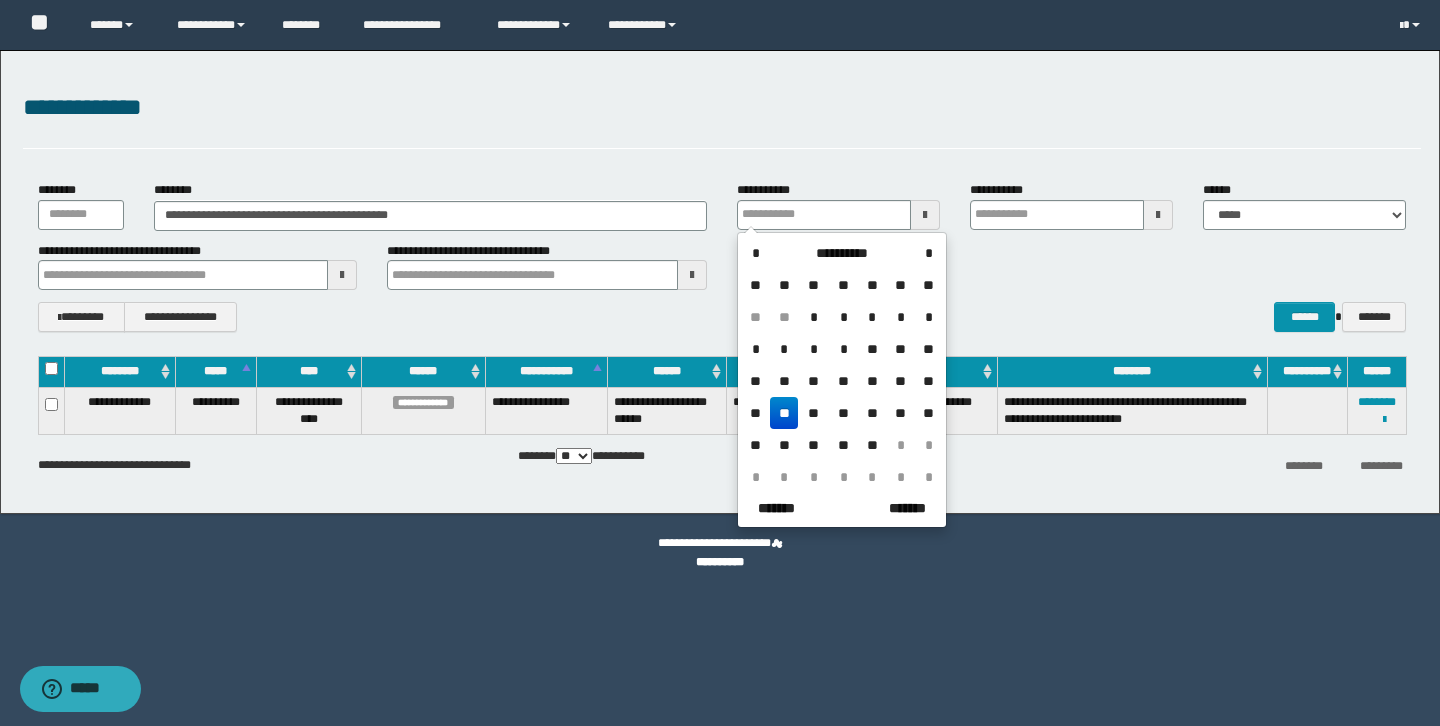 click on "**********" at bounding box center [722, 266] 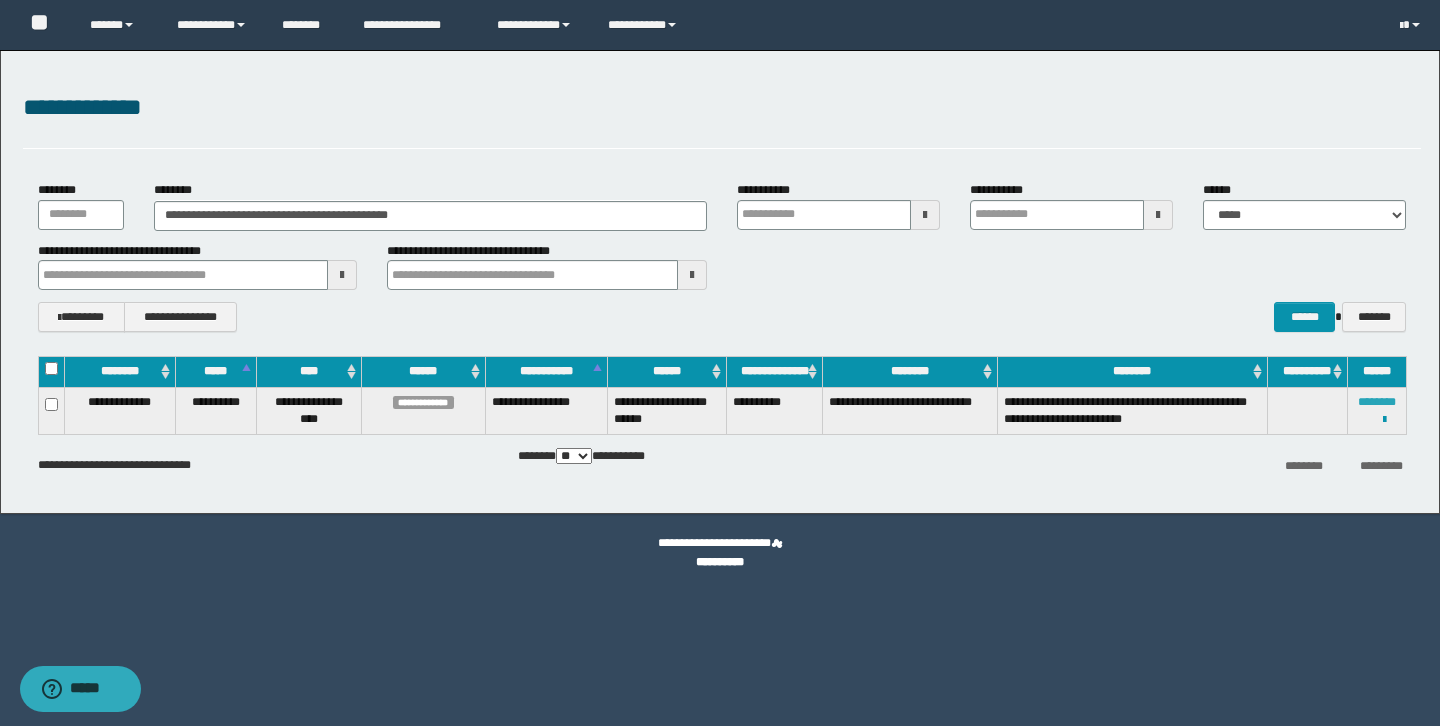 click on "********" at bounding box center (1377, 402) 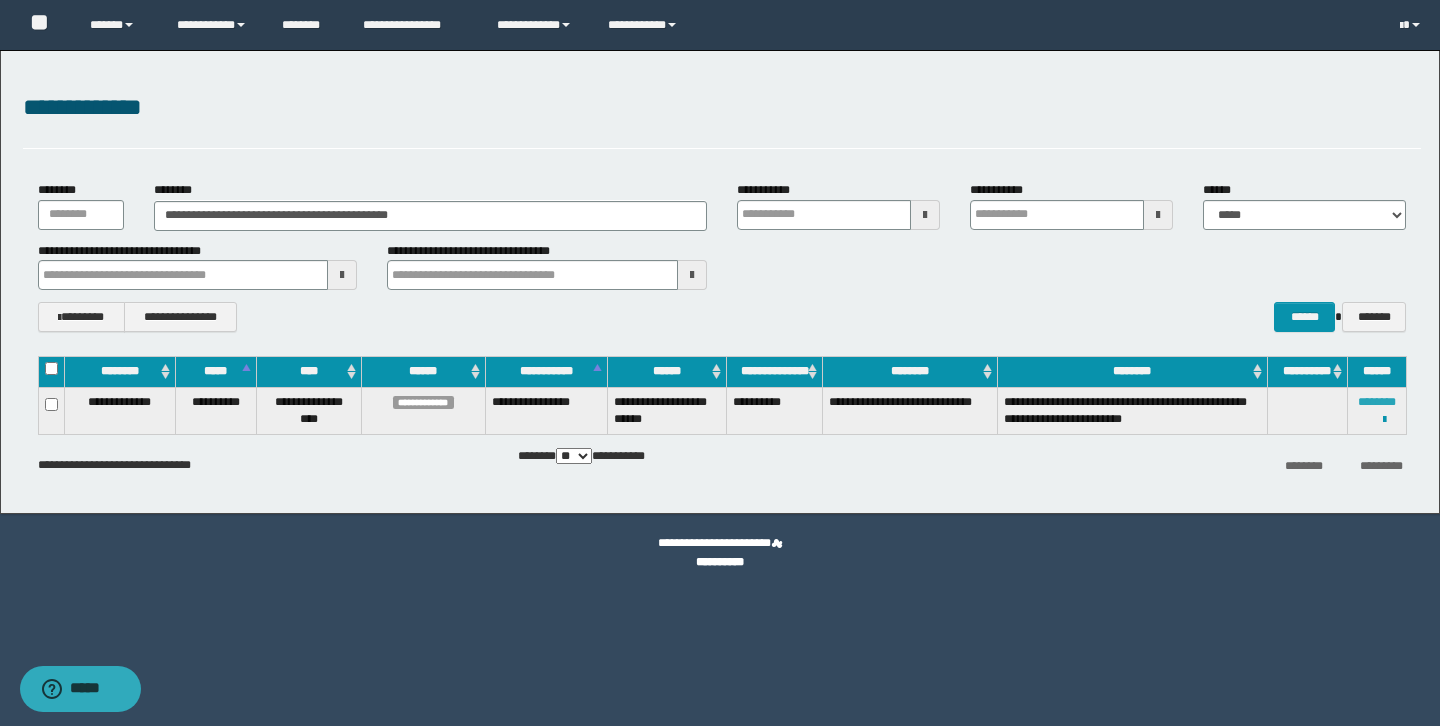 type 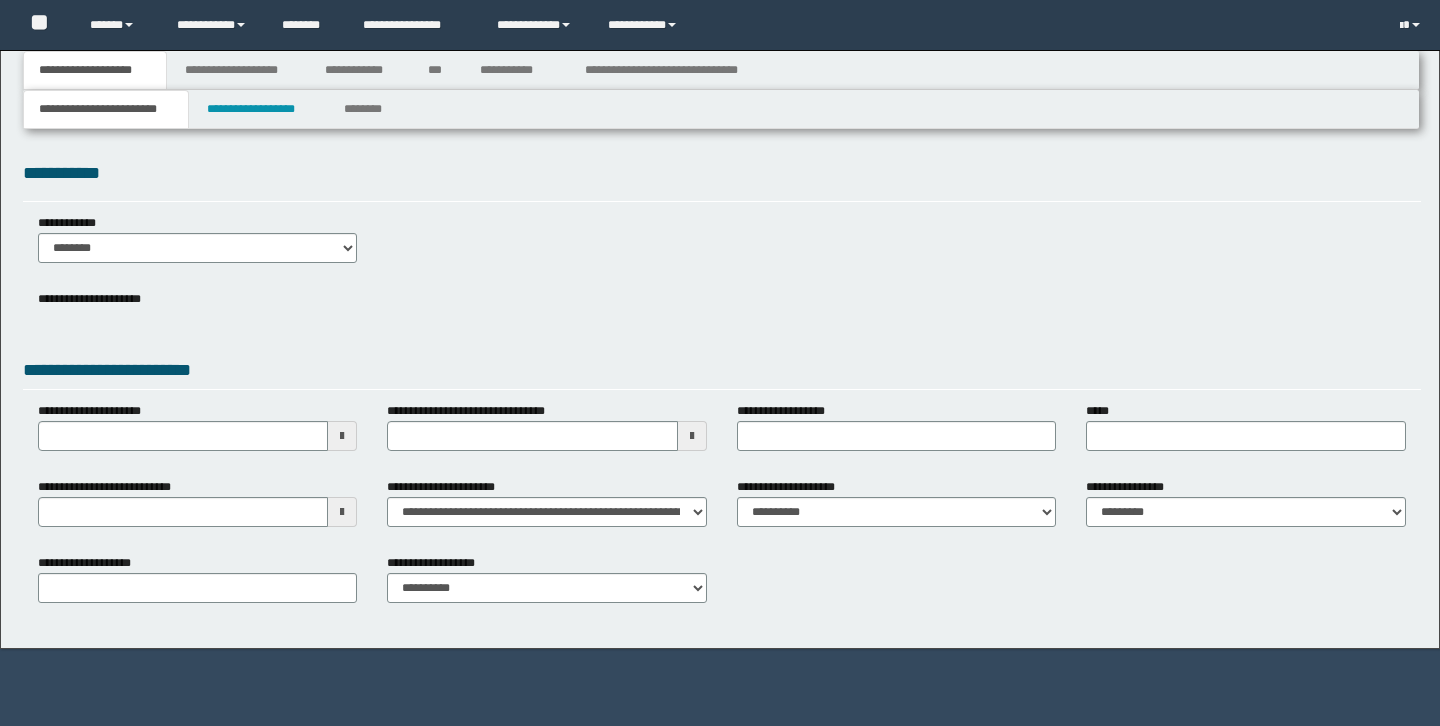 type 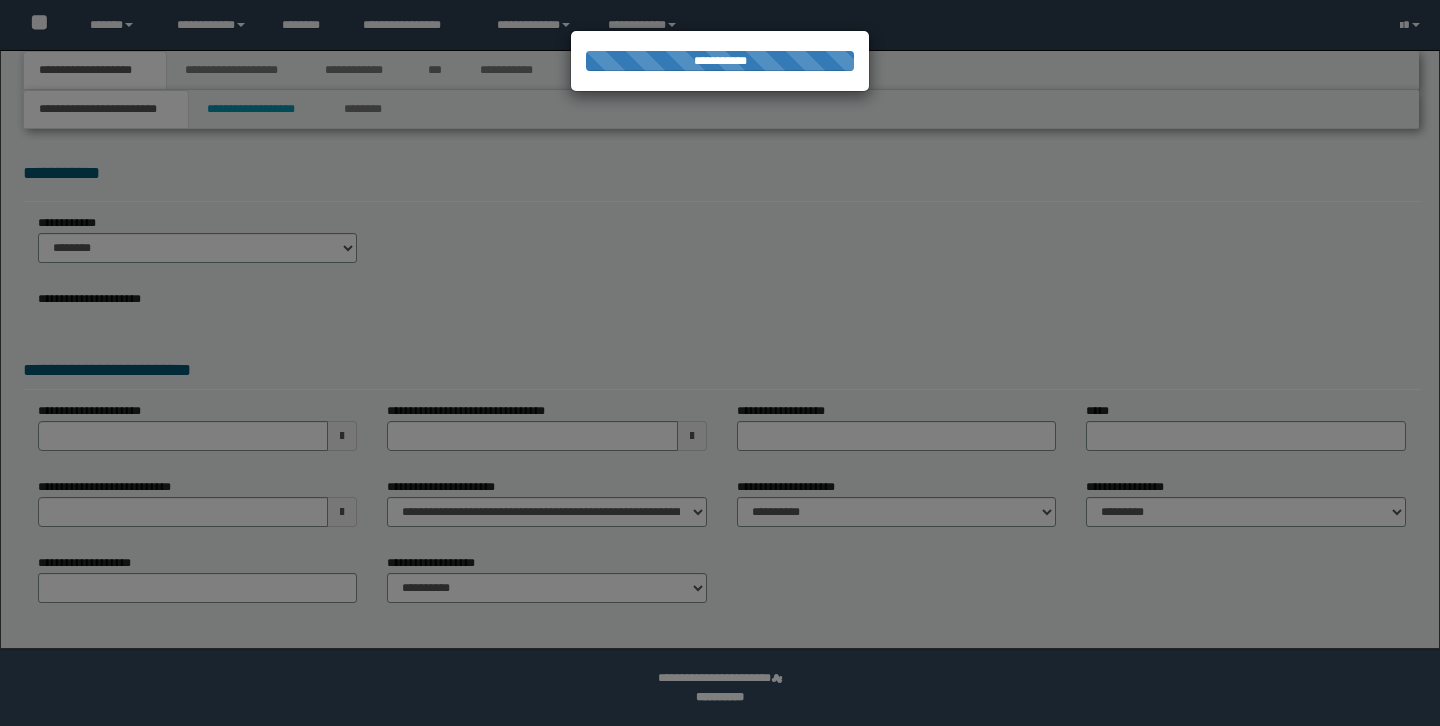 scroll, scrollTop: 0, scrollLeft: 0, axis: both 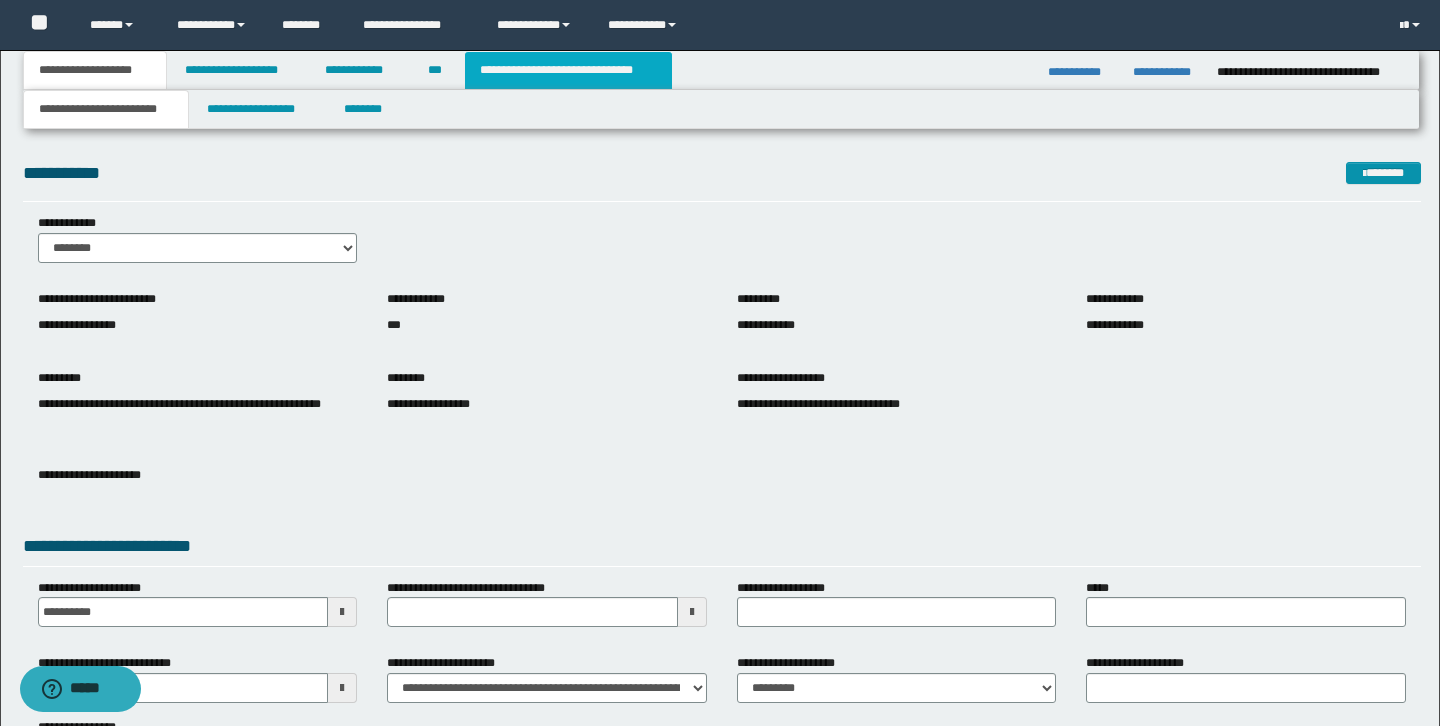 click on "**********" at bounding box center [568, 70] 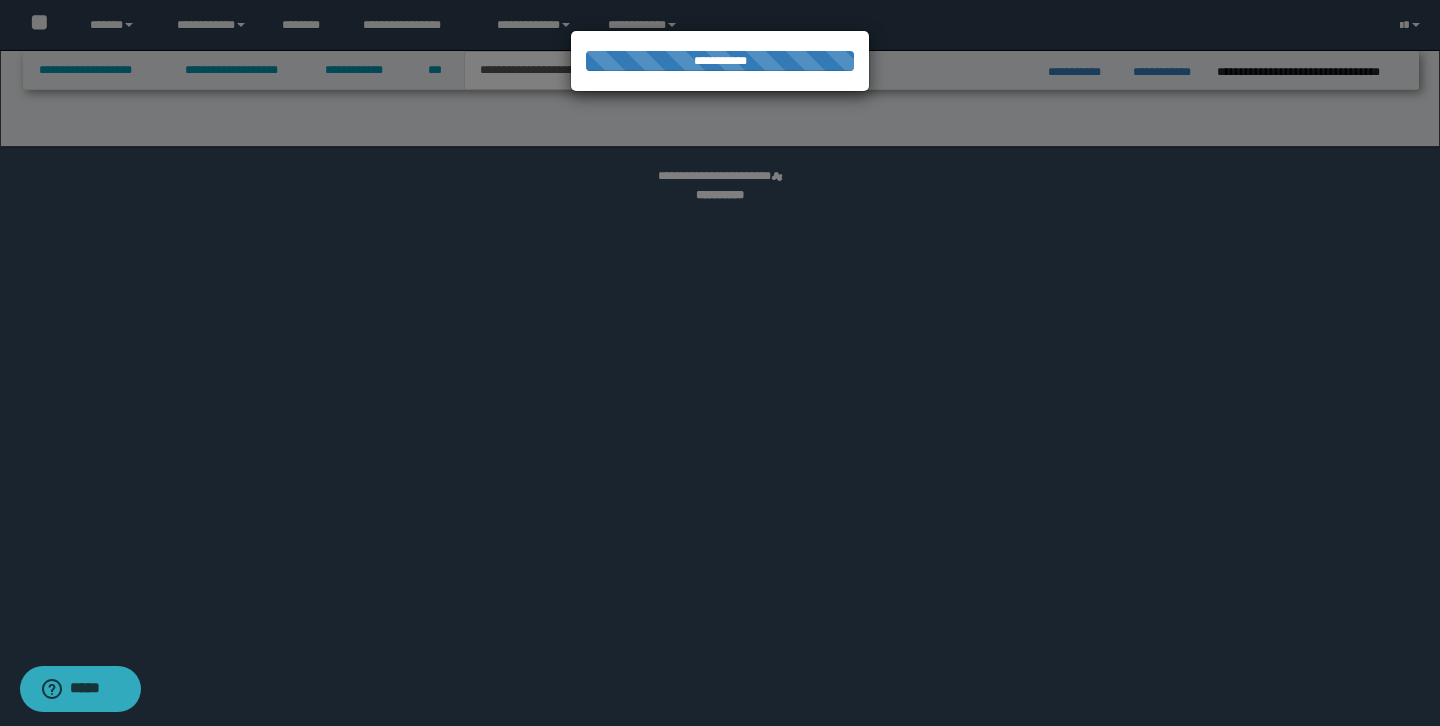 select on "*" 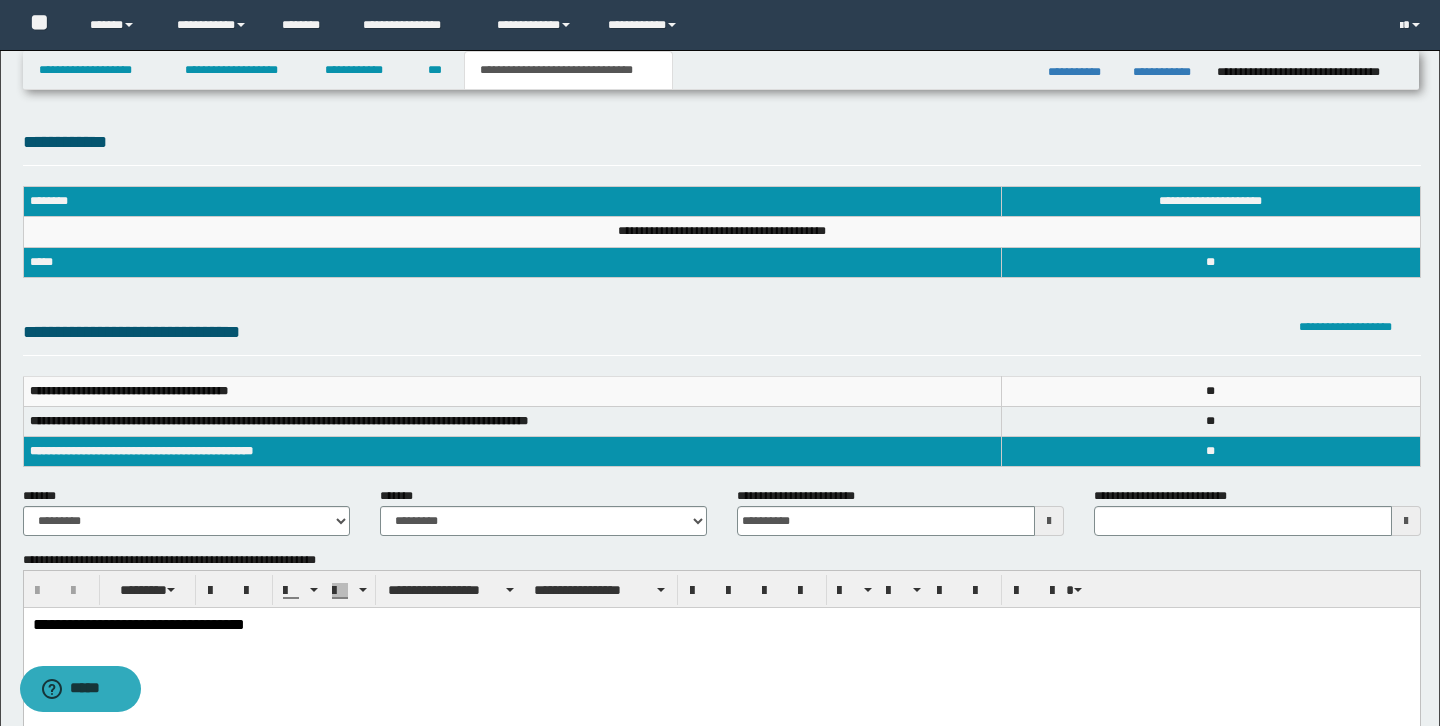 scroll, scrollTop: 0, scrollLeft: 0, axis: both 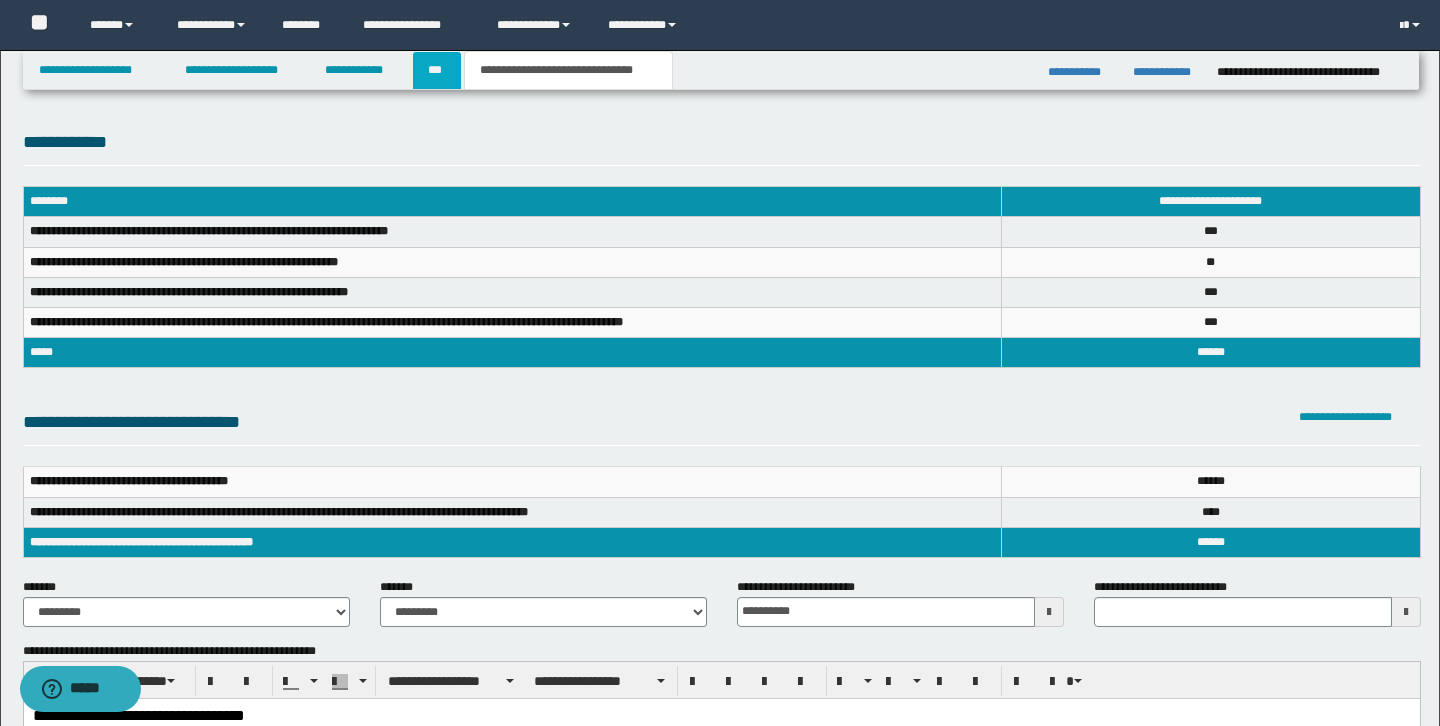 click on "***" at bounding box center [437, 70] 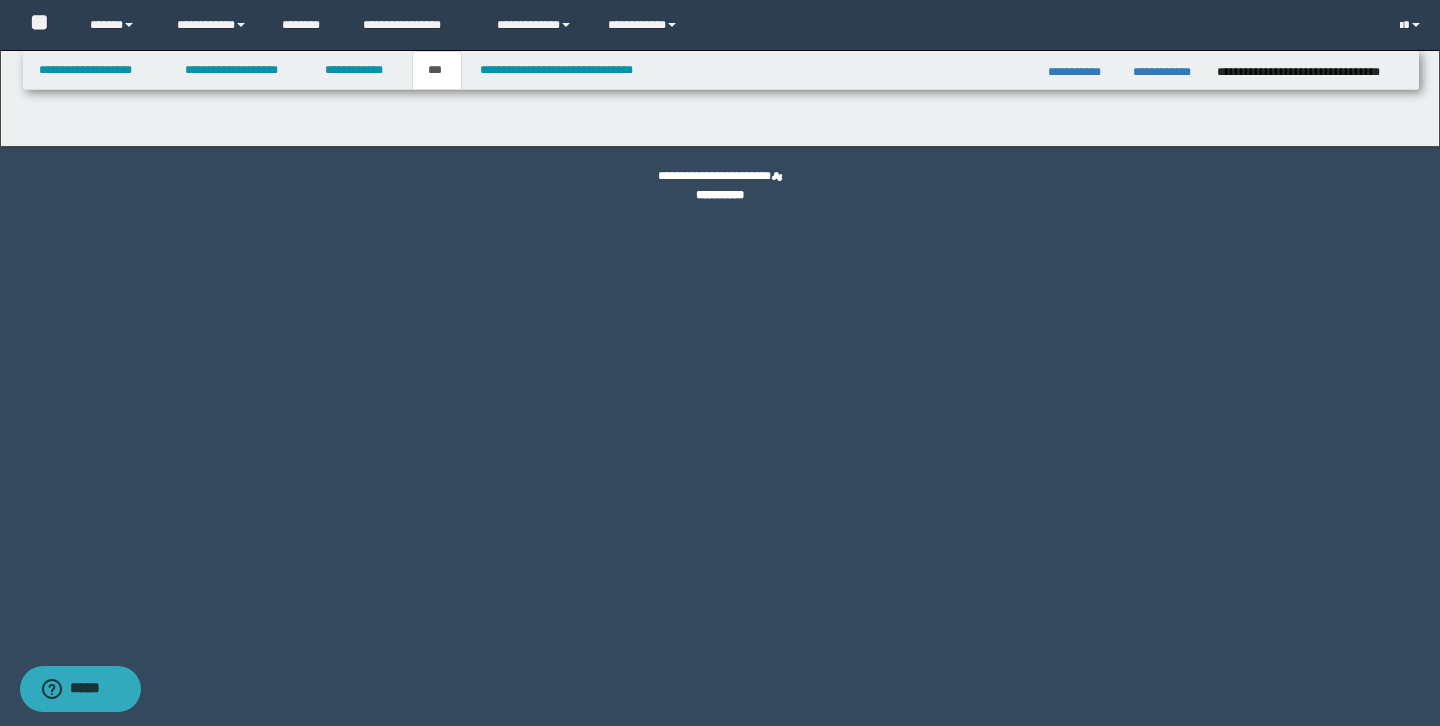 select on "***" 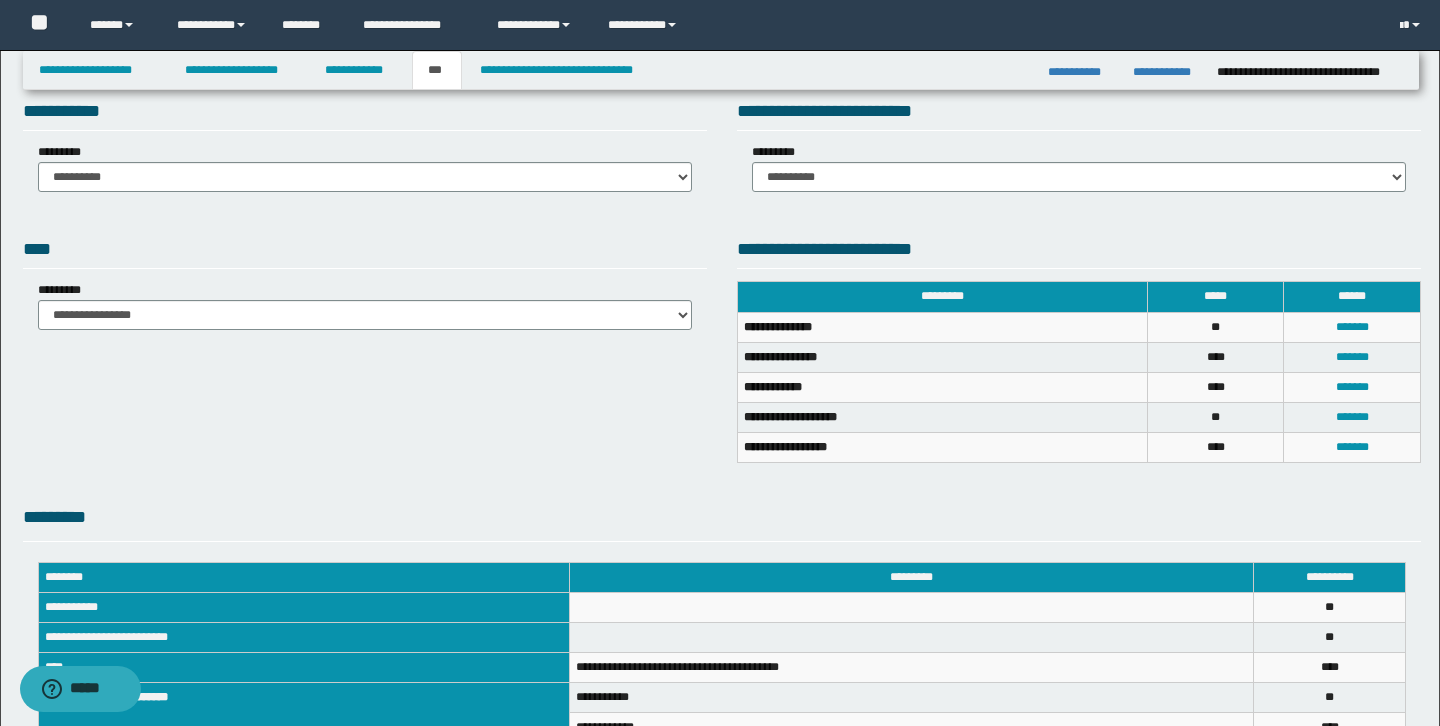 scroll, scrollTop: 52, scrollLeft: 0, axis: vertical 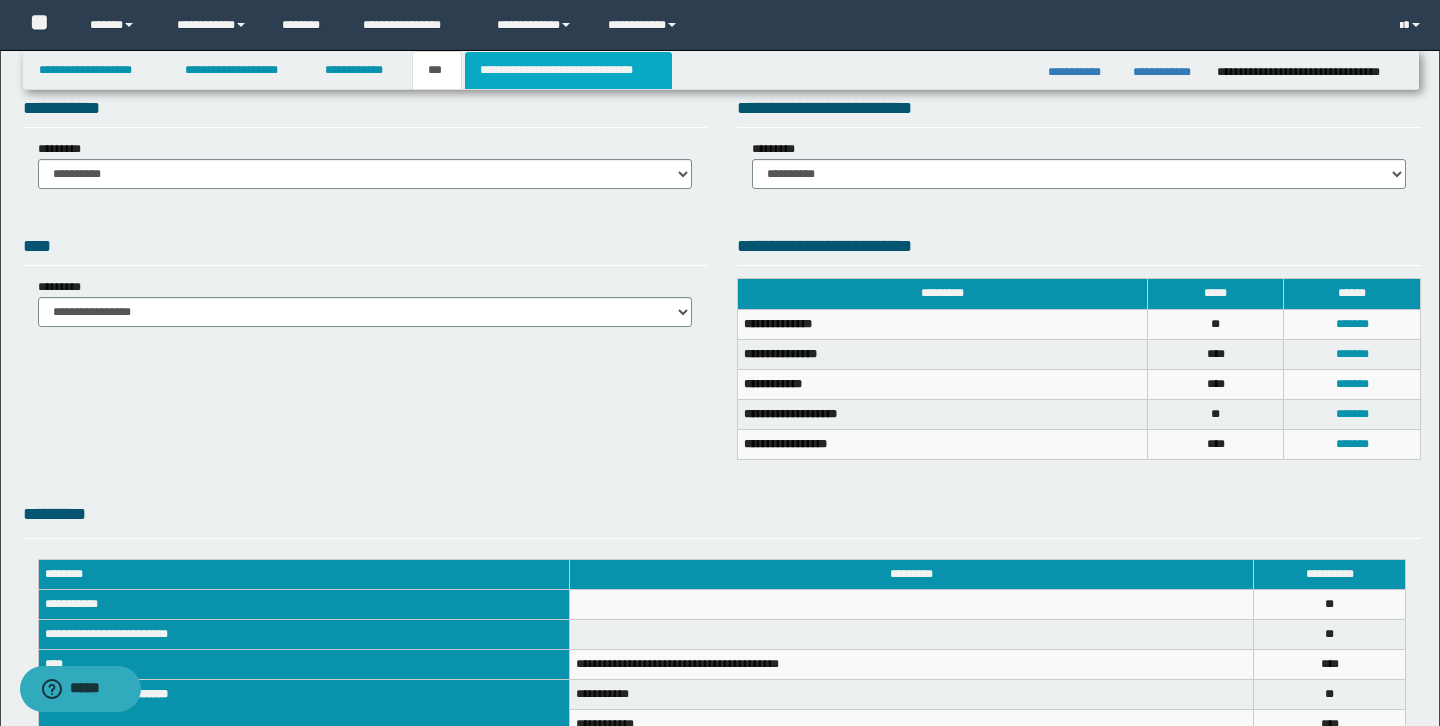 click on "**********" at bounding box center [568, 70] 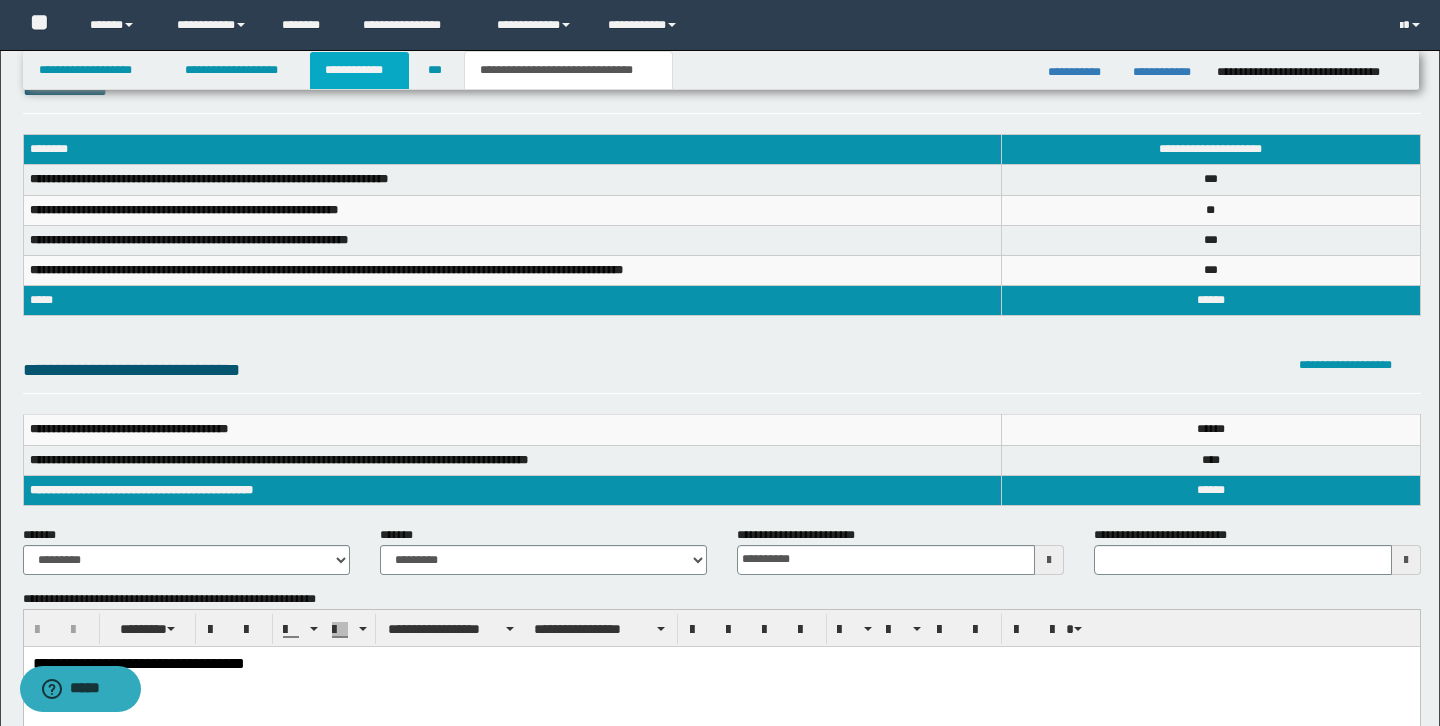 click on "**********" at bounding box center [359, 70] 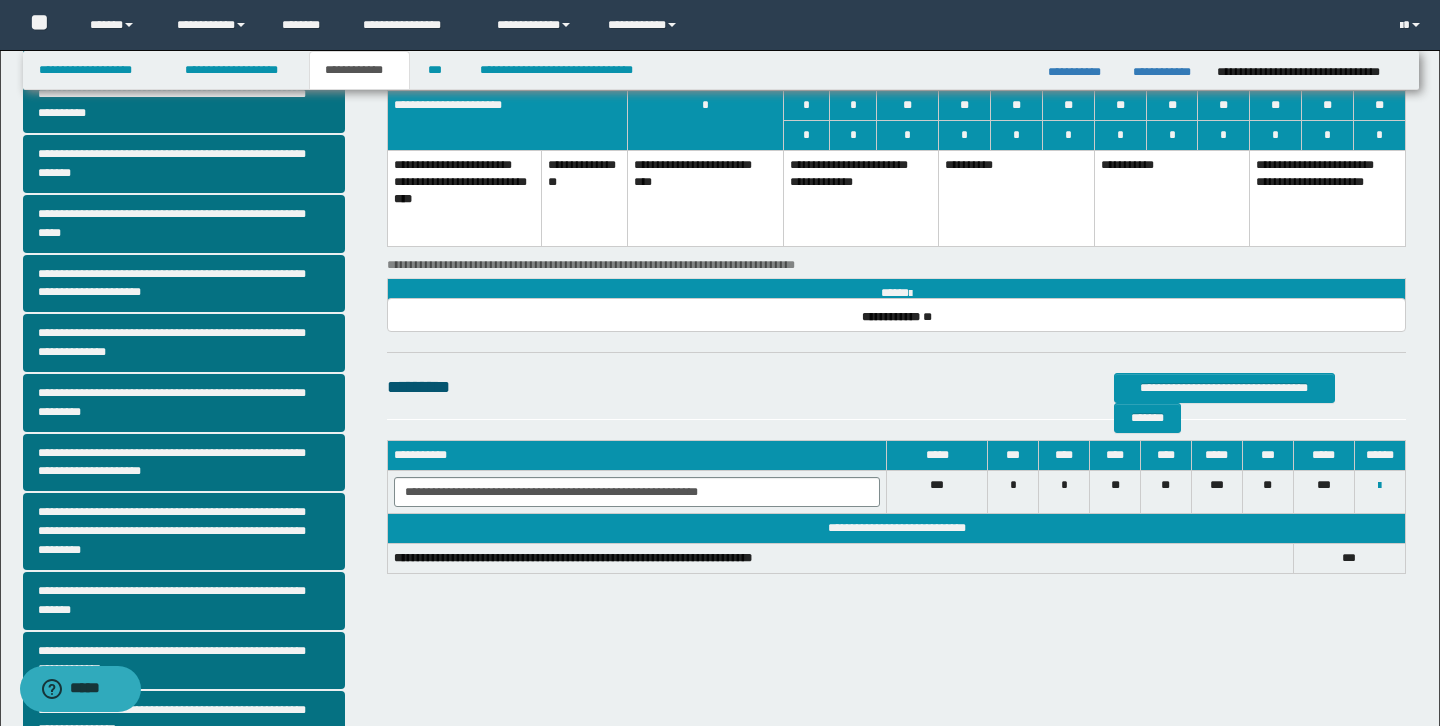 scroll, scrollTop: 239, scrollLeft: 0, axis: vertical 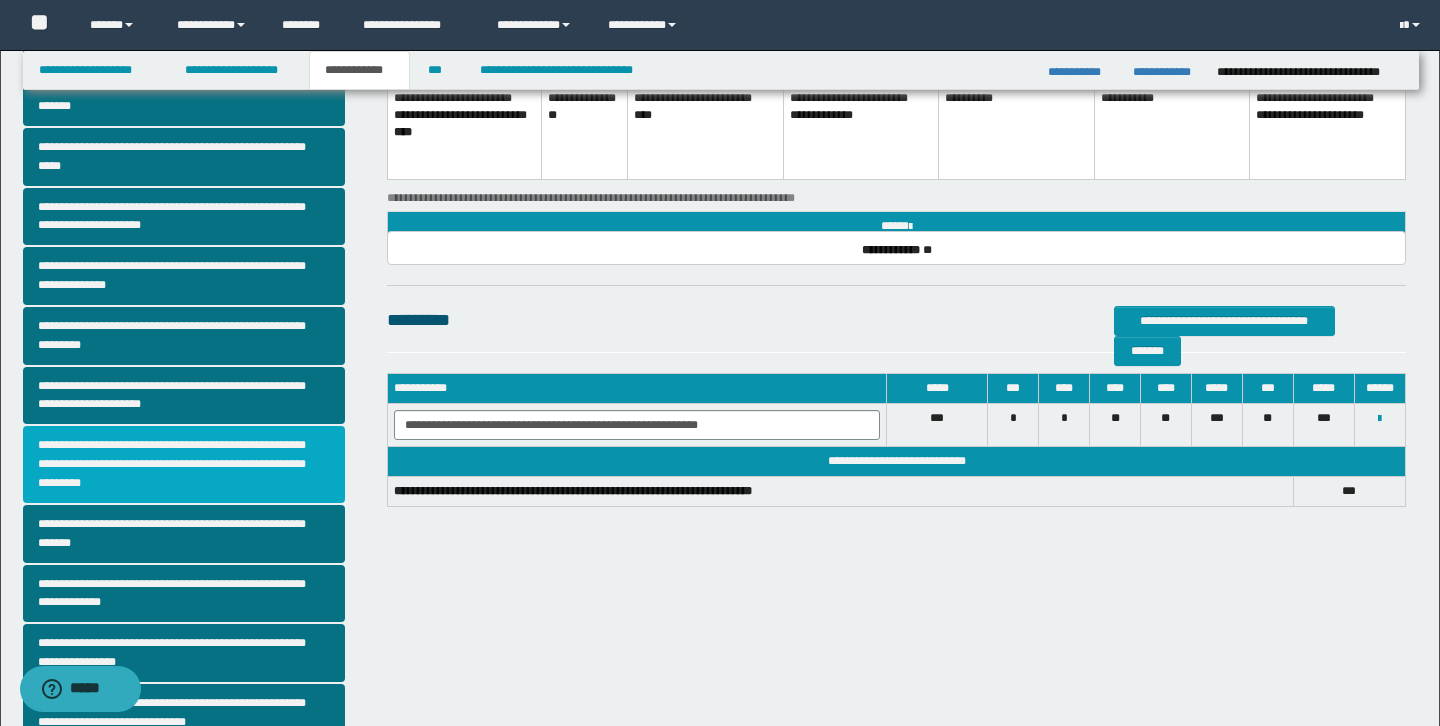 click on "**********" at bounding box center [184, 464] 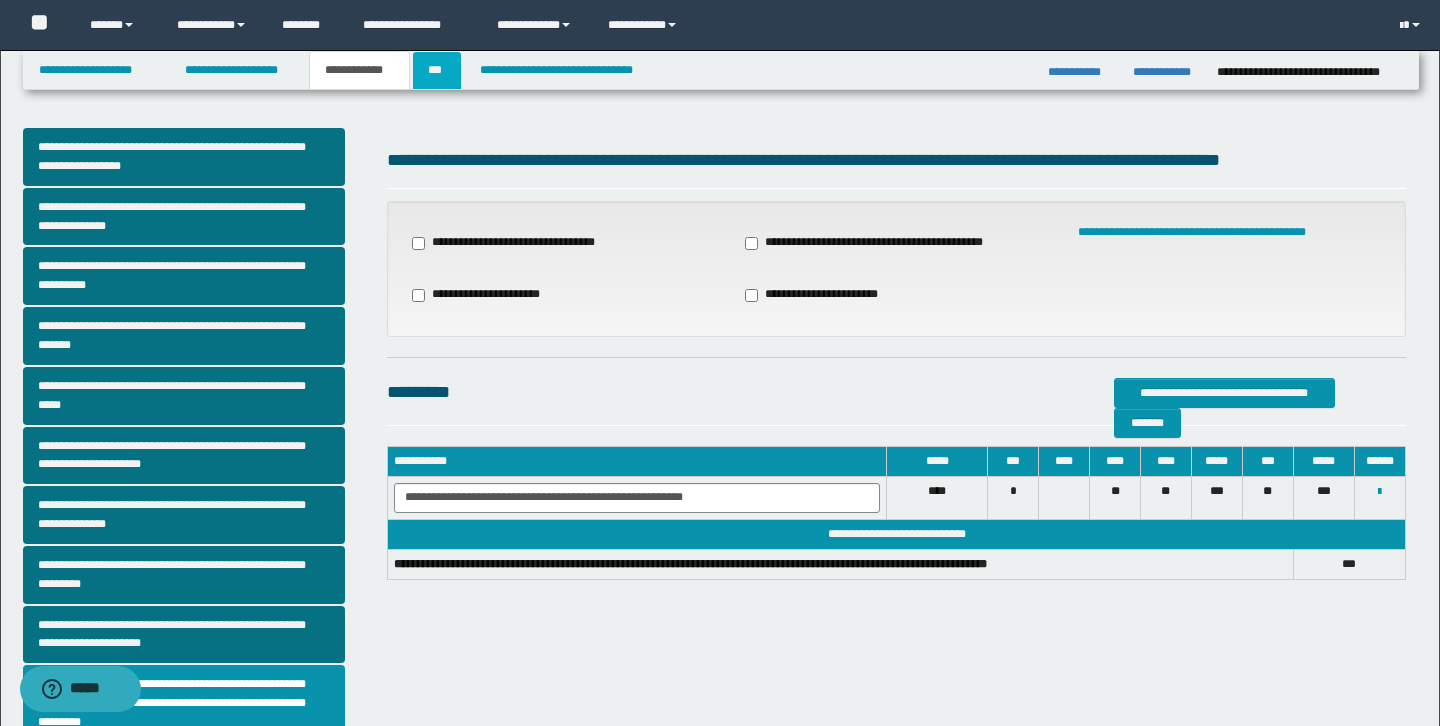 click on "***" at bounding box center [437, 70] 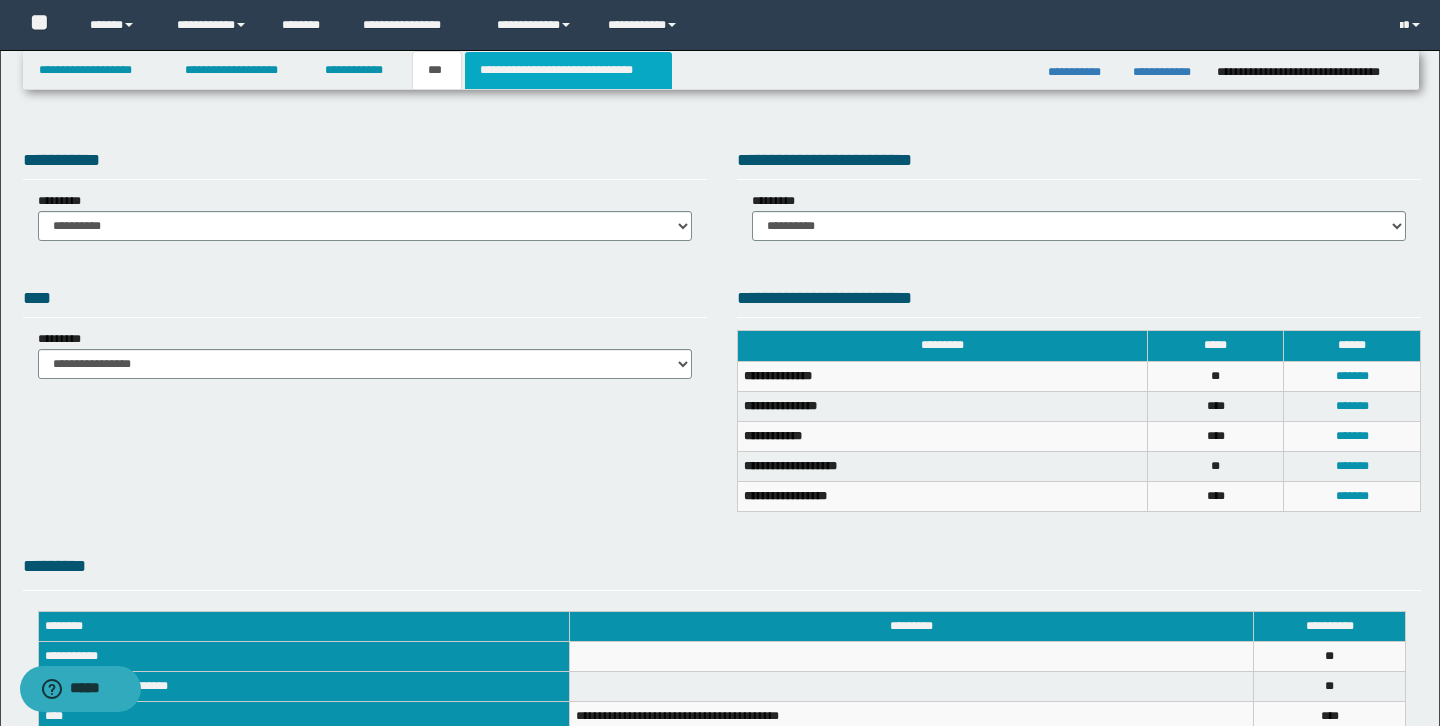 click on "**********" at bounding box center (568, 70) 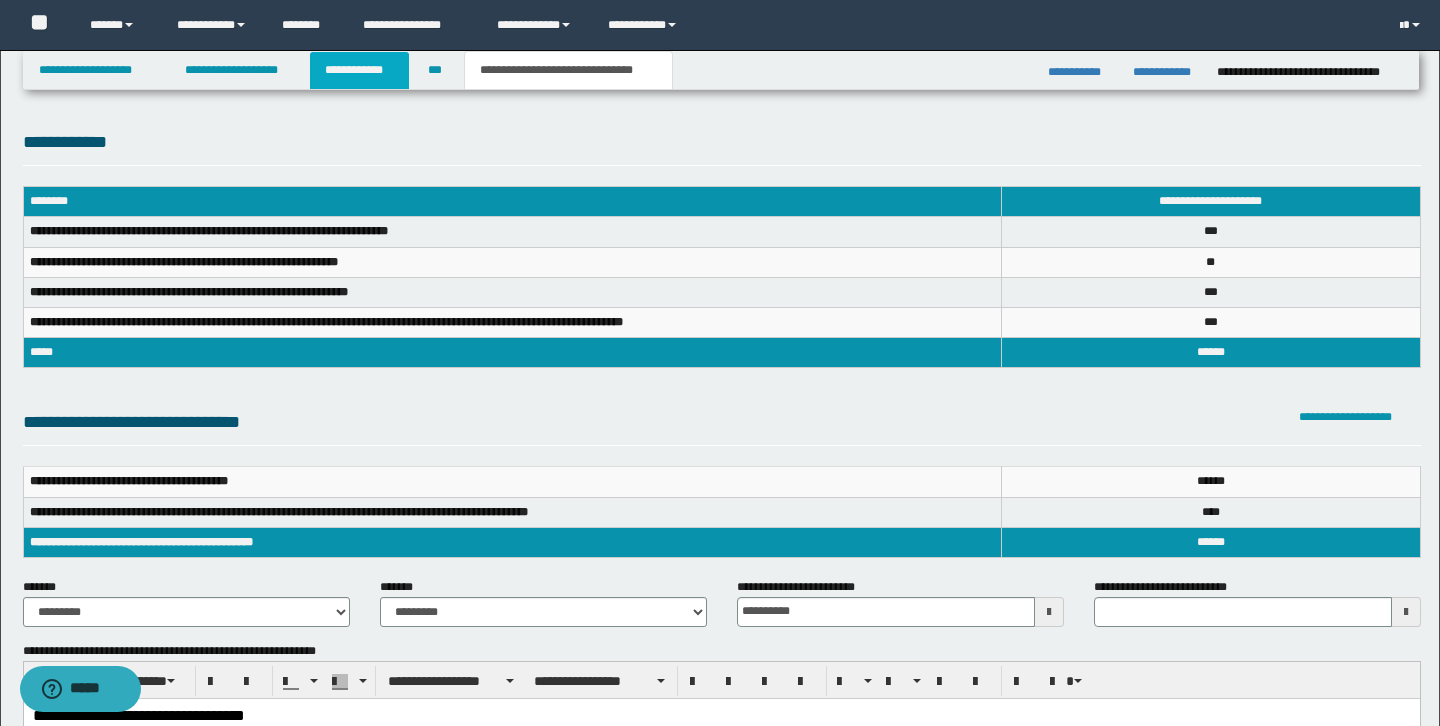 click on "**********" at bounding box center [359, 70] 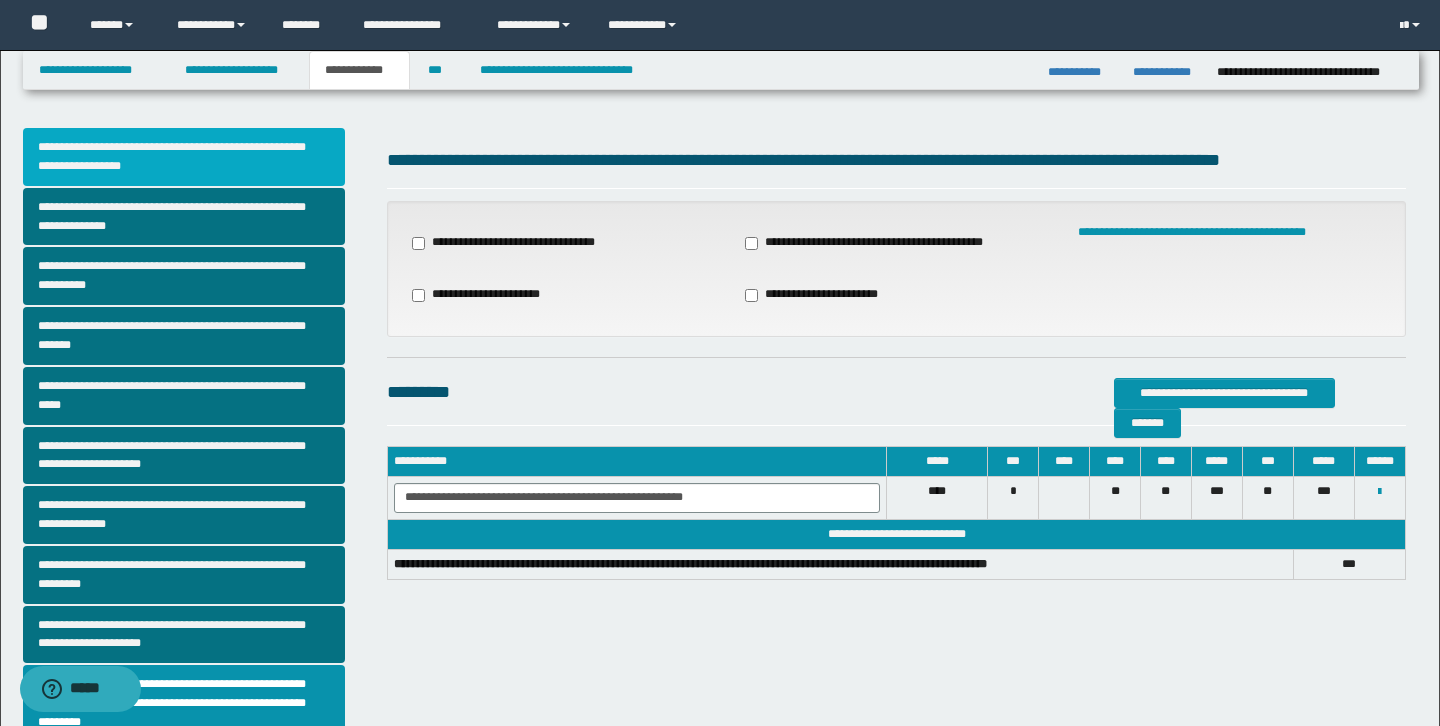 click on "**********" at bounding box center (184, 157) 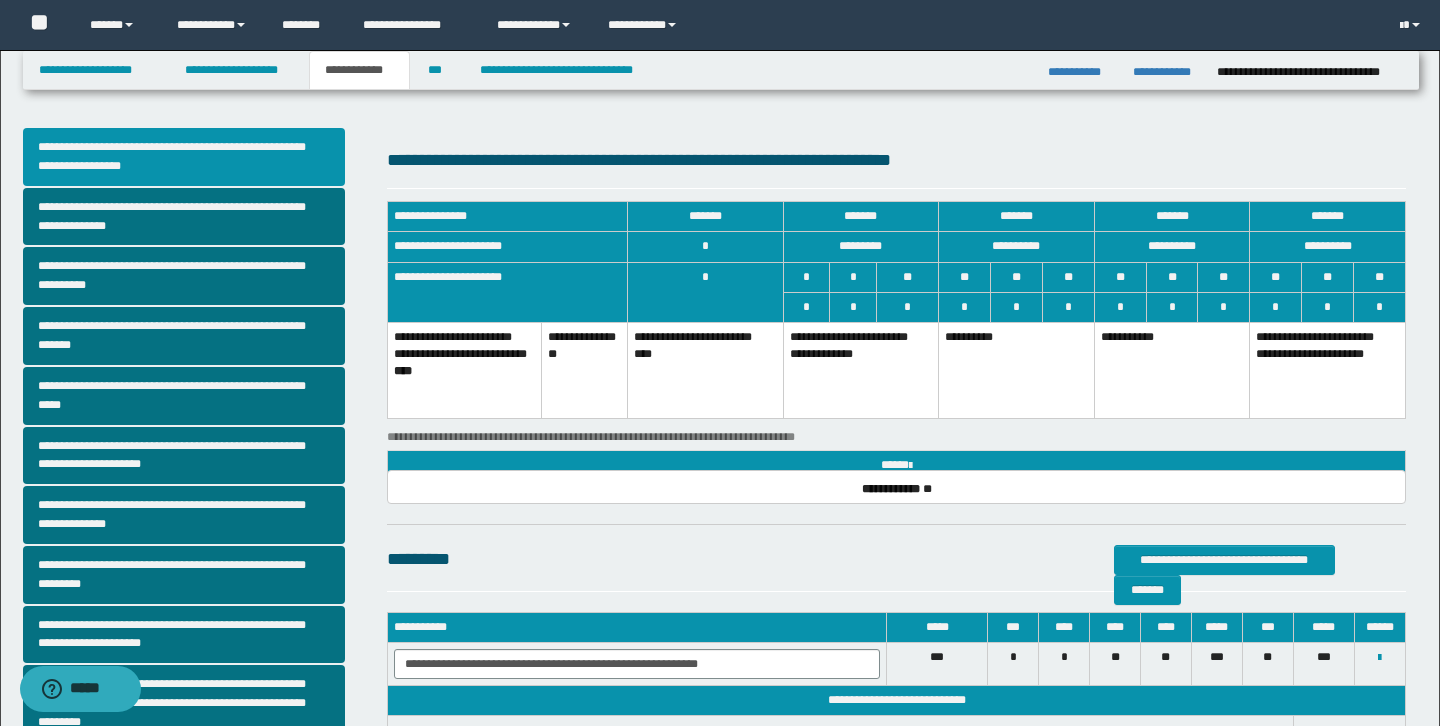 scroll, scrollTop: 110, scrollLeft: 0, axis: vertical 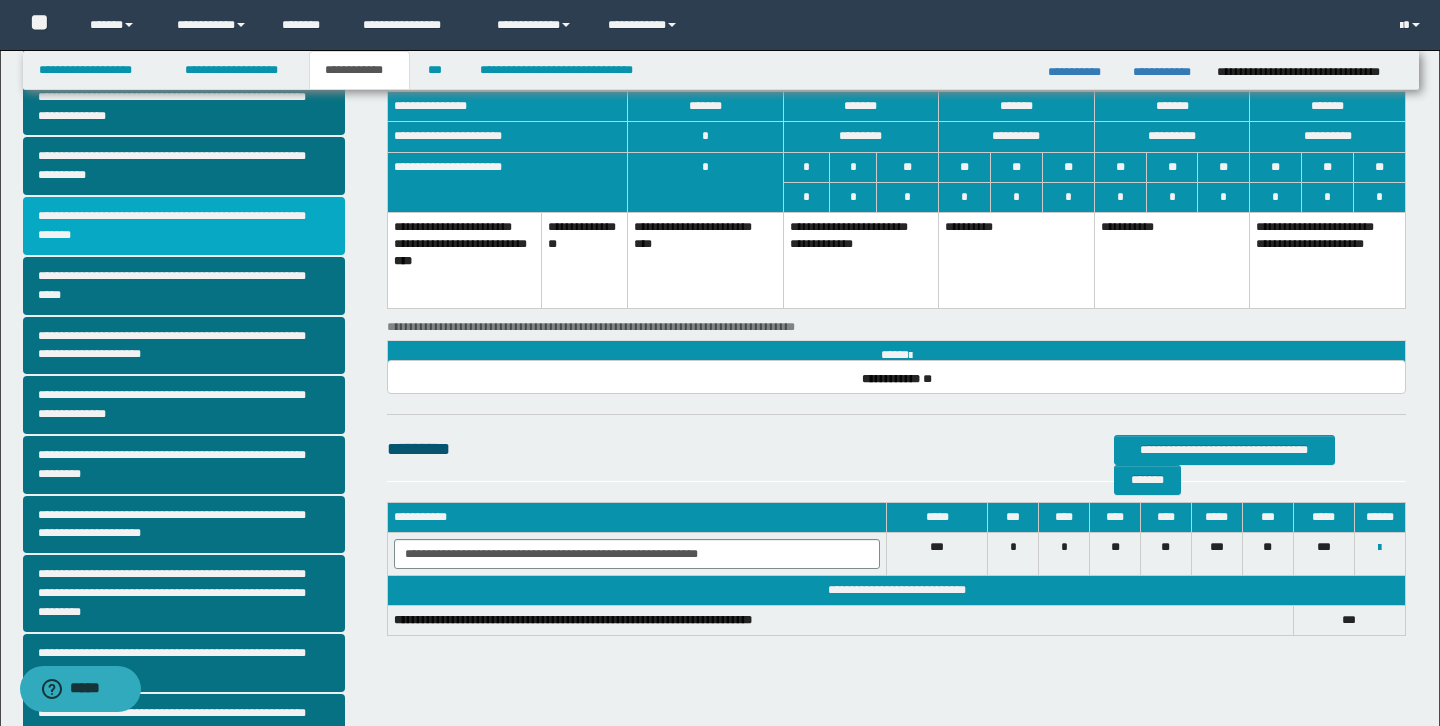 click on "**********" at bounding box center (184, 226) 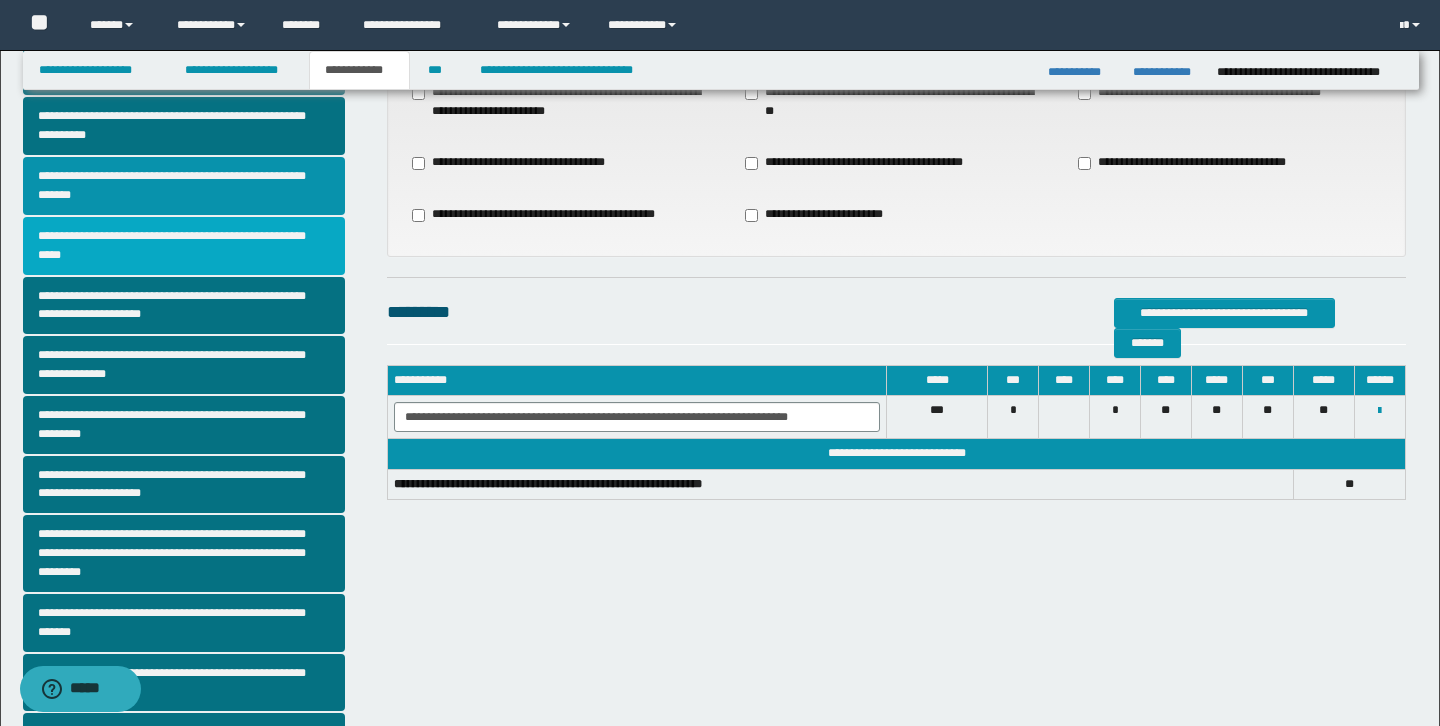 scroll, scrollTop: 151, scrollLeft: 0, axis: vertical 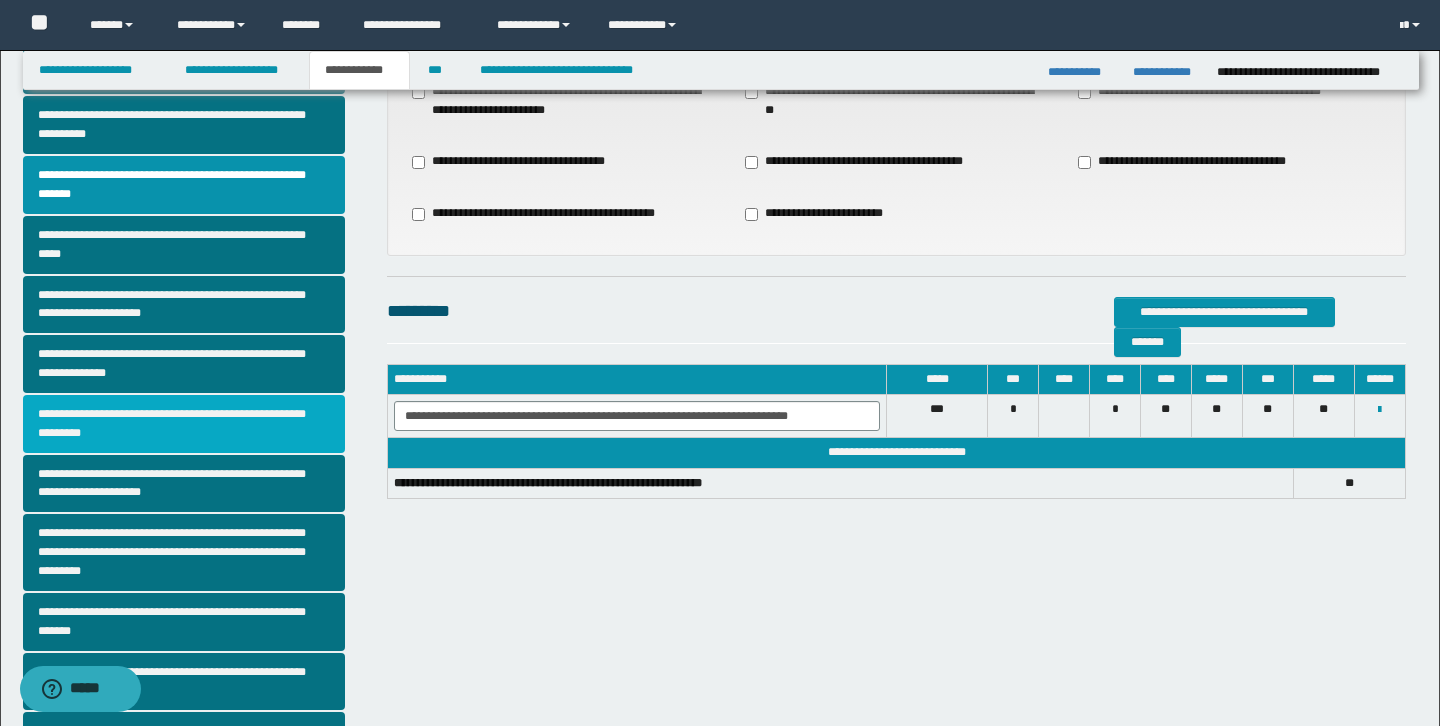 click on "**********" at bounding box center [184, 424] 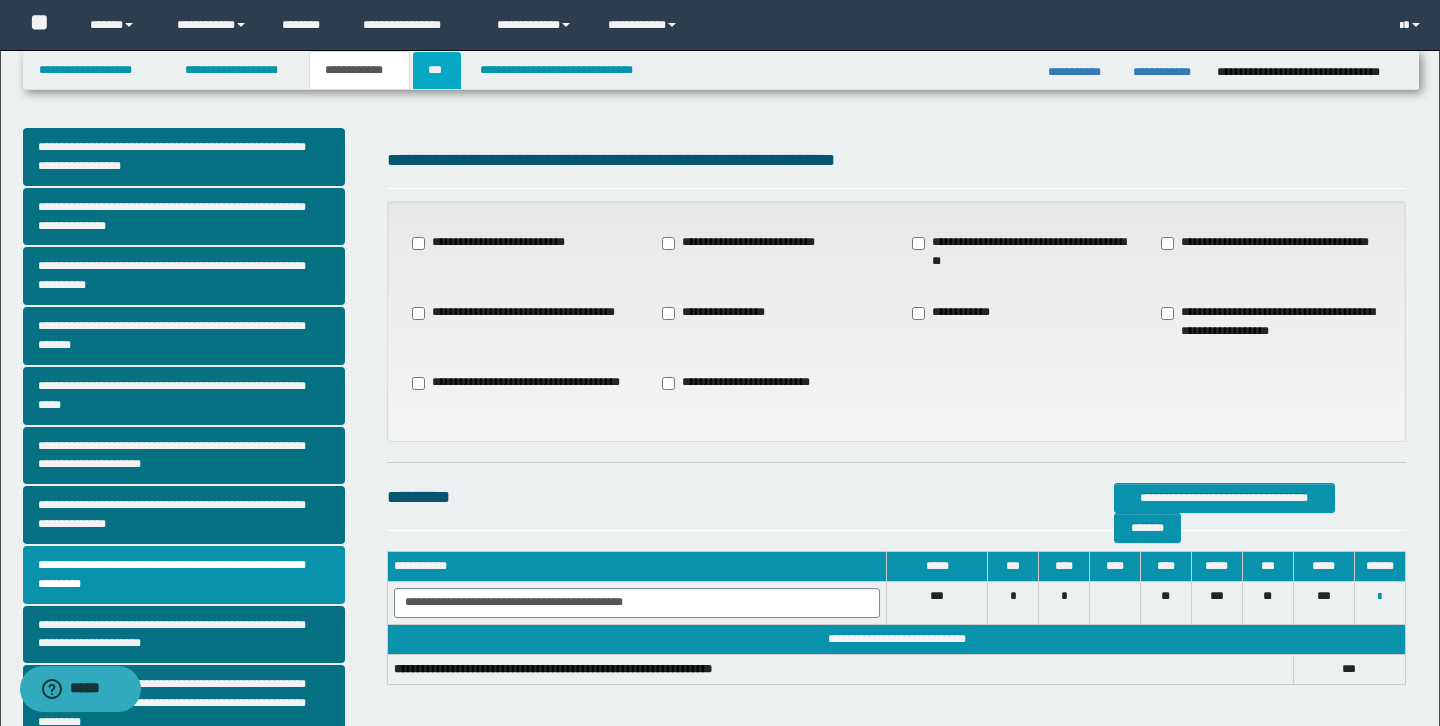 click on "***" at bounding box center [437, 70] 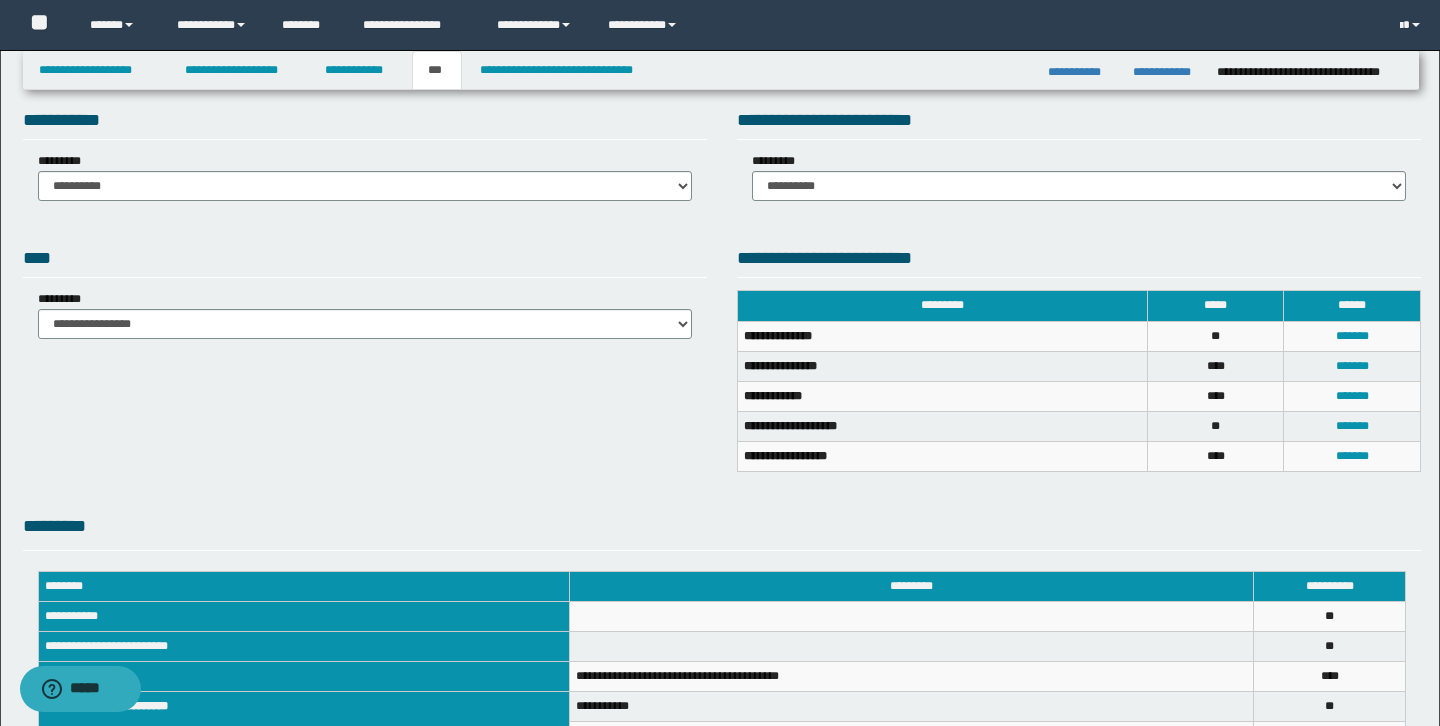scroll, scrollTop: 49, scrollLeft: 0, axis: vertical 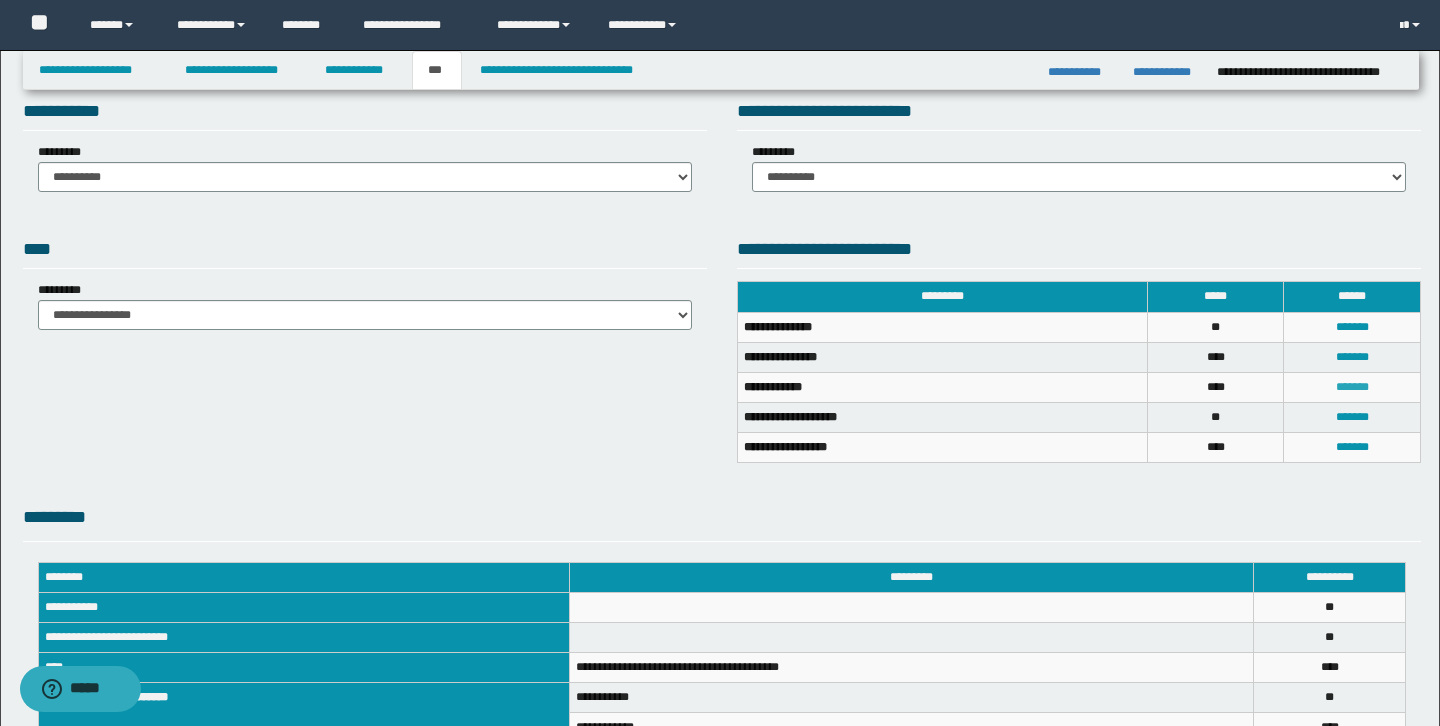 click on "*******" at bounding box center [1352, 387] 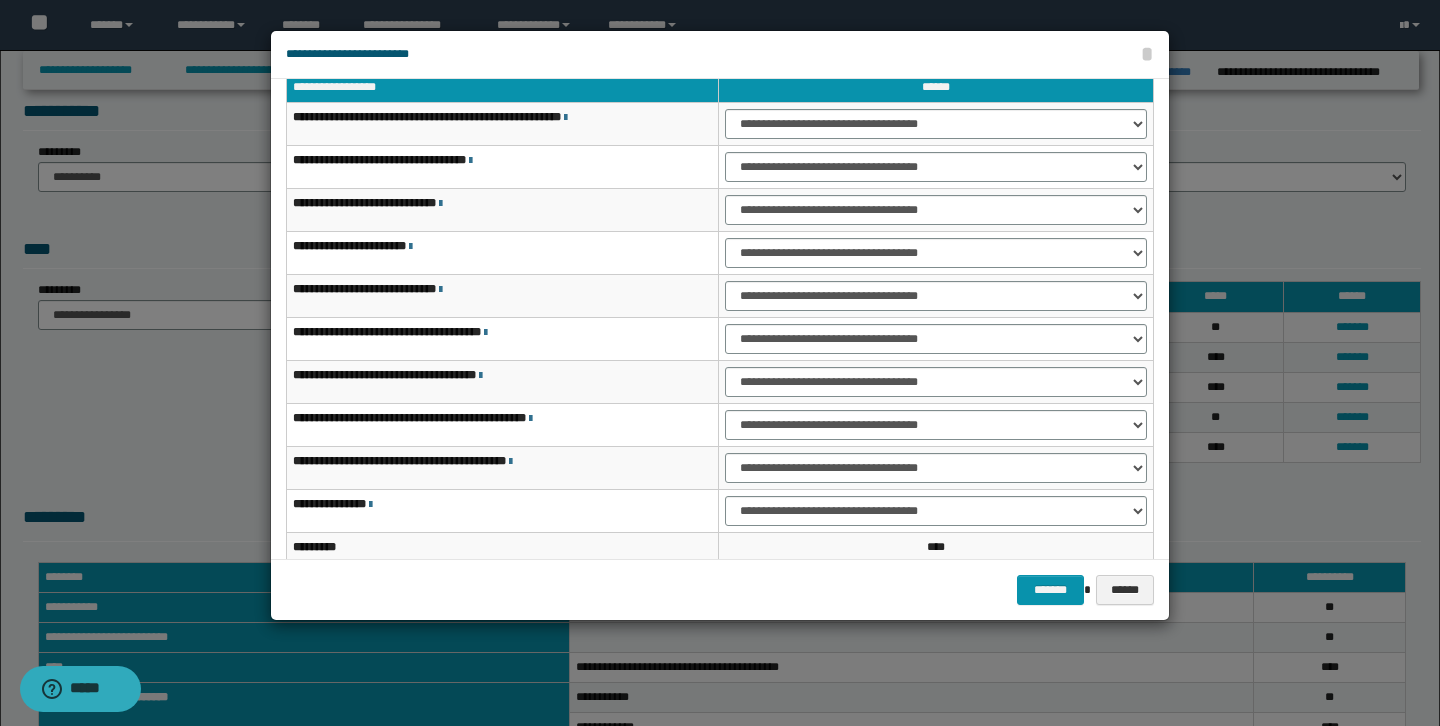 scroll, scrollTop: 121, scrollLeft: 0, axis: vertical 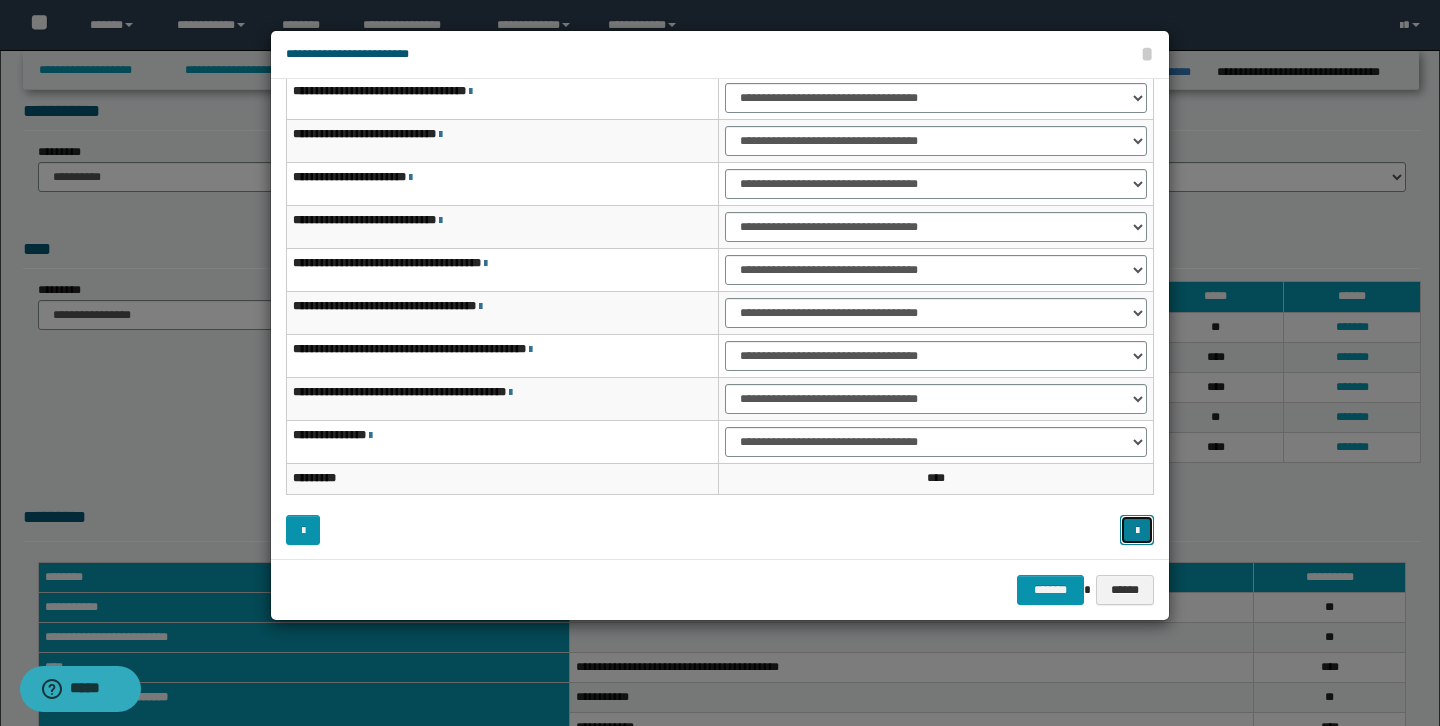 click at bounding box center (1137, 531) 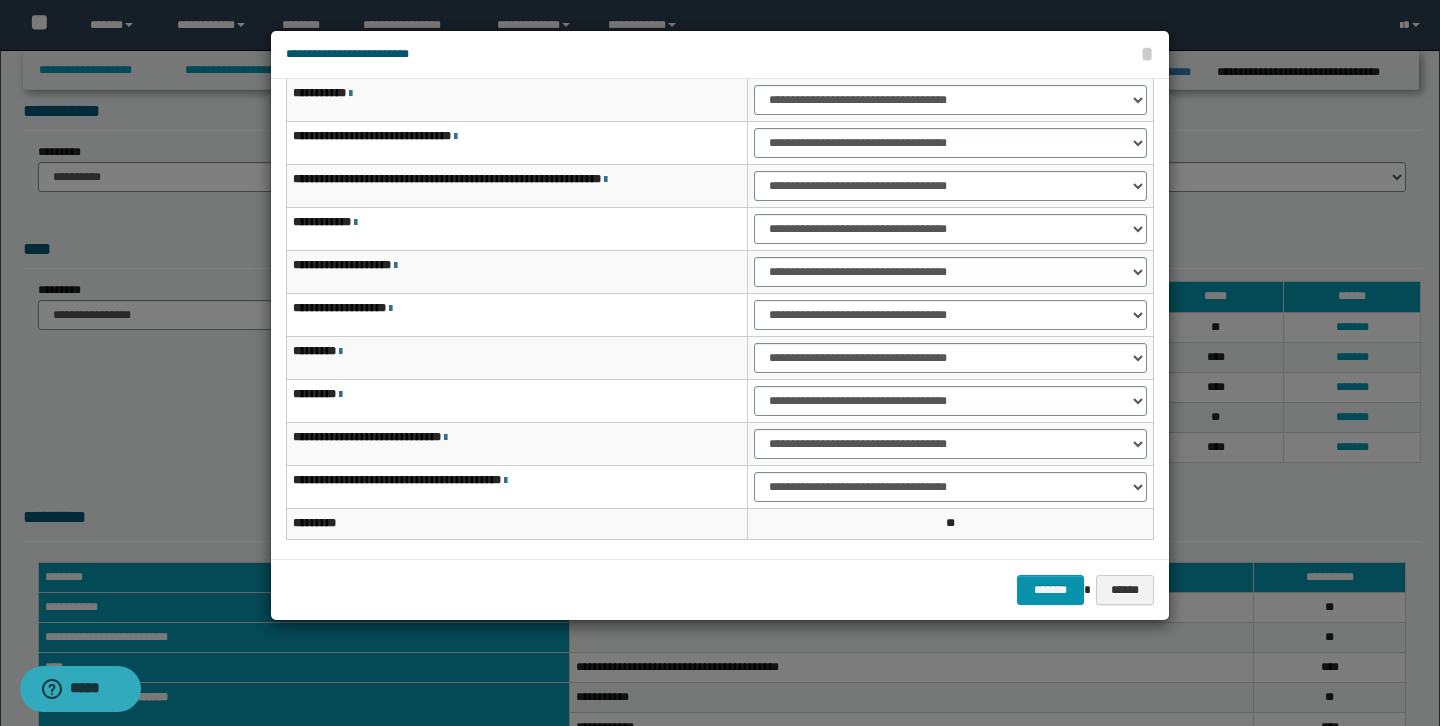 scroll, scrollTop: 66, scrollLeft: 0, axis: vertical 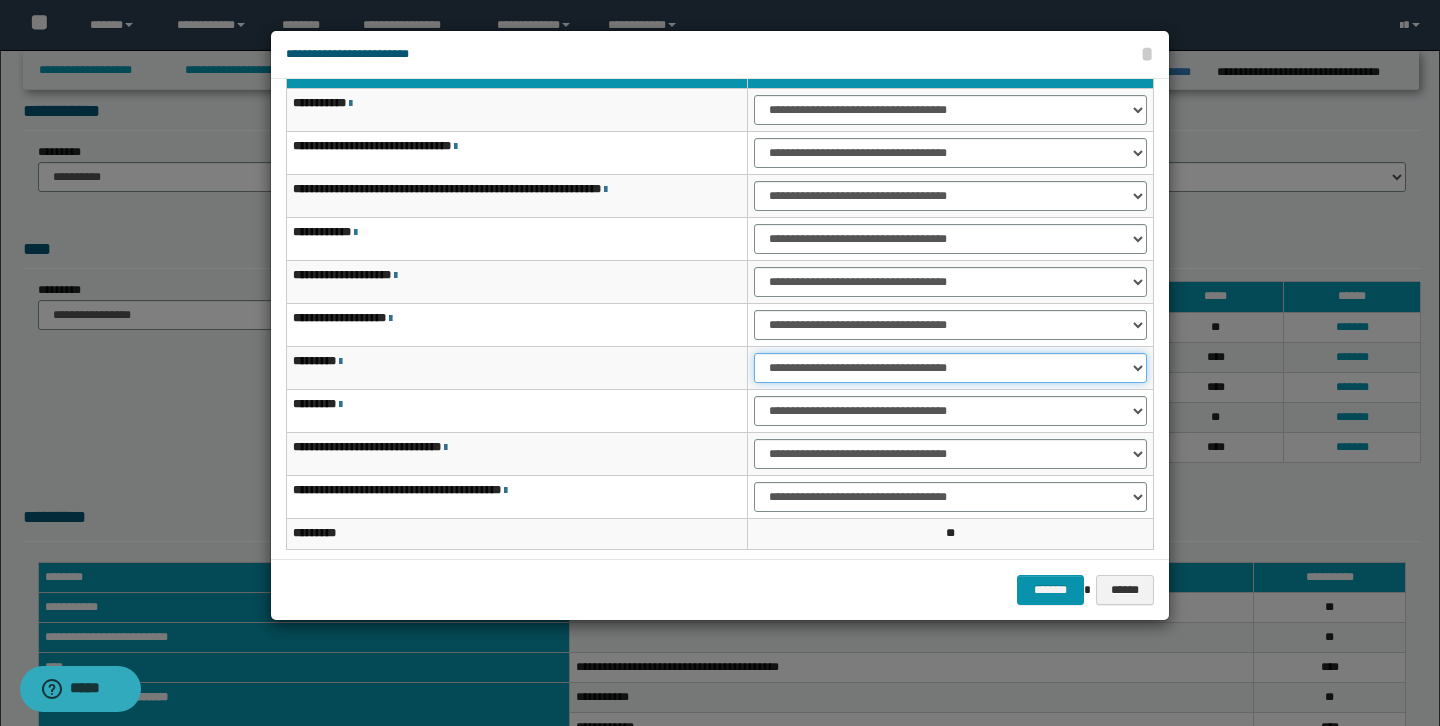click on "**********" at bounding box center [950, 368] 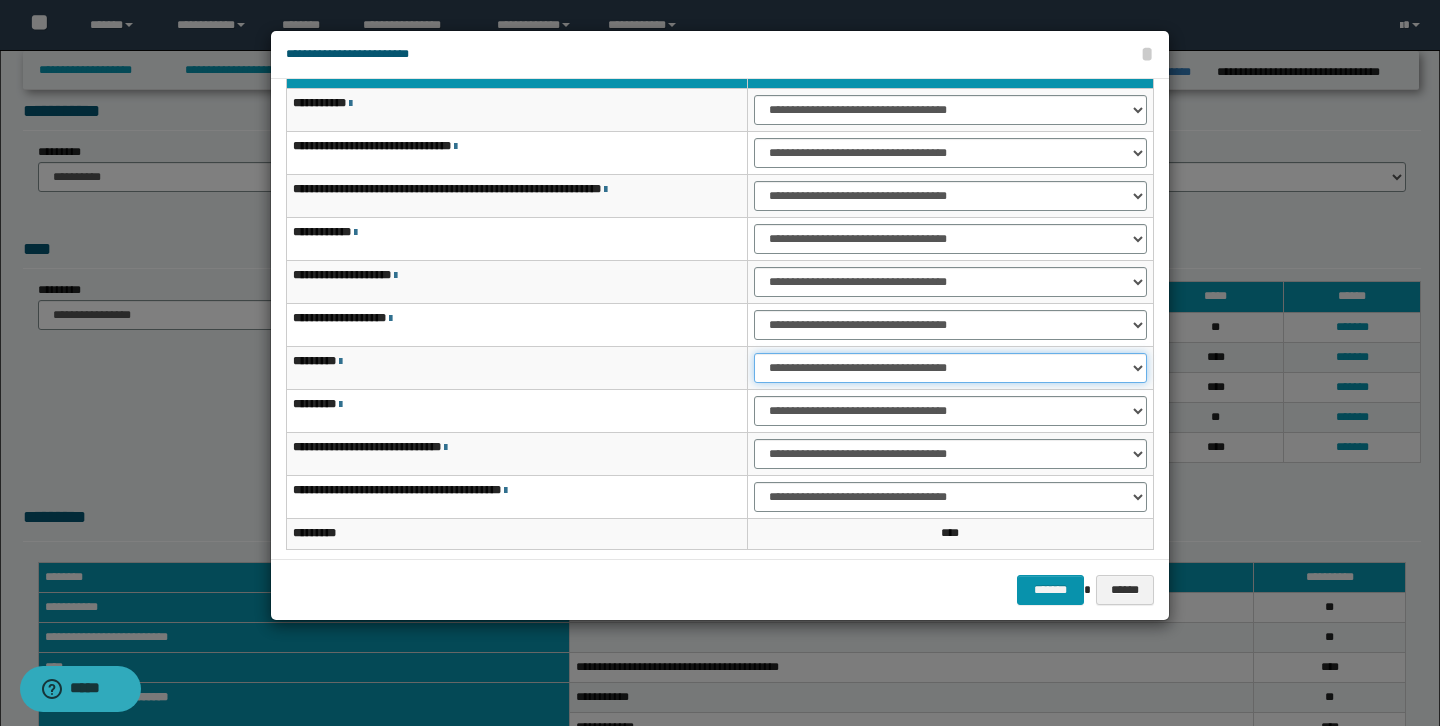 scroll, scrollTop: 121, scrollLeft: 0, axis: vertical 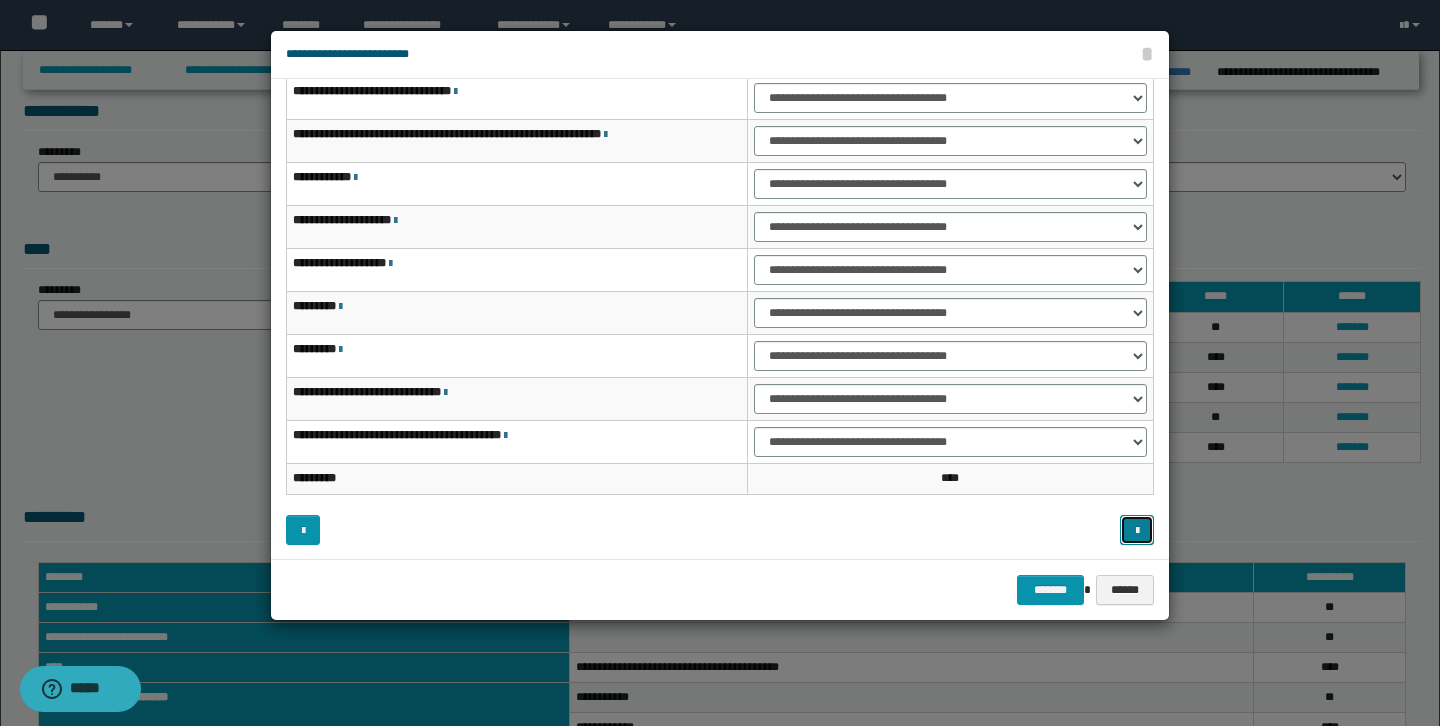 click at bounding box center [1137, 530] 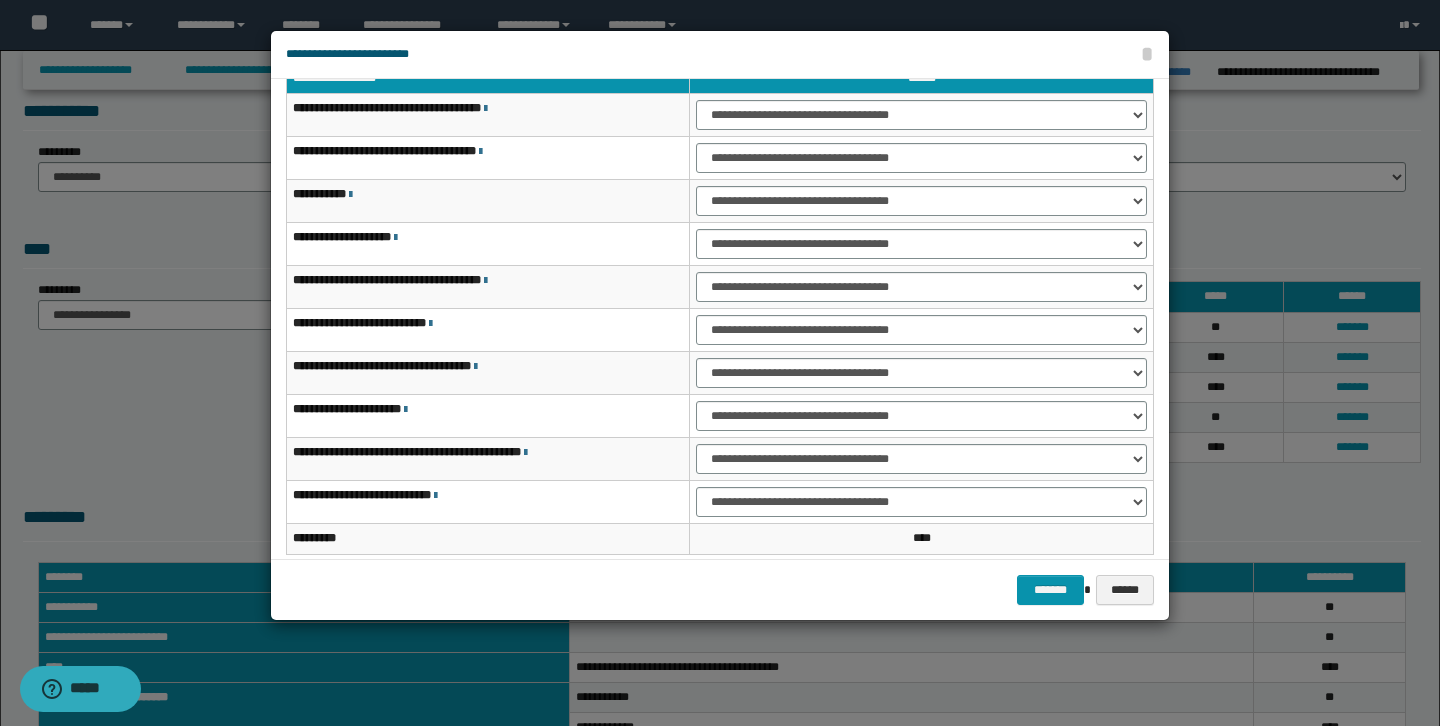scroll, scrollTop: 54, scrollLeft: 0, axis: vertical 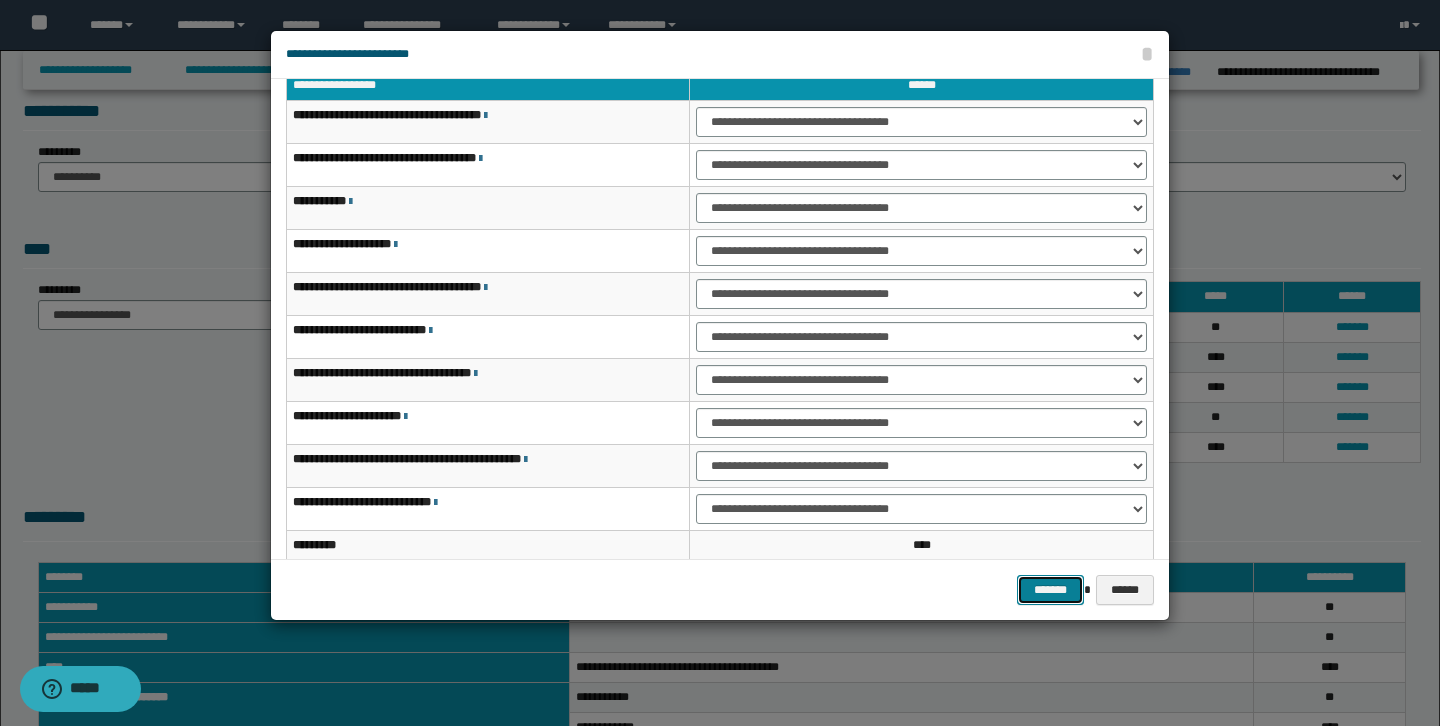 click on "*******" at bounding box center [1051, 590] 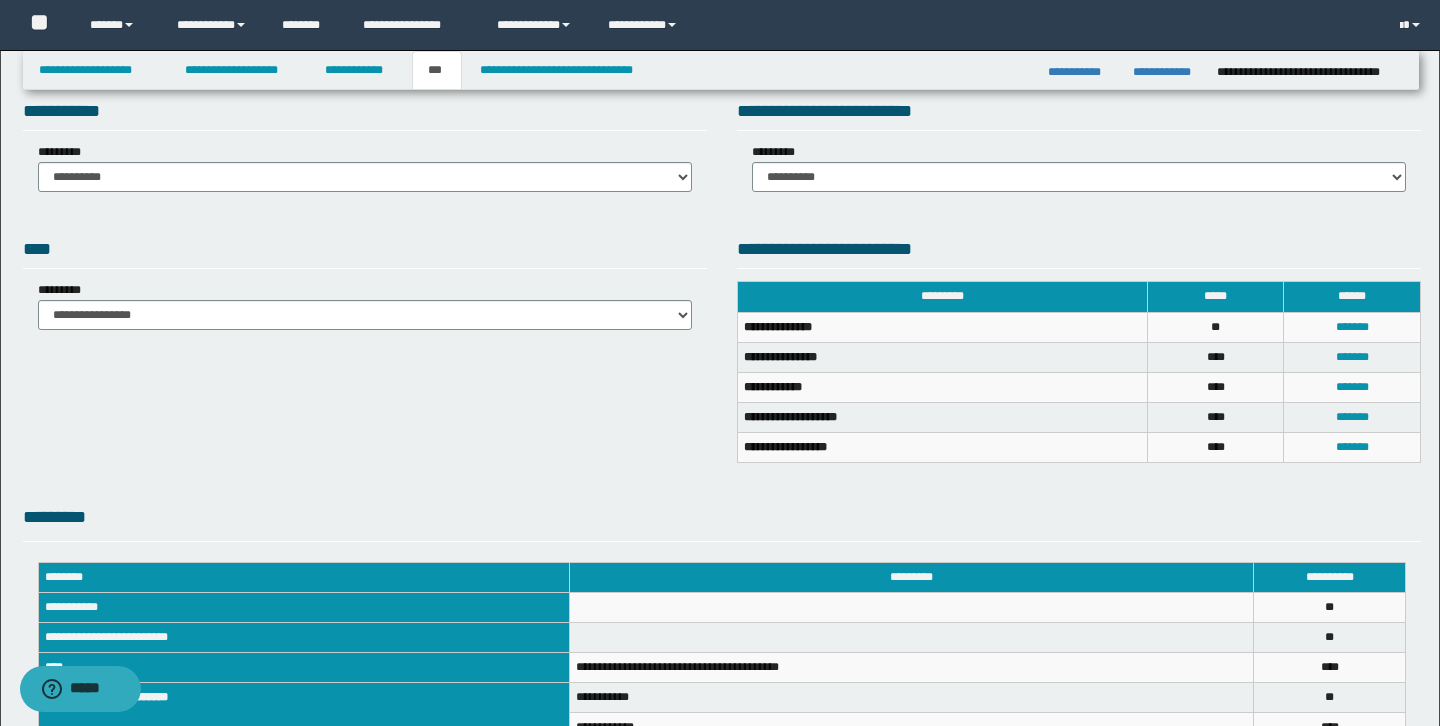 click on "*******" at bounding box center (1352, 448) 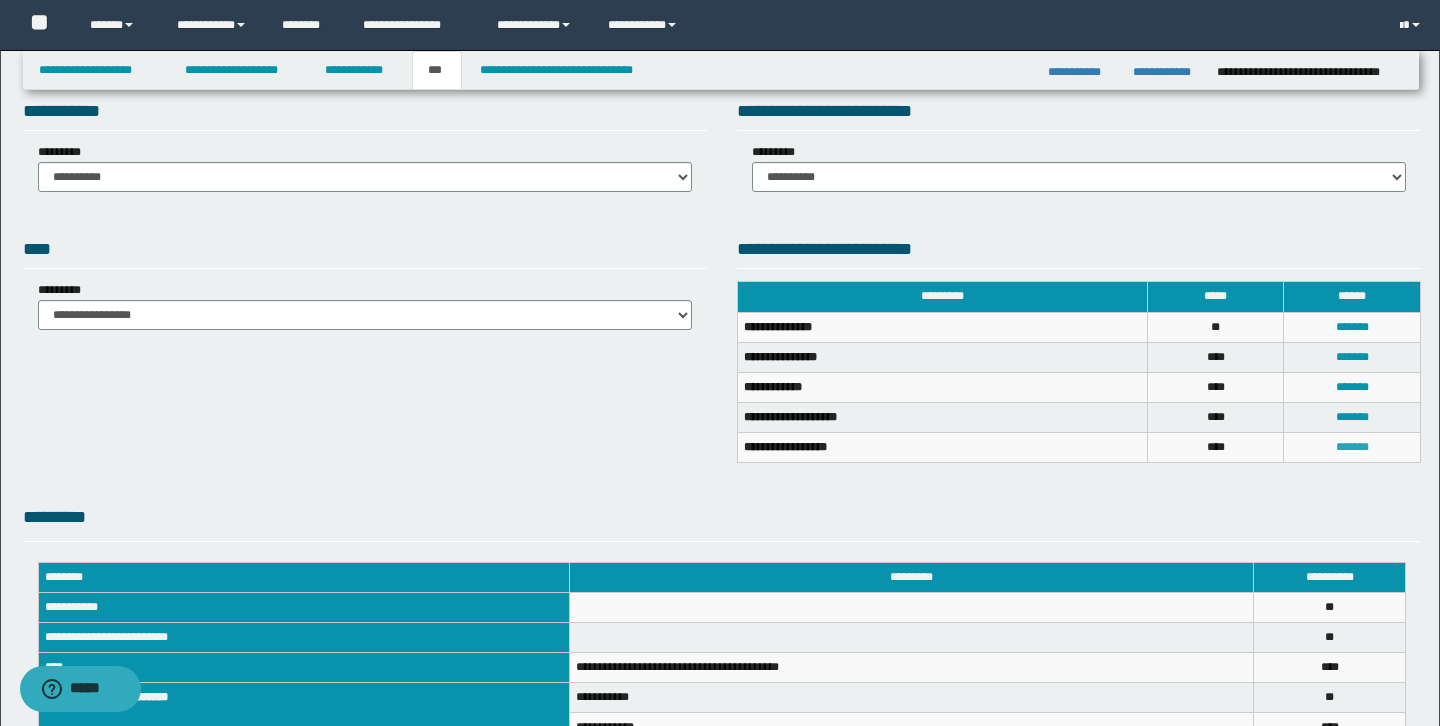 click on "*******" at bounding box center [1352, 447] 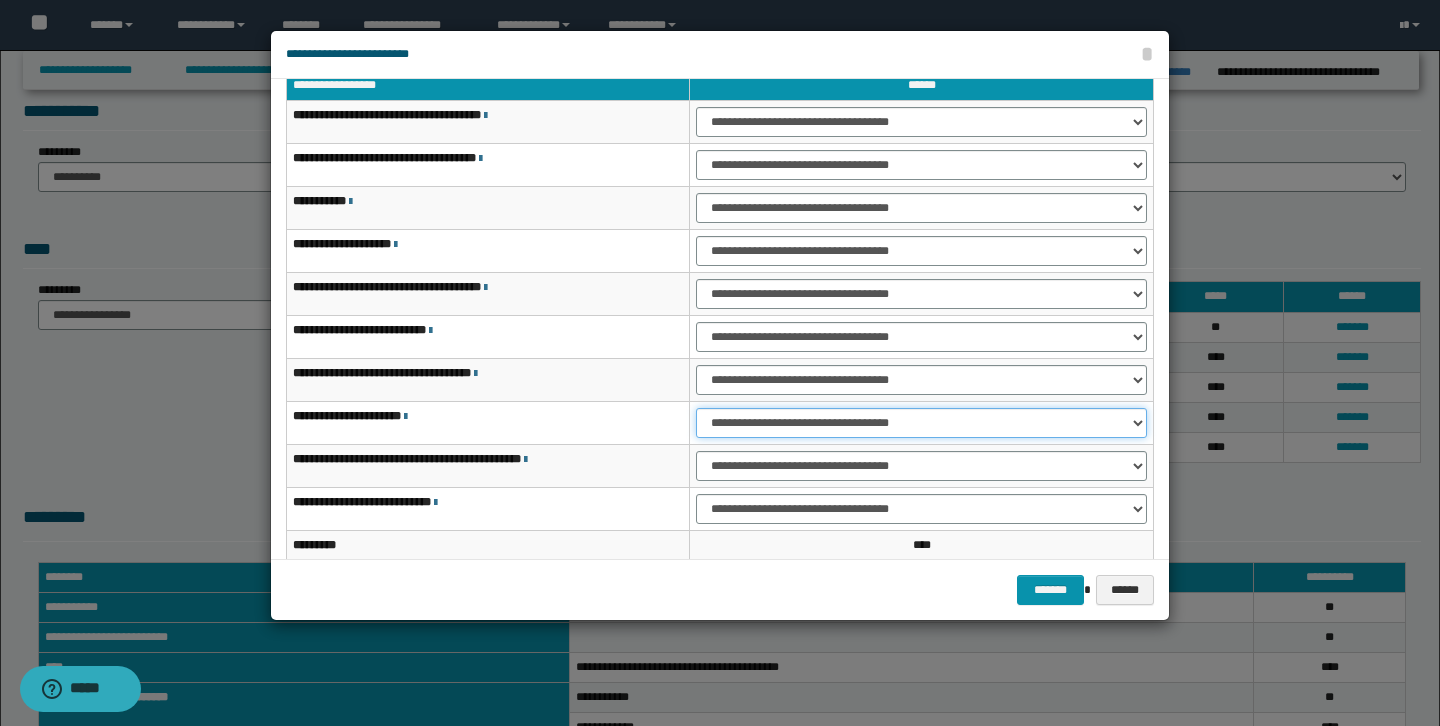 click on "**********" at bounding box center [921, 423] 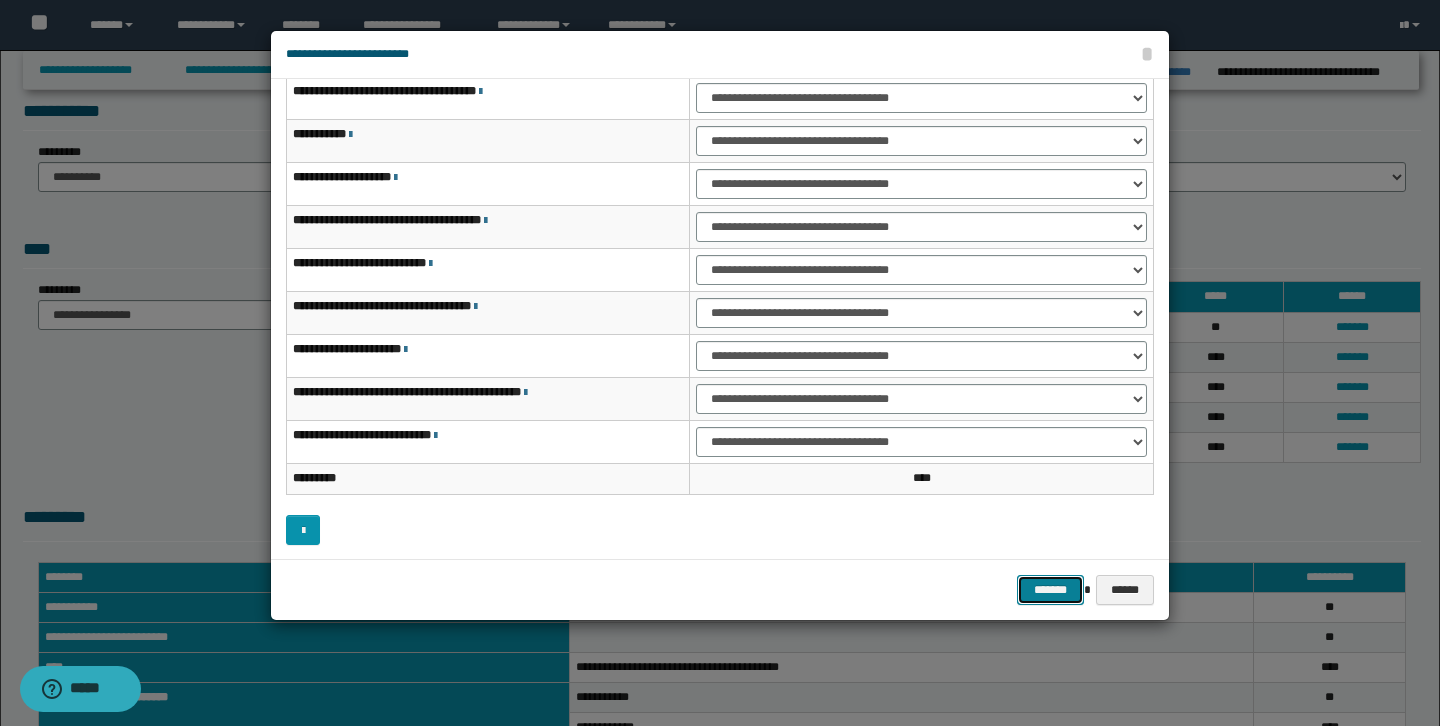 click on "*******" at bounding box center (1051, 590) 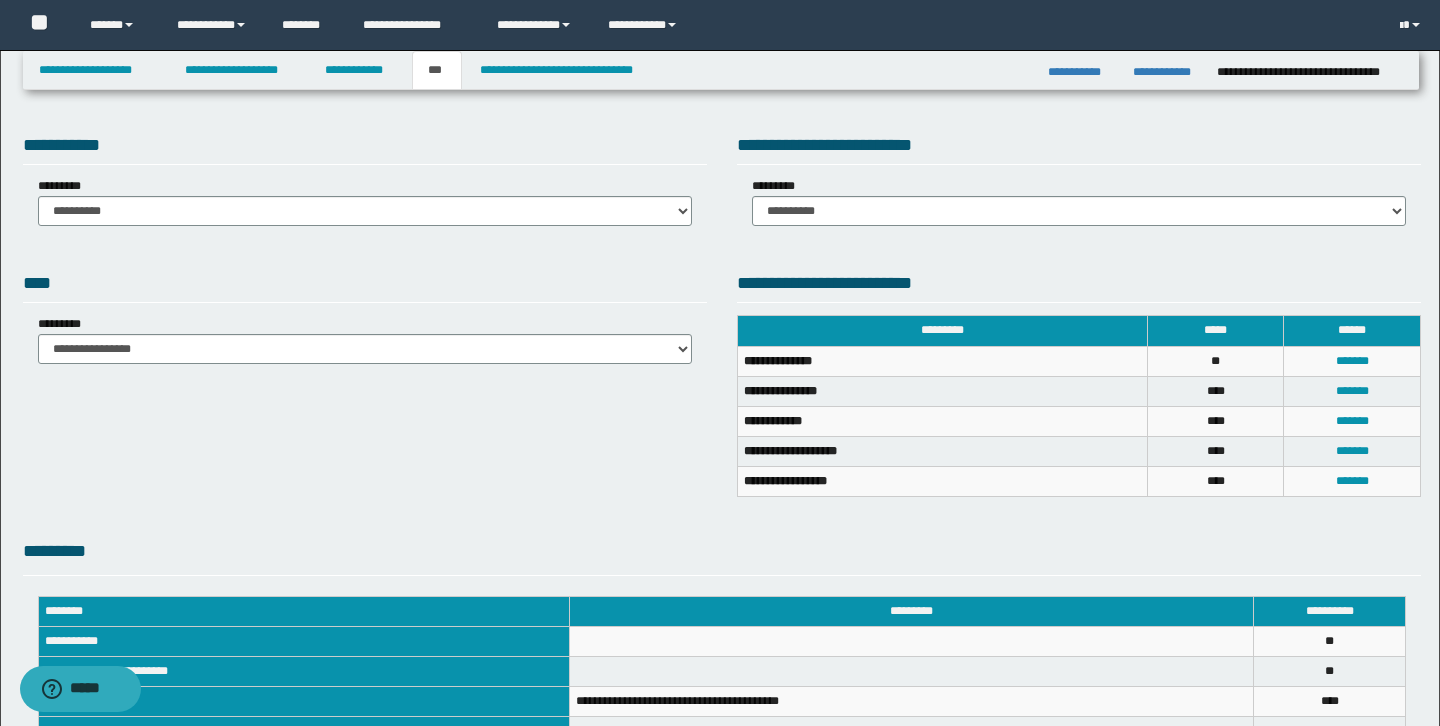 scroll, scrollTop: 0, scrollLeft: 0, axis: both 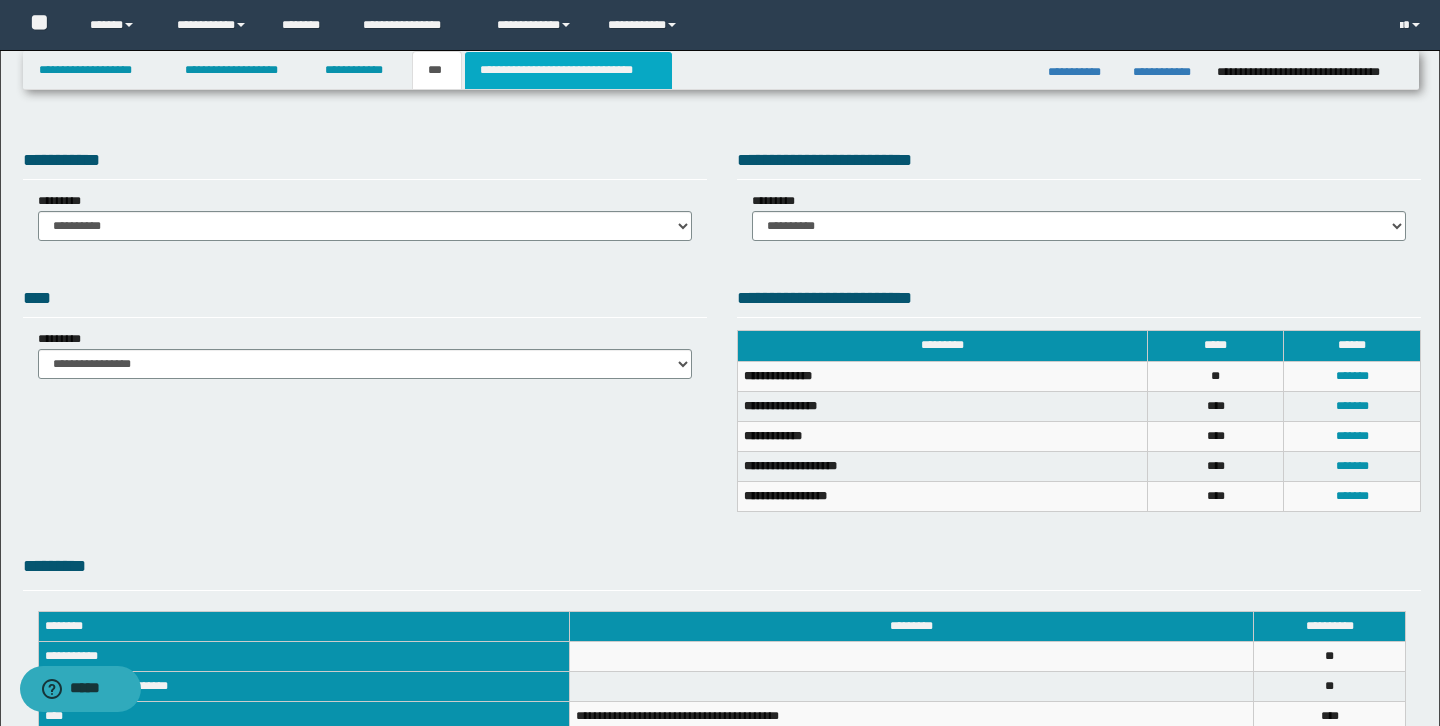 click on "**********" at bounding box center [568, 70] 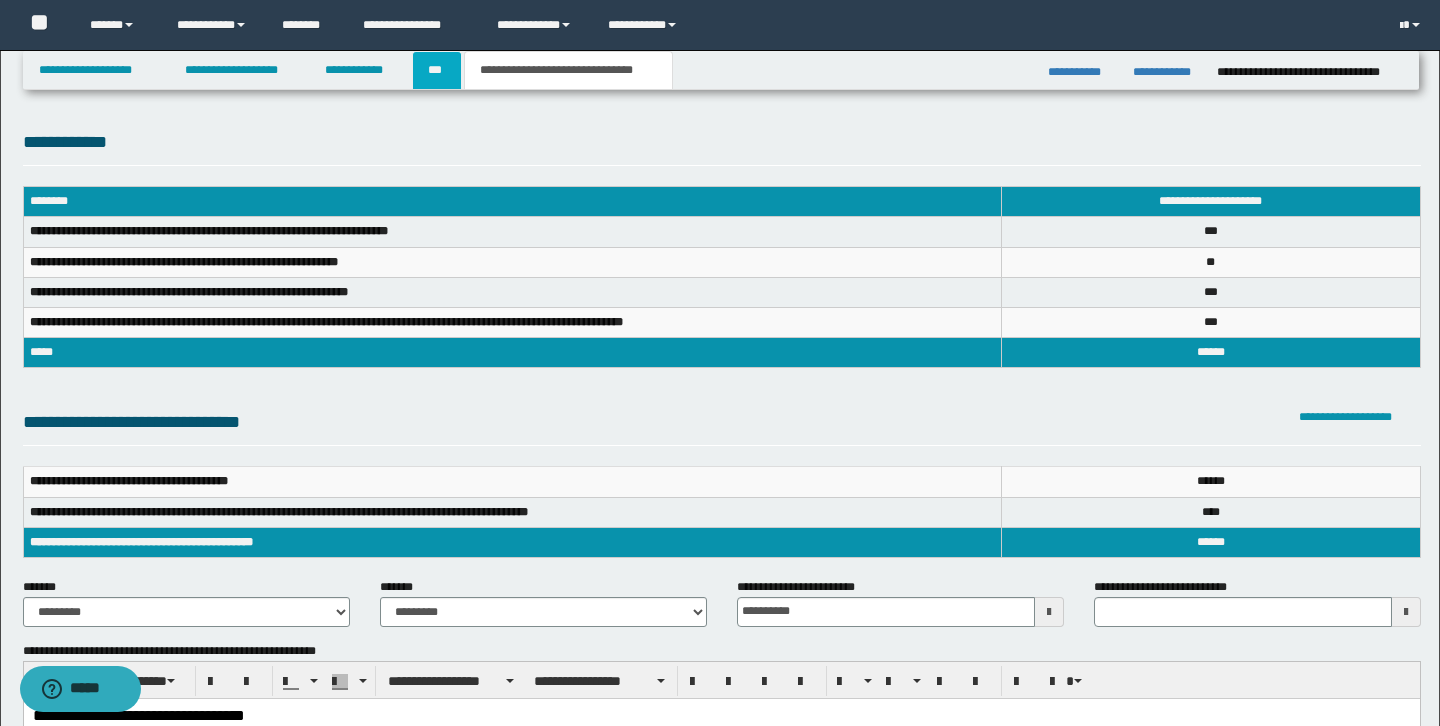 click on "***" at bounding box center [437, 70] 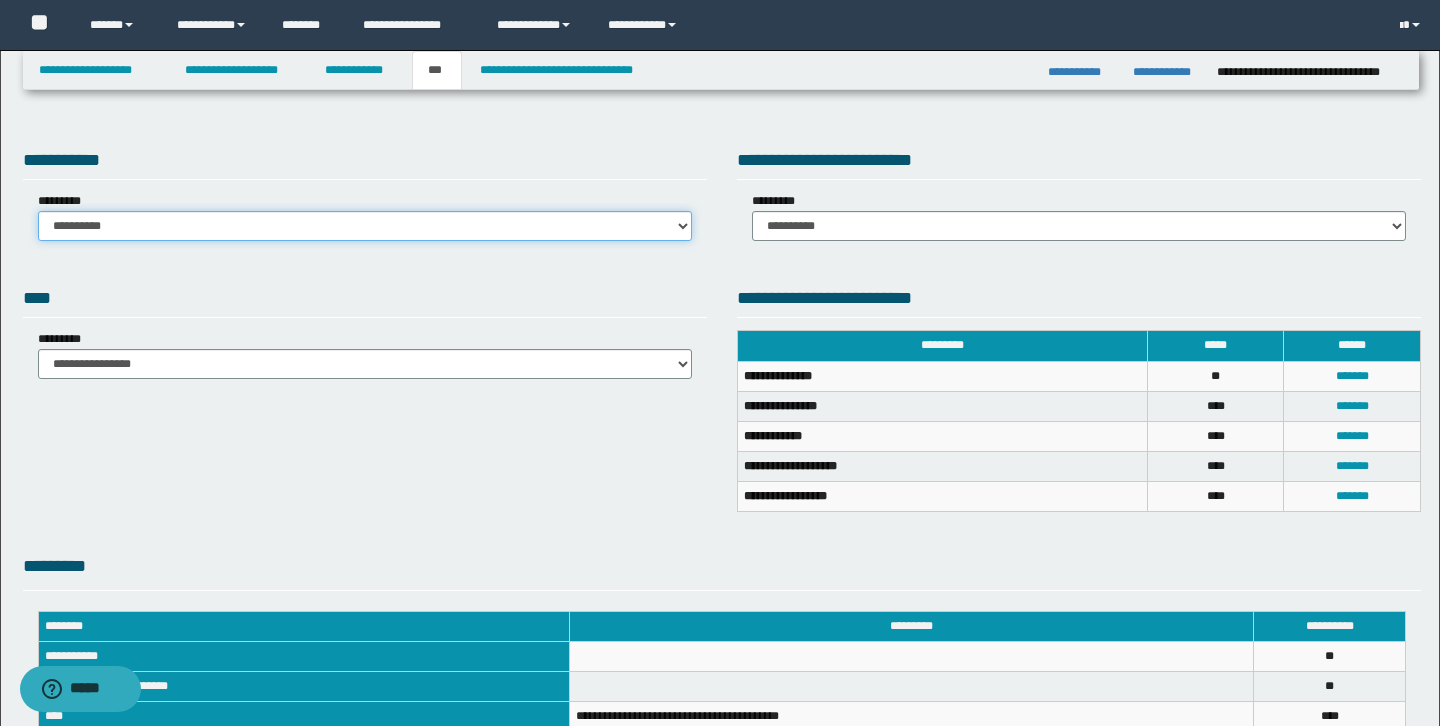 click on "**********" at bounding box center [365, 226] 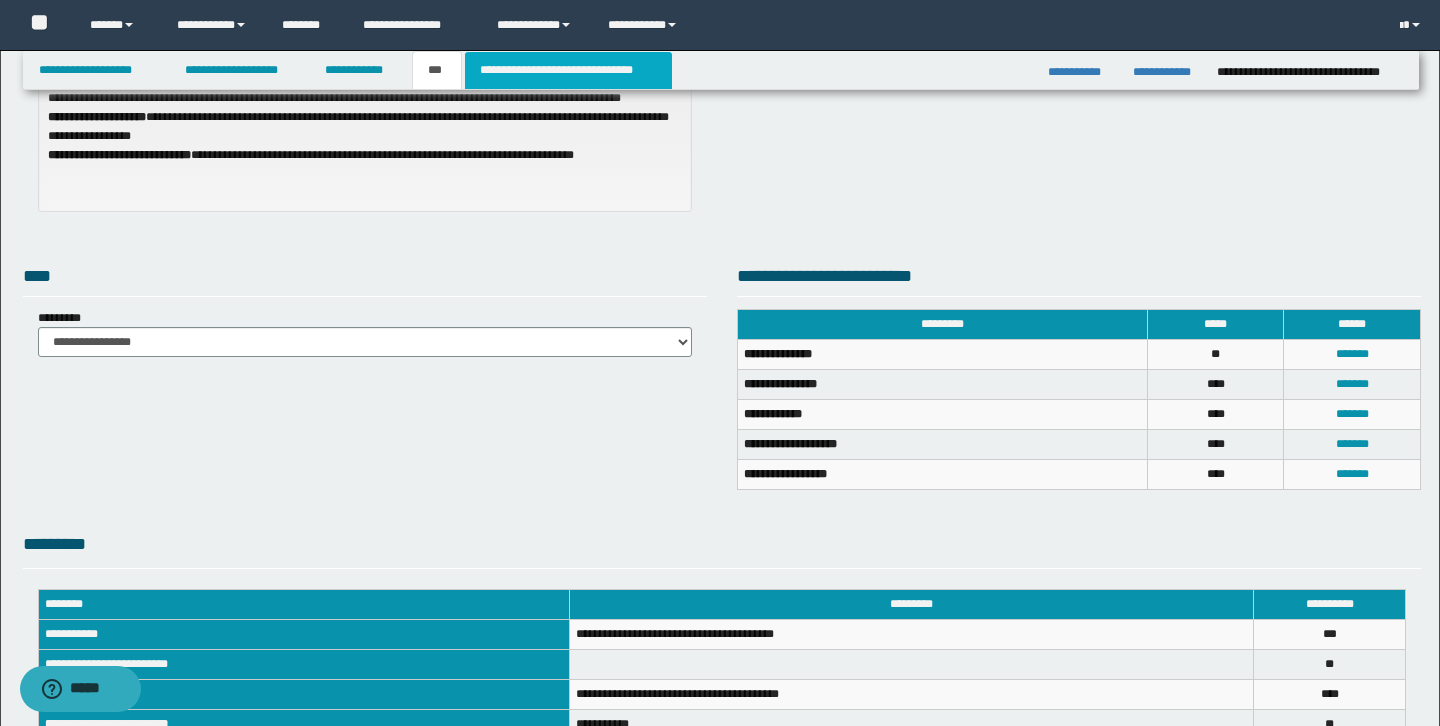 scroll, scrollTop: 389, scrollLeft: 0, axis: vertical 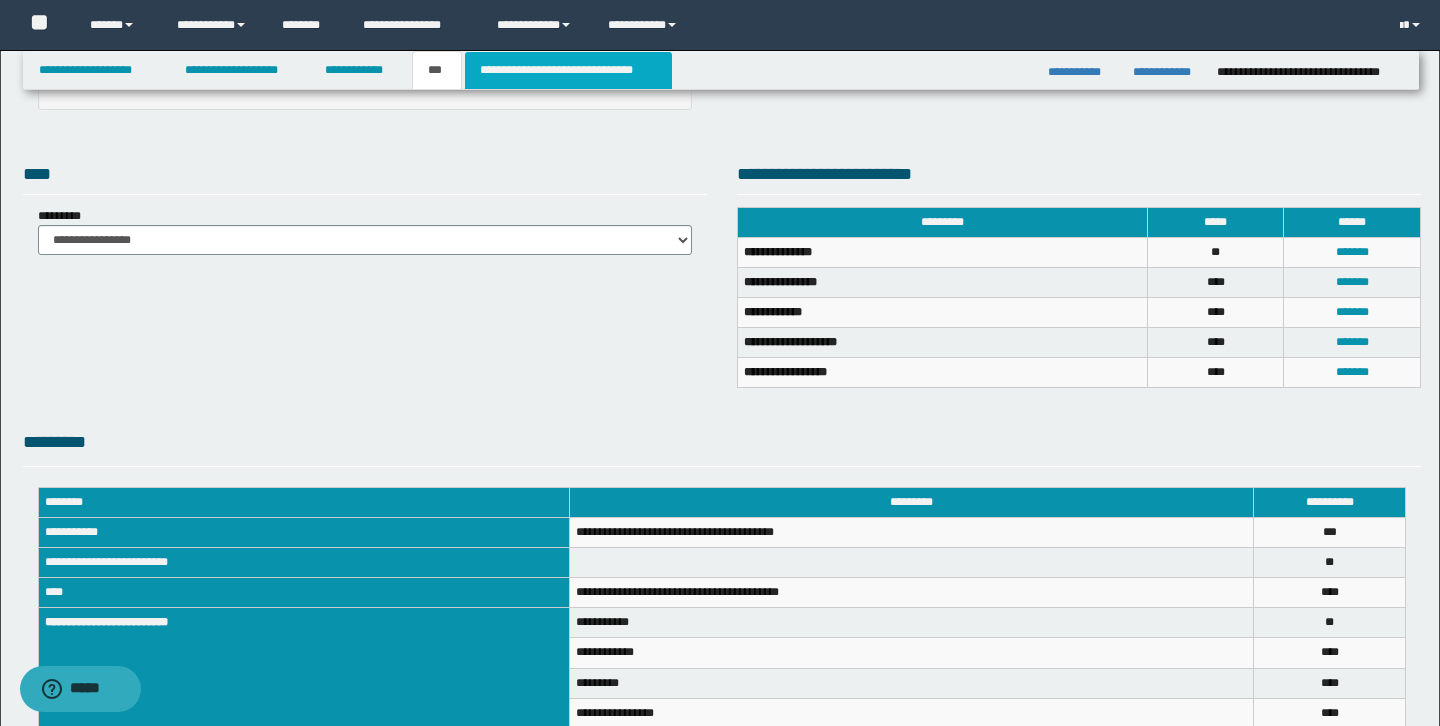 click on "**********" at bounding box center [568, 70] 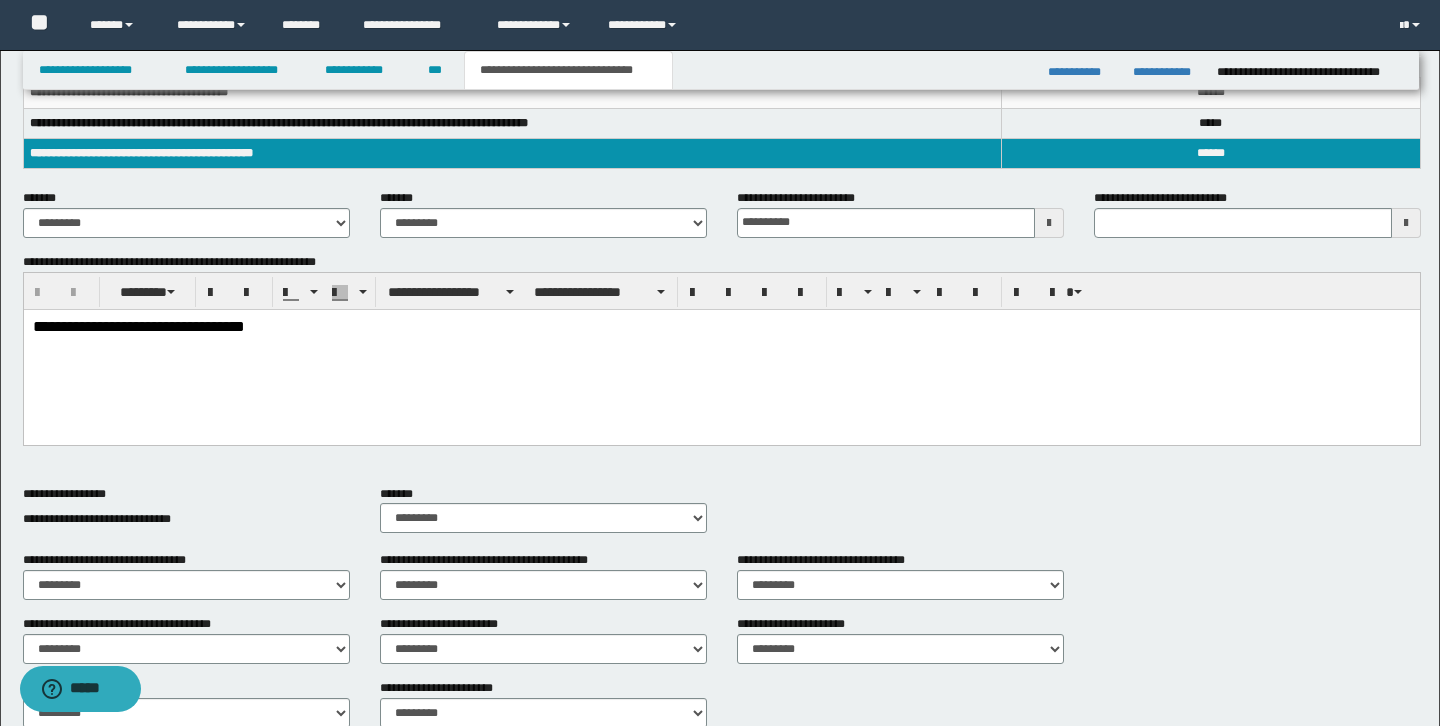 scroll, scrollTop: 319, scrollLeft: 0, axis: vertical 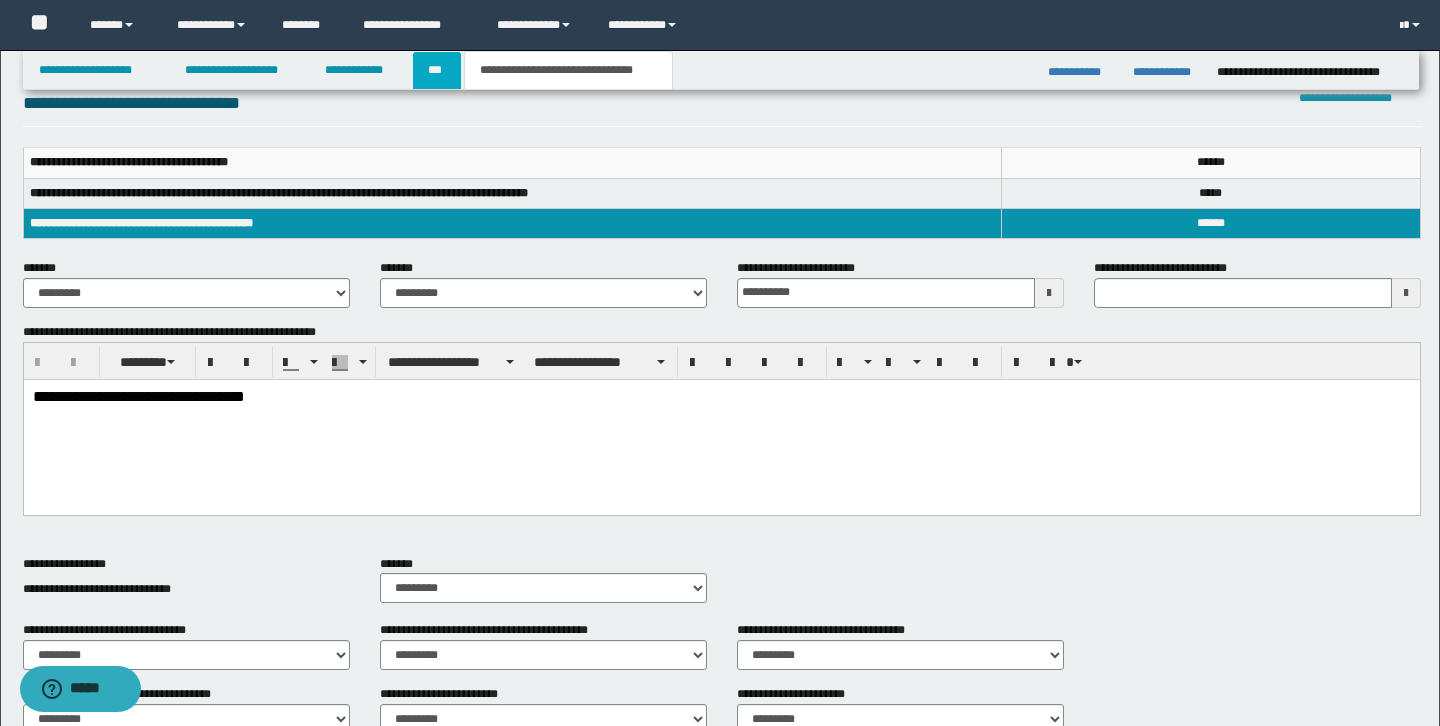 click on "***" at bounding box center (437, 70) 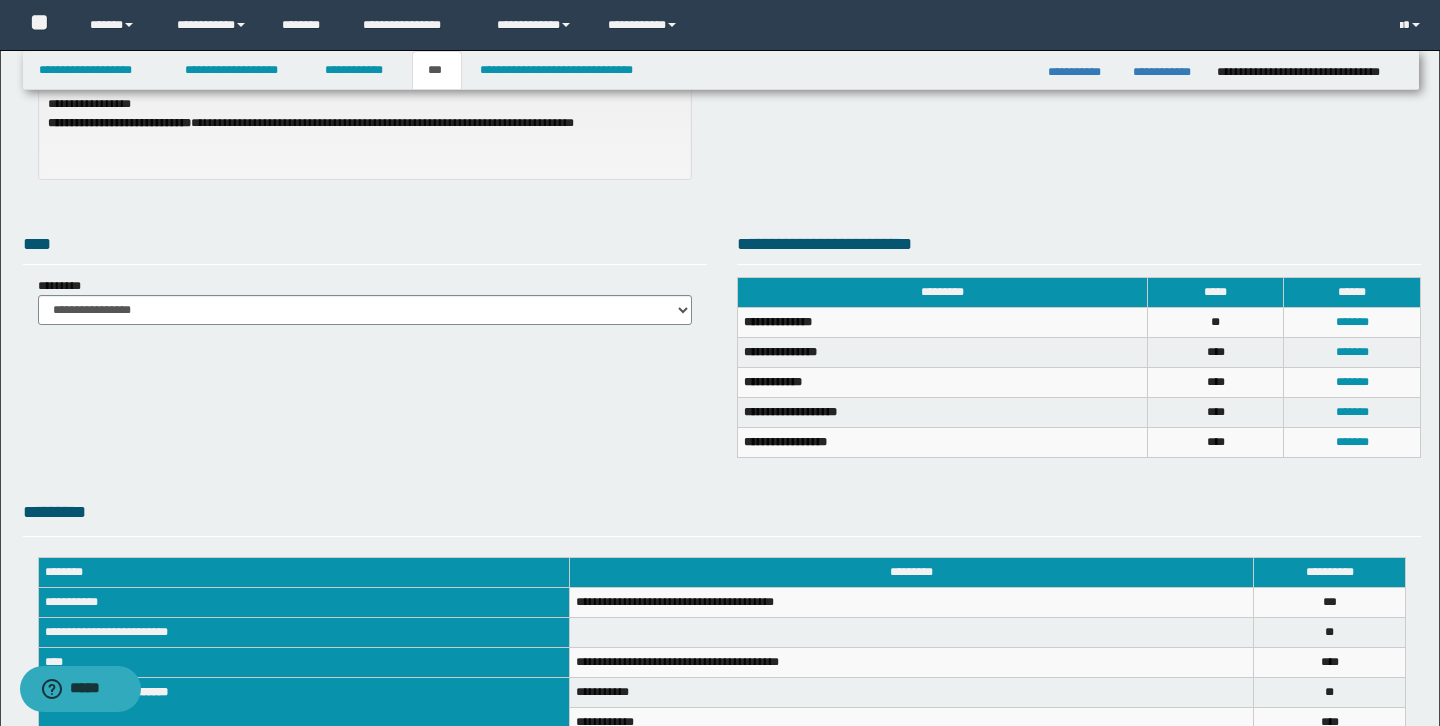 scroll, scrollTop: 0, scrollLeft: 0, axis: both 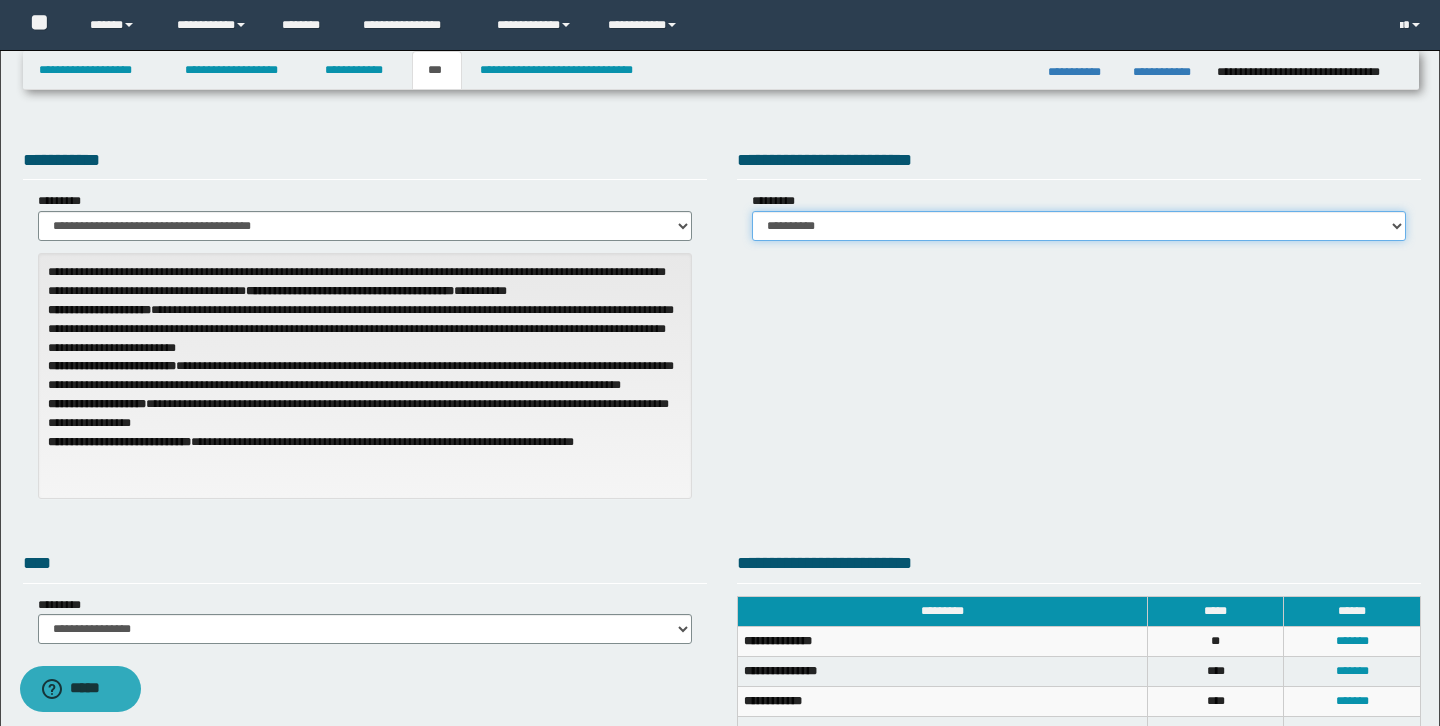 click on "**********" at bounding box center [1079, 226] 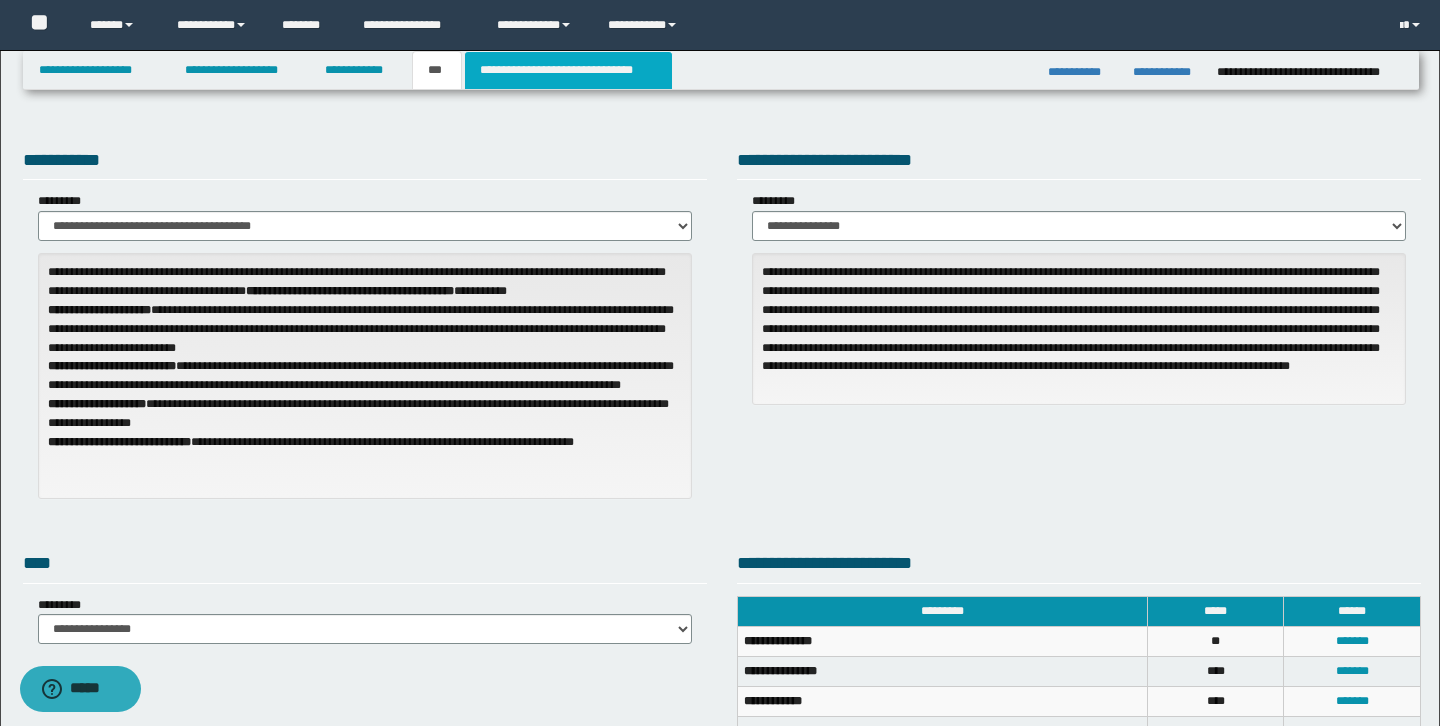 click on "**********" at bounding box center (568, 70) 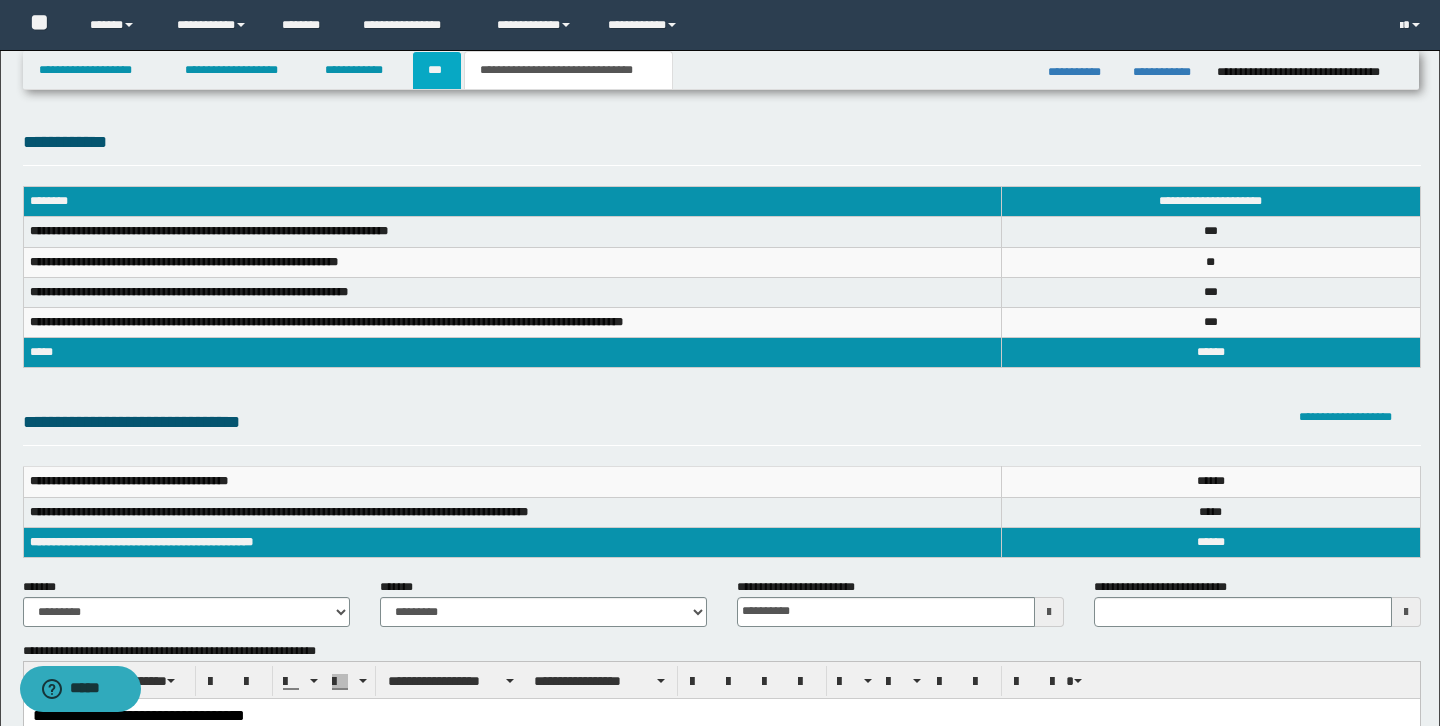 click on "***" at bounding box center [437, 70] 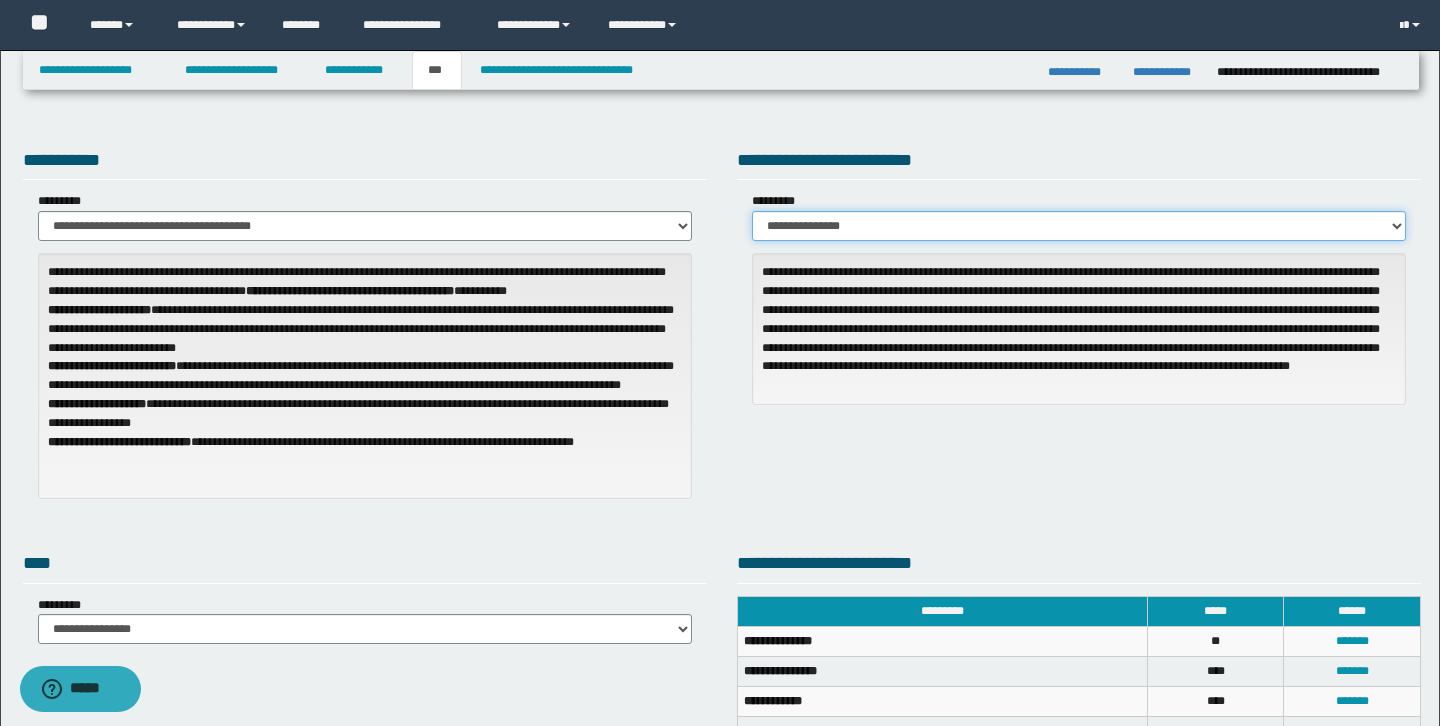 click on "**********" at bounding box center (1079, 226) 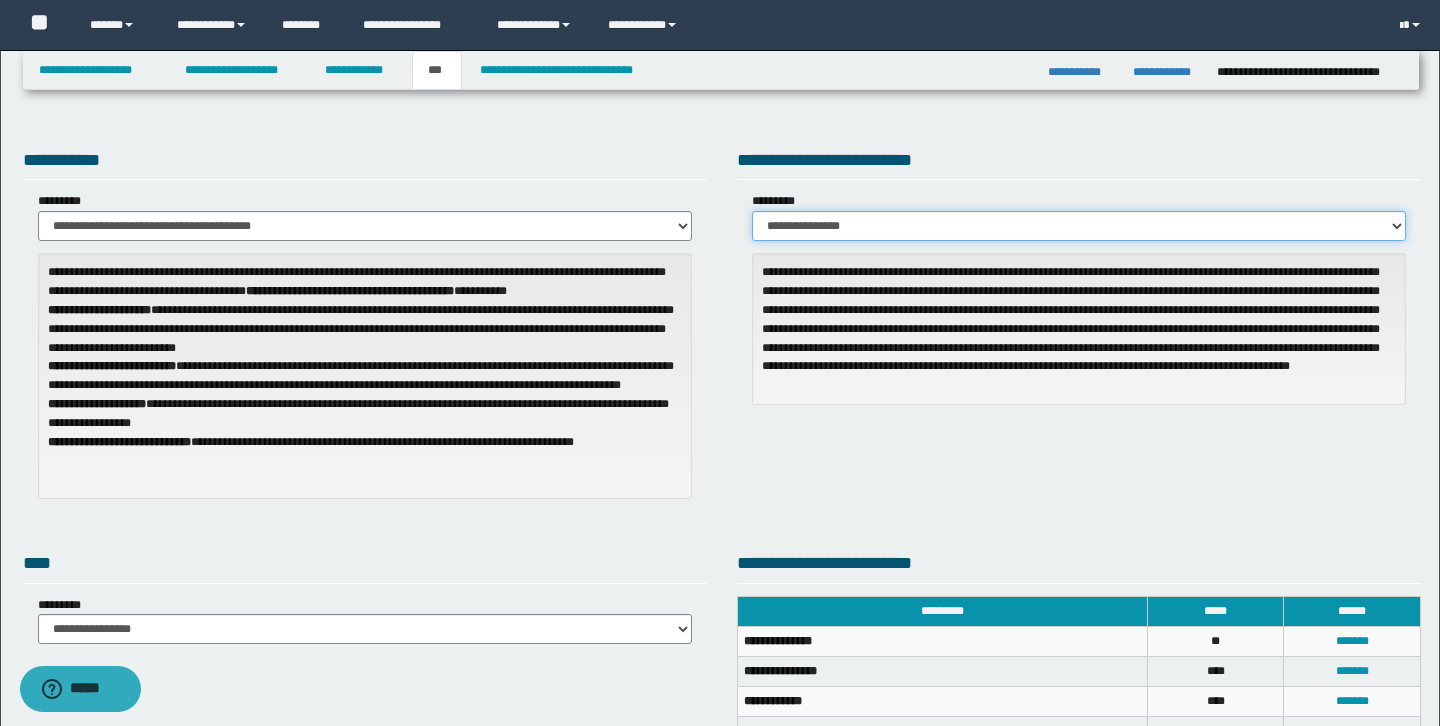 select on "*" 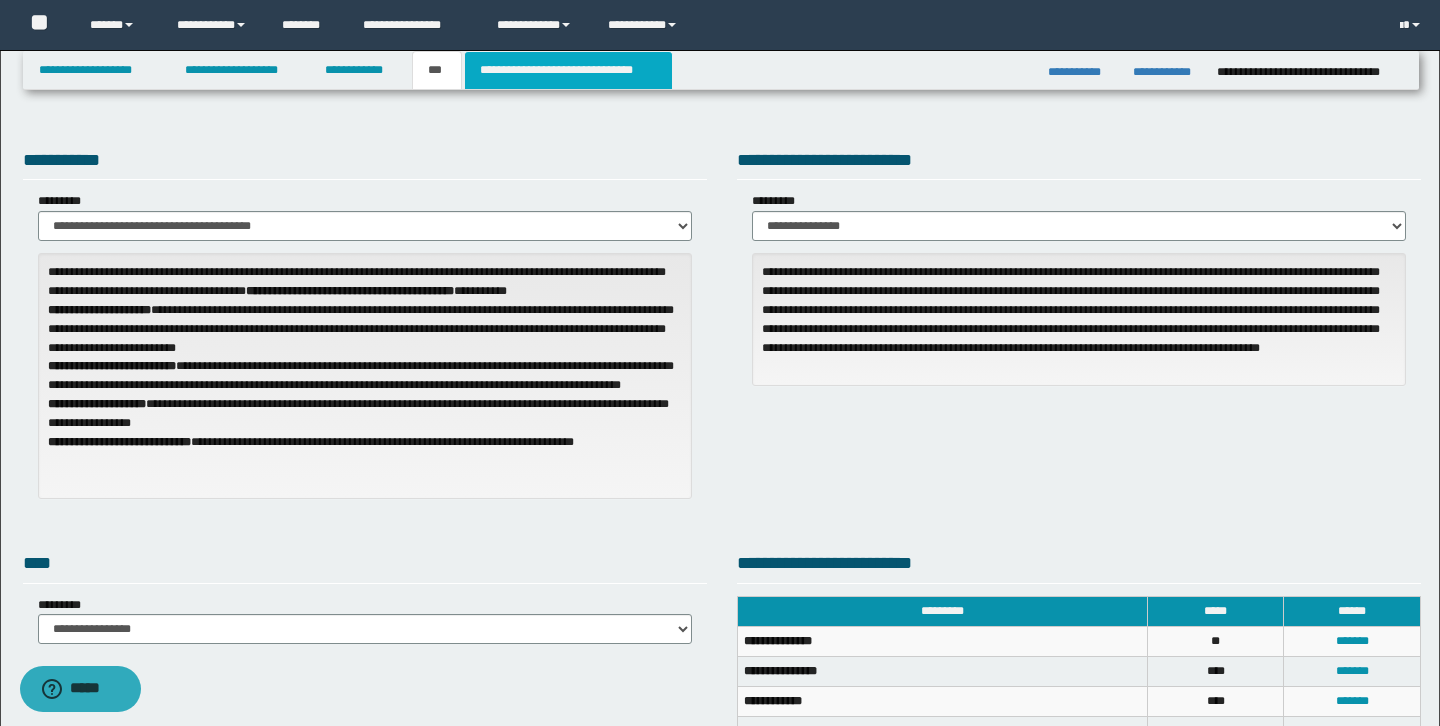 click on "**********" at bounding box center (568, 70) 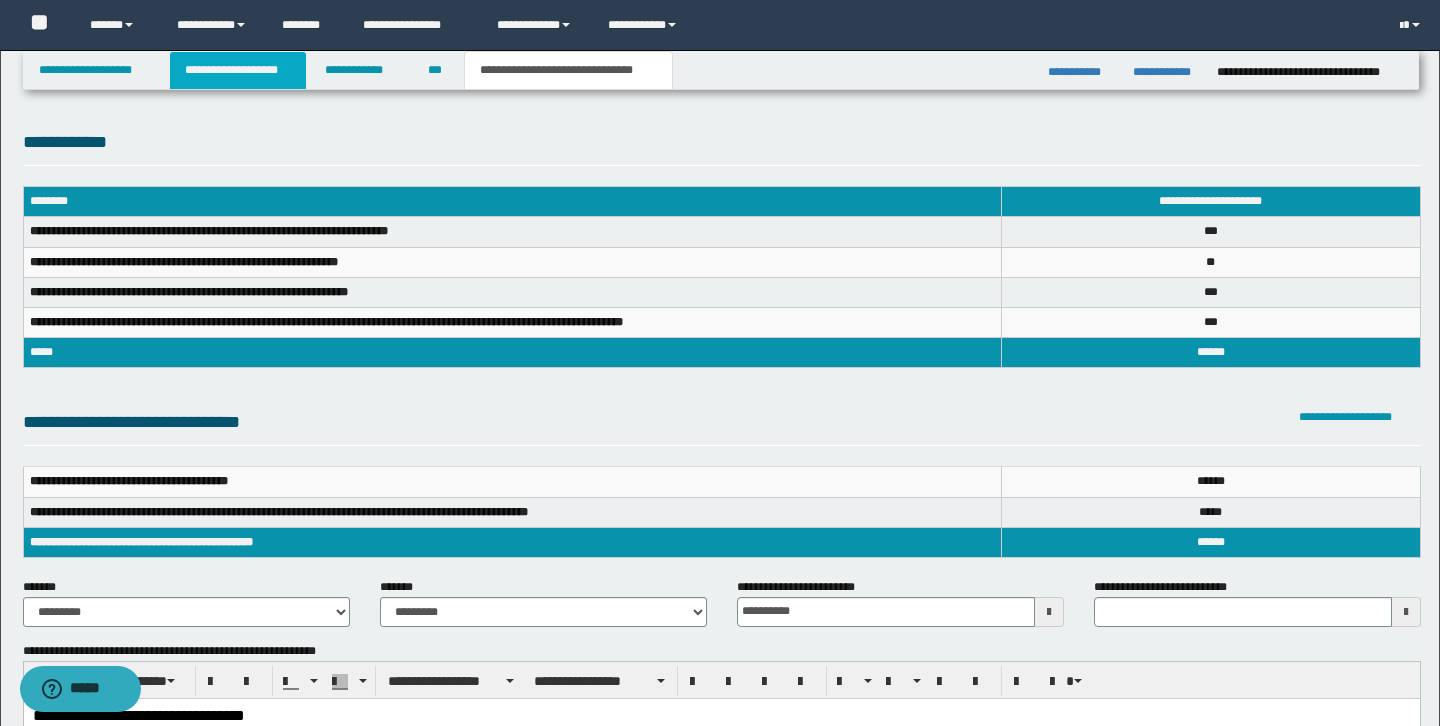 click on "**********" at bounding box center [238, 70] 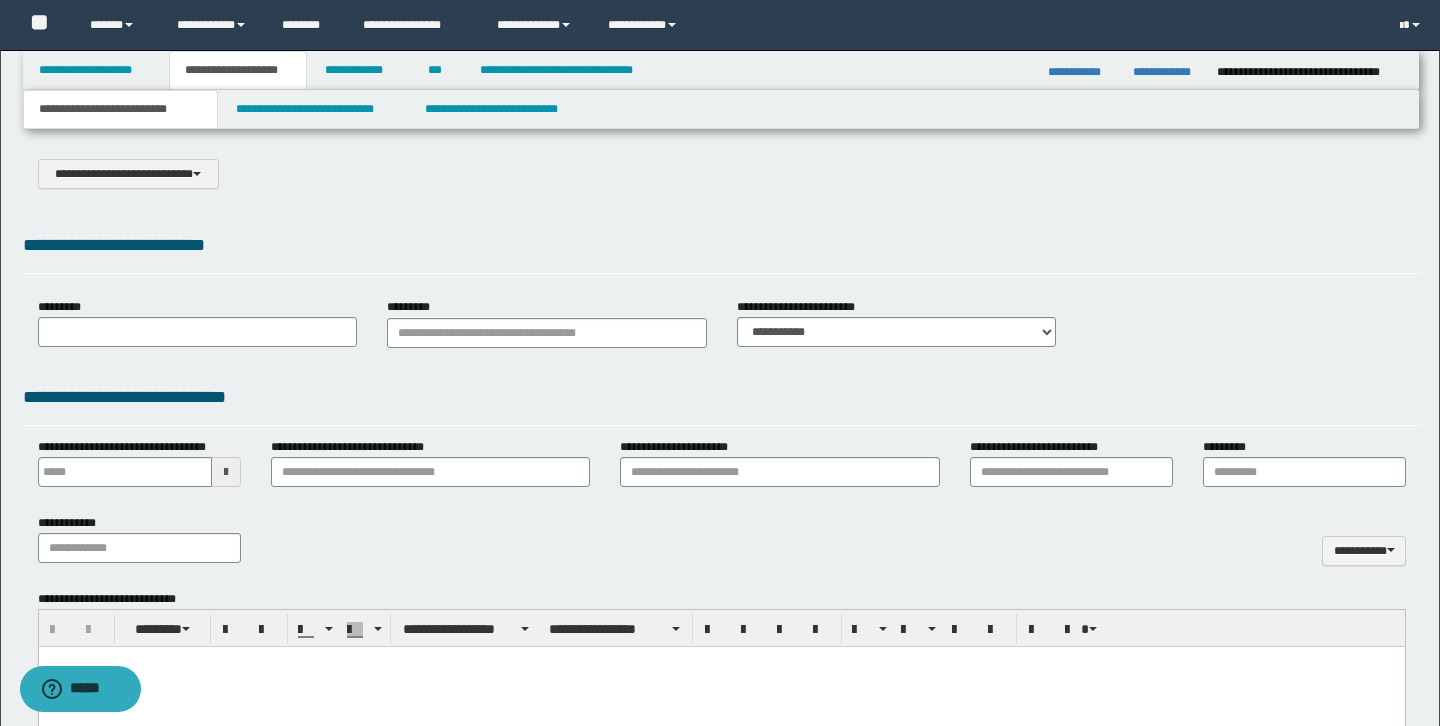 select on "*" 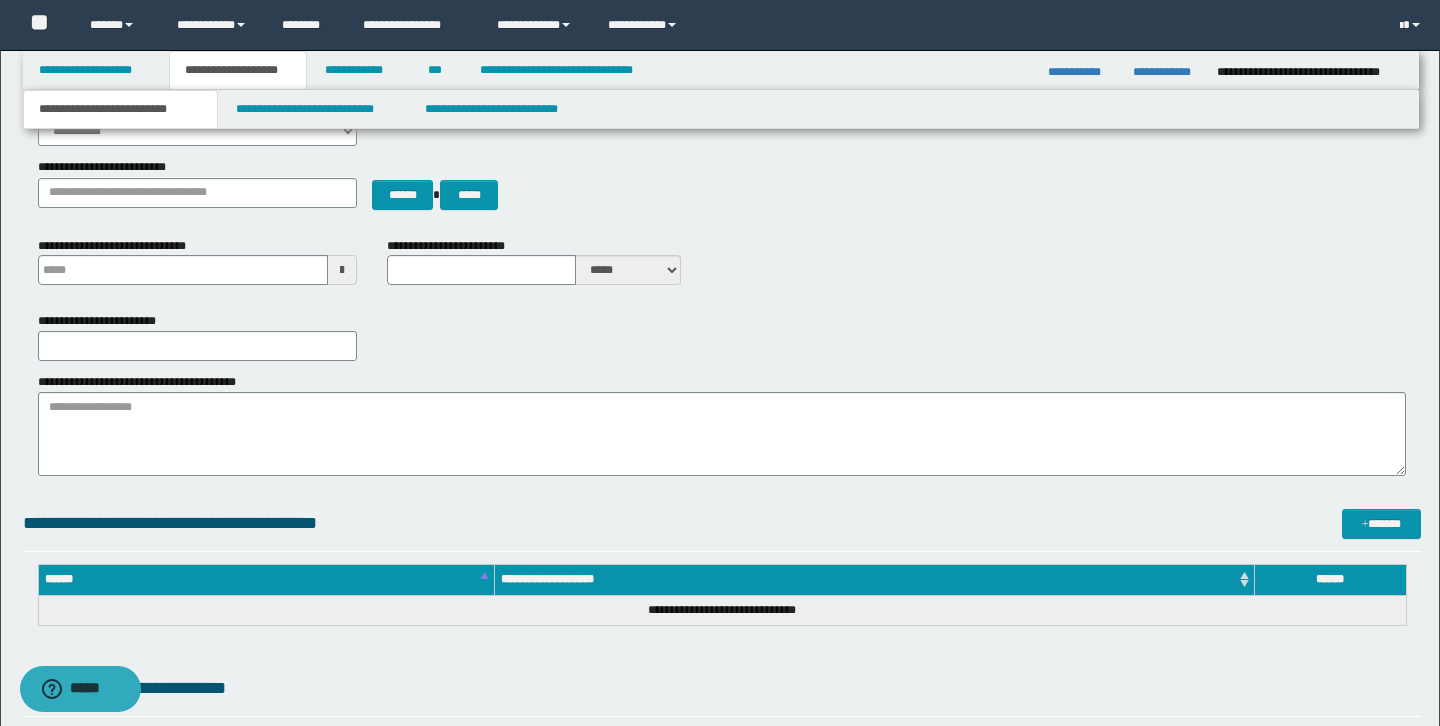 scroll, scrollTop: 263, scrollLeft: 0, axis: vertical 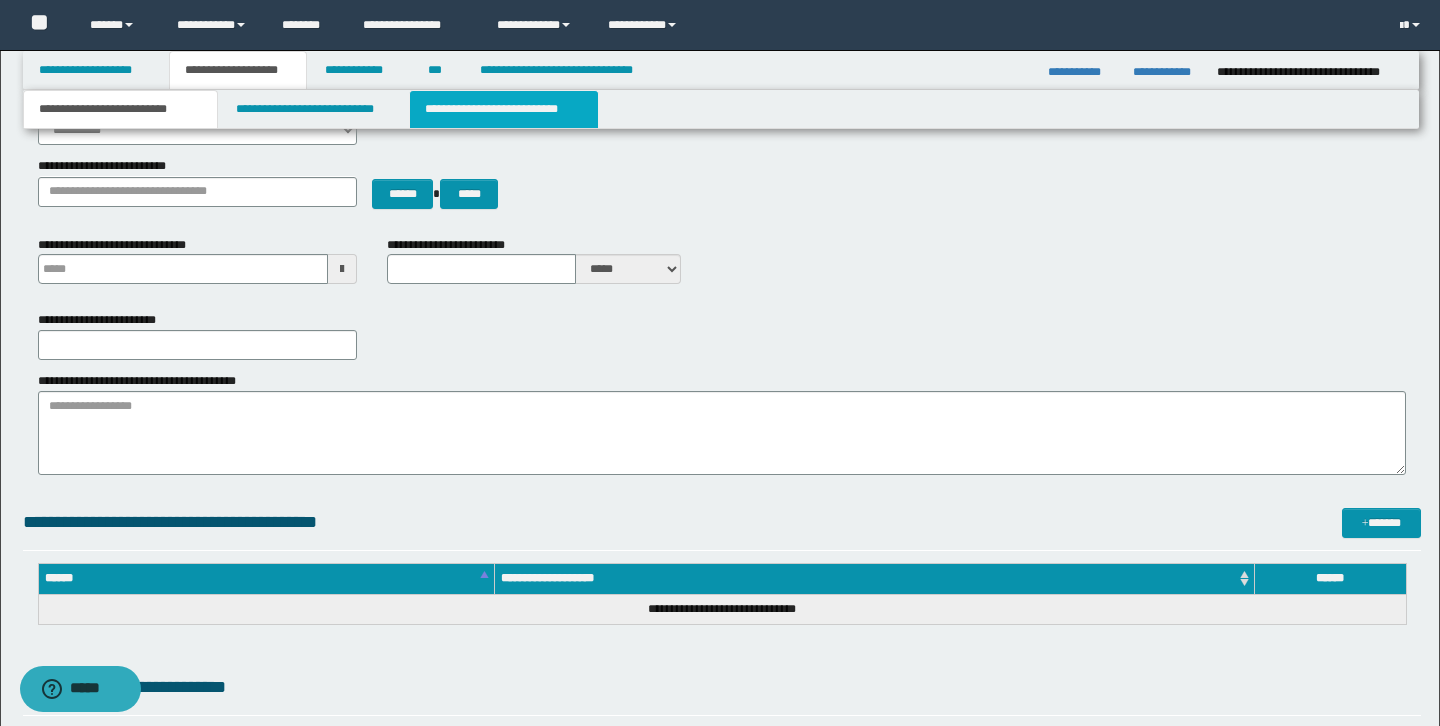 click on "**********" at bounding box center [504, 109] 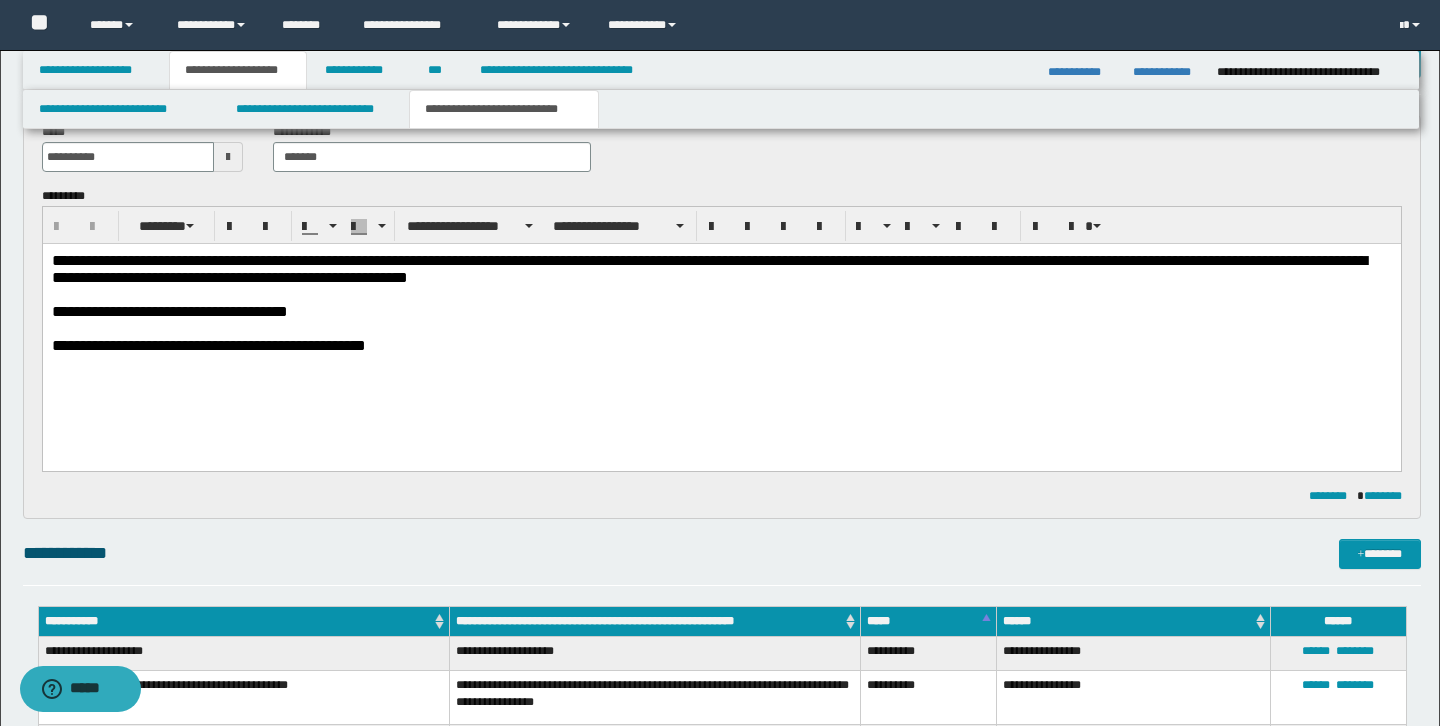 scroll, scrollTop: 0, scrollLeft: 0, axis: both 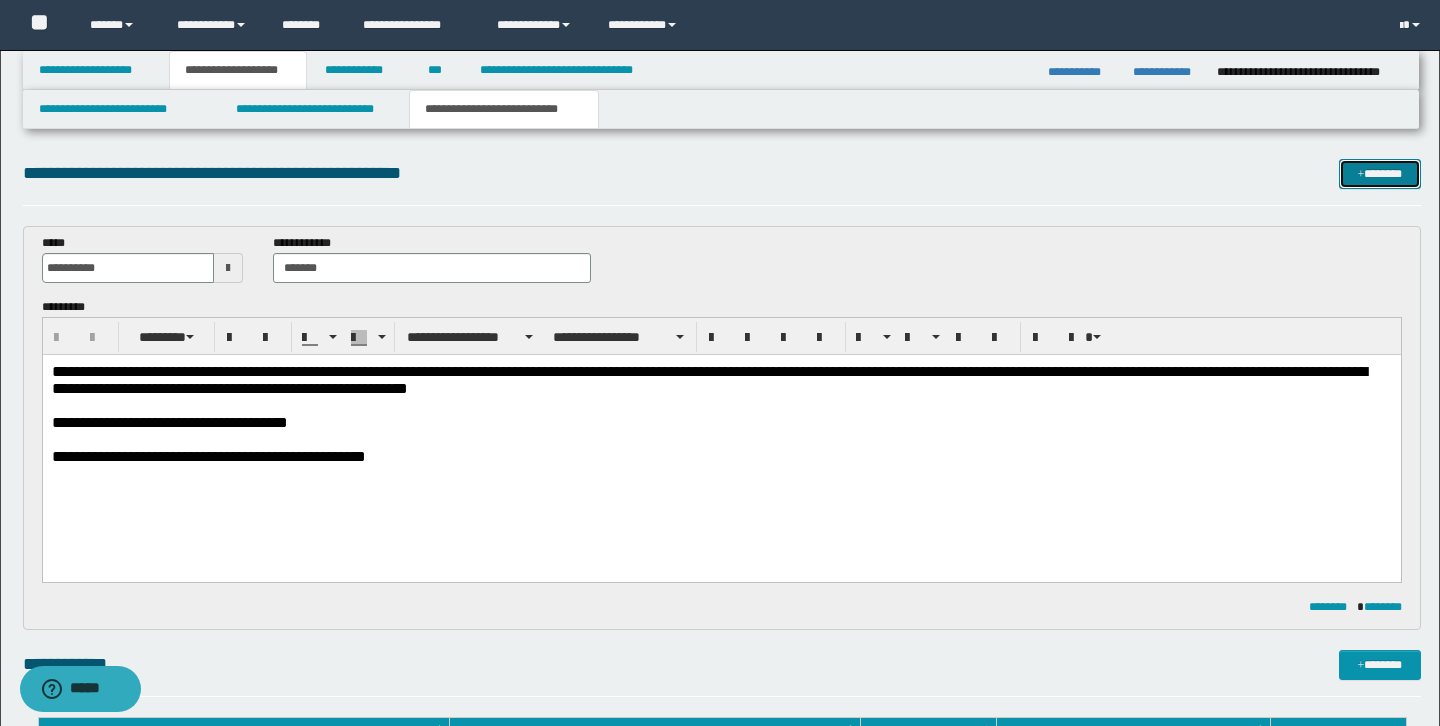 click on "*******" at bounding box center (1380, 174) 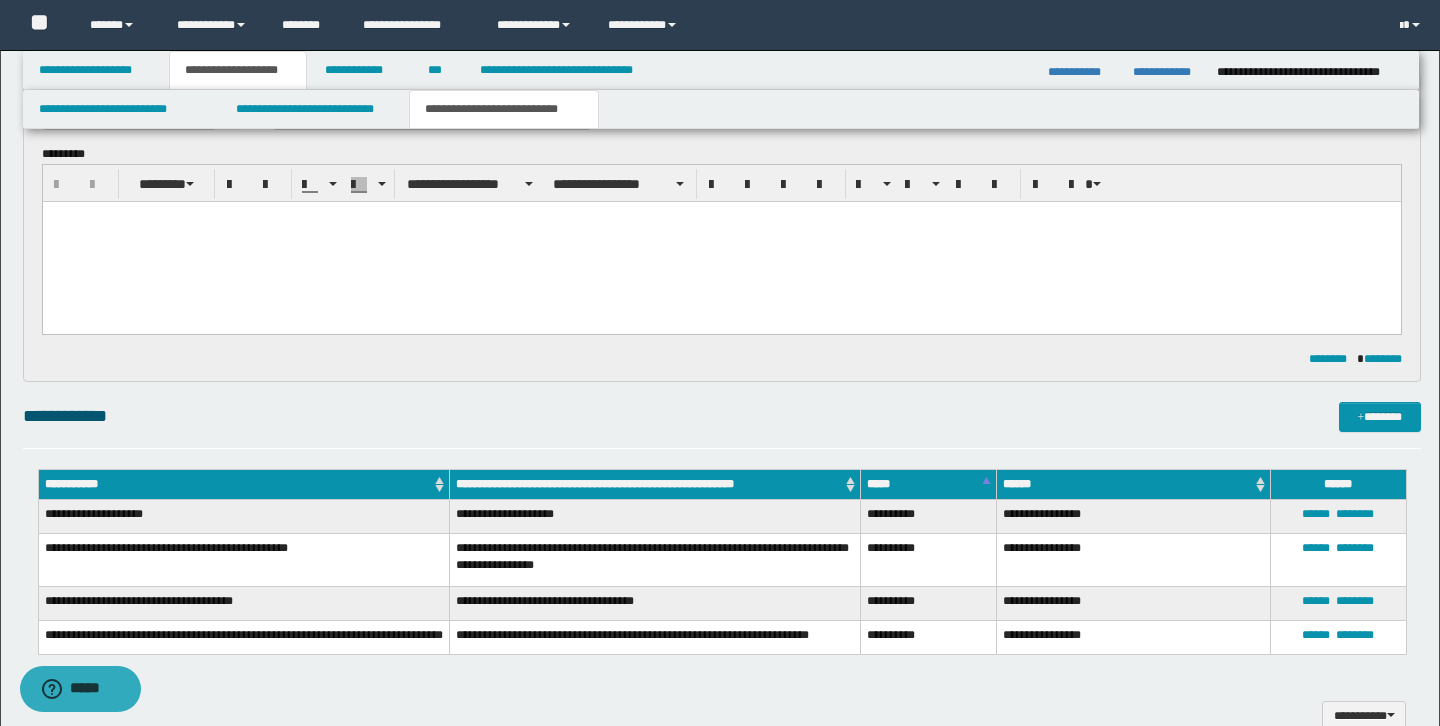 scroll, scrollTop: 0, scrollLeft: 0, axis: both 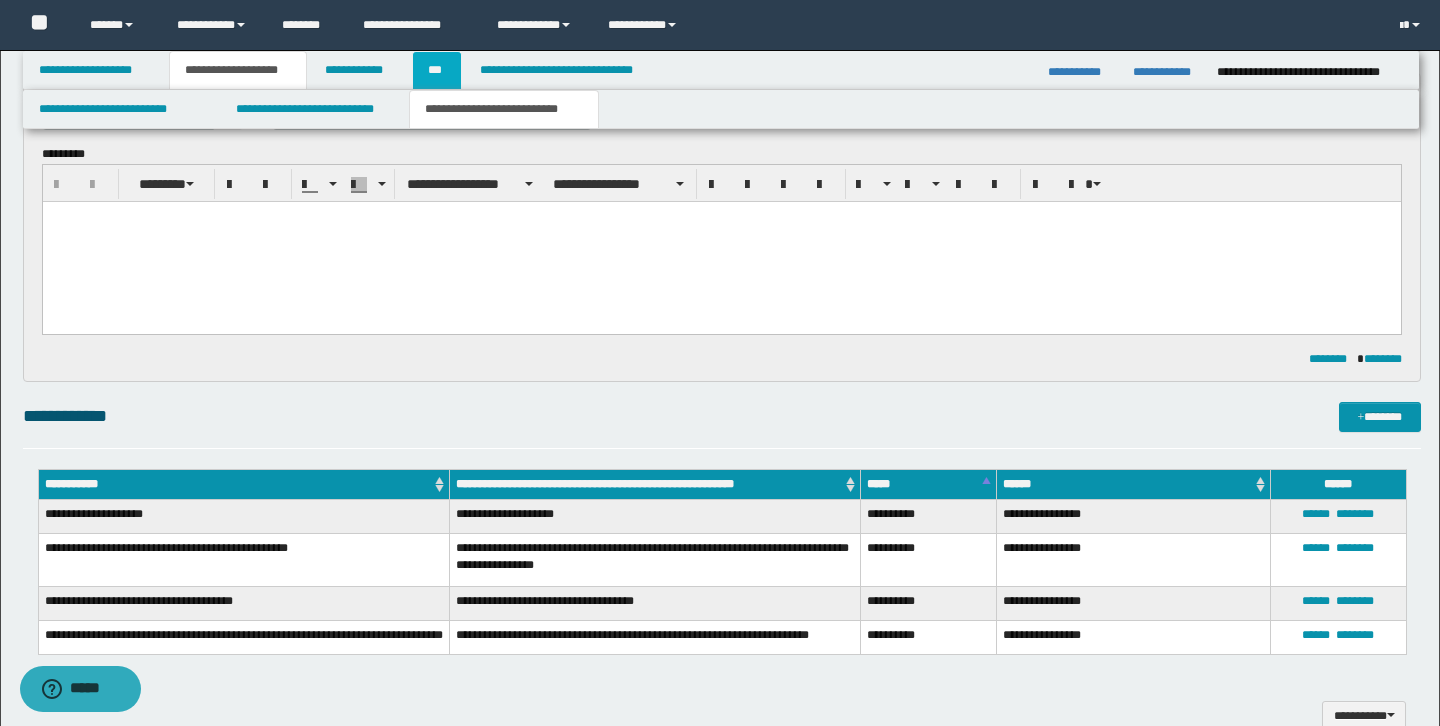 click on "***" at bounding box center (437, 70) 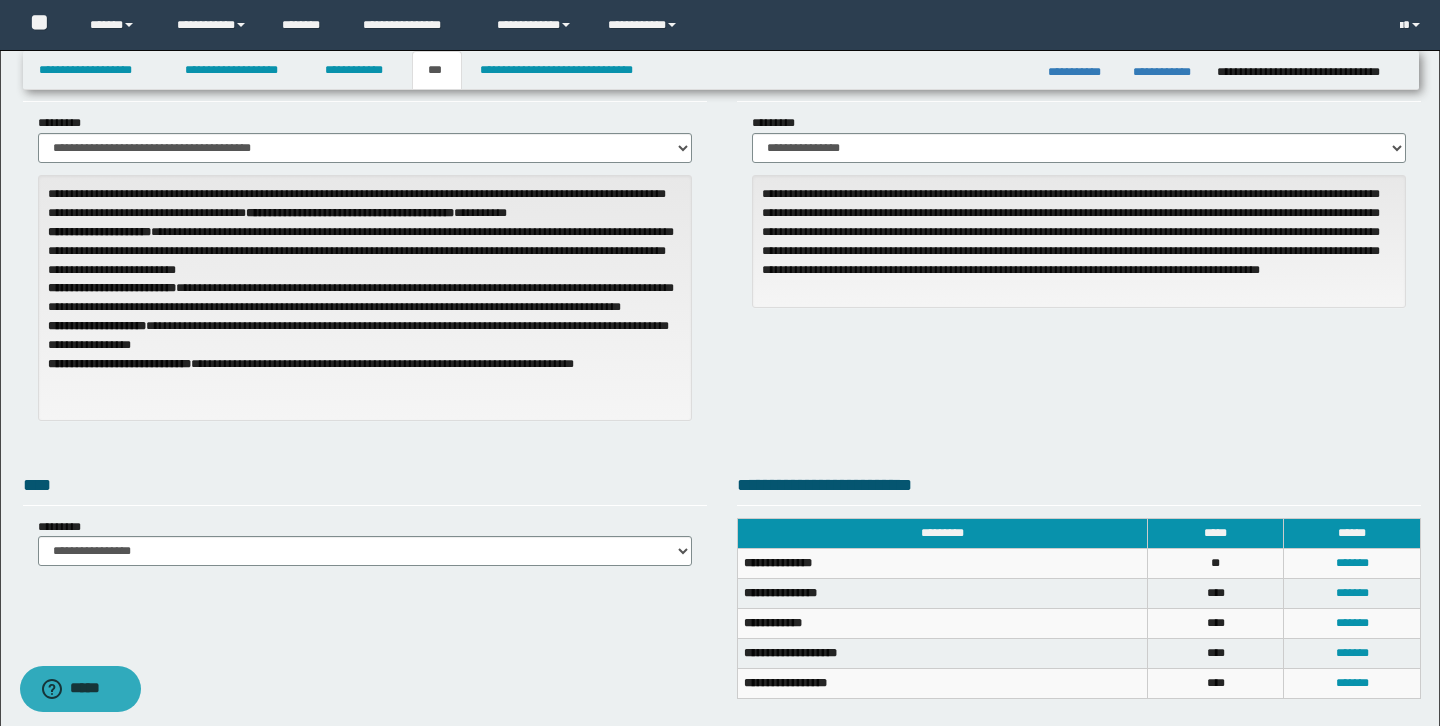 scroll, scrollTop: 73, scrollLeft: 0, axis: vertical 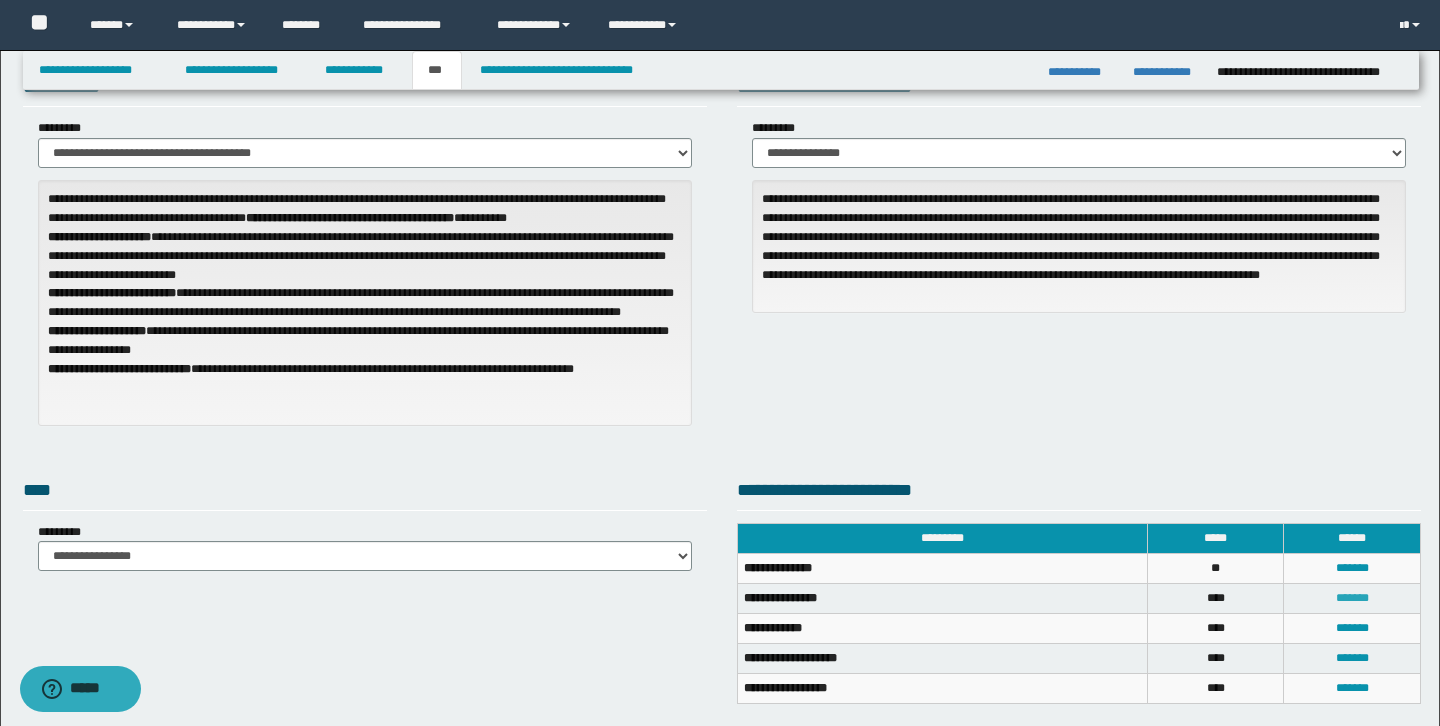click on "*******" at bounding box center (1352, 598) 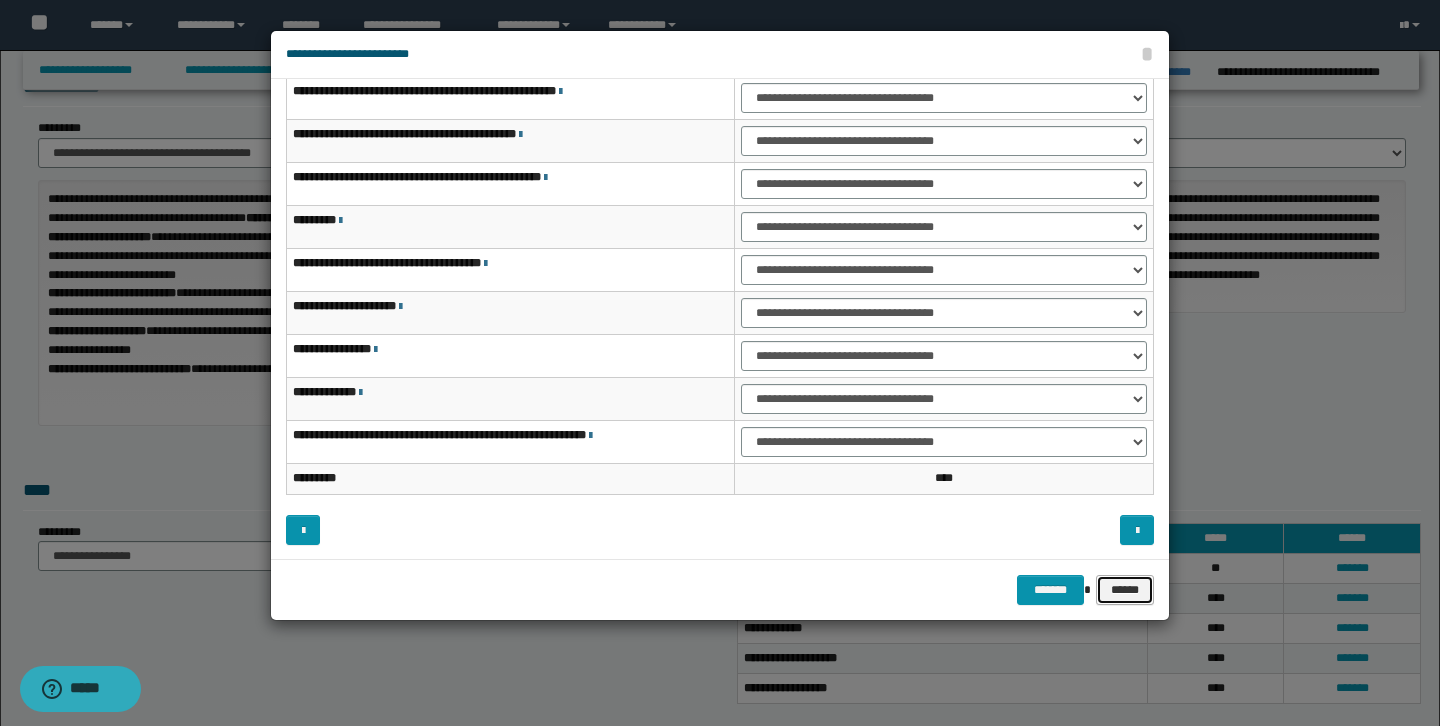 click on "******" at bounding box center (1125, 590) 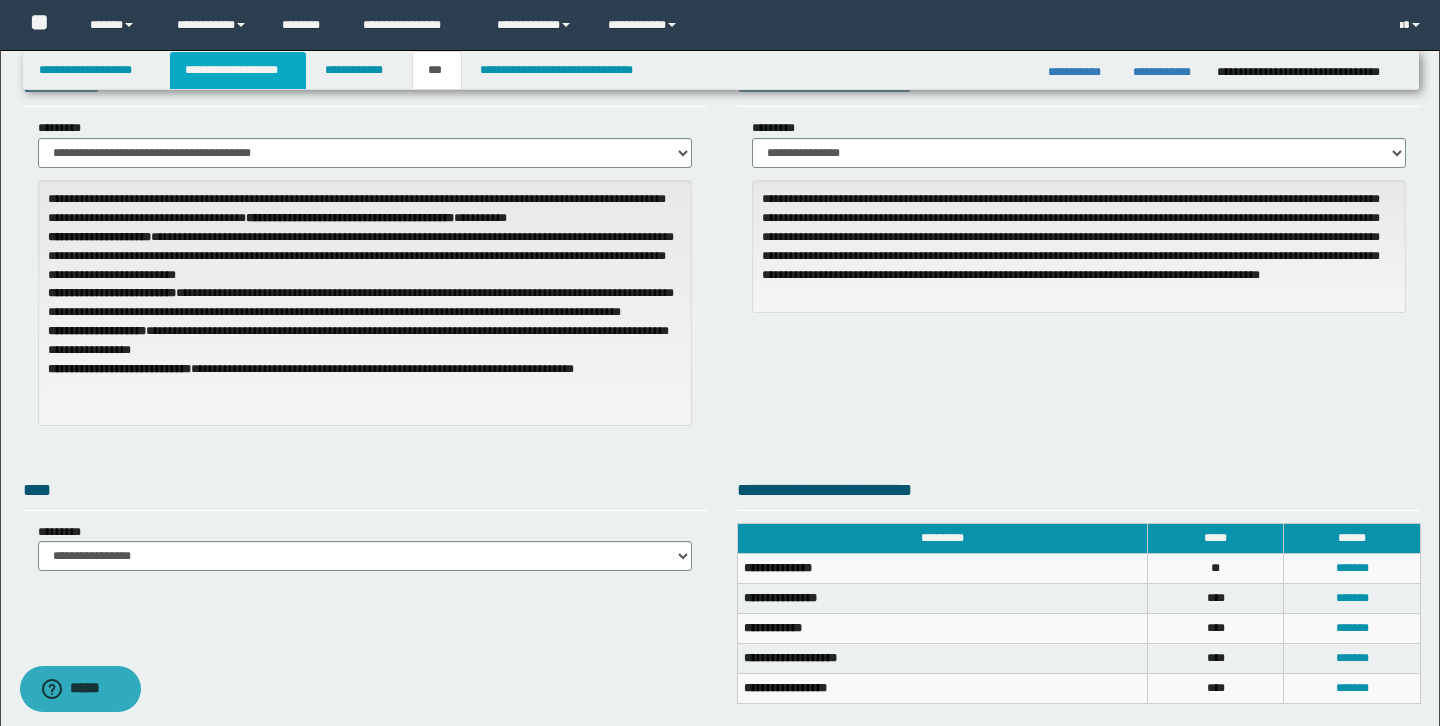click on "**********" at bounding box center (238, 70) 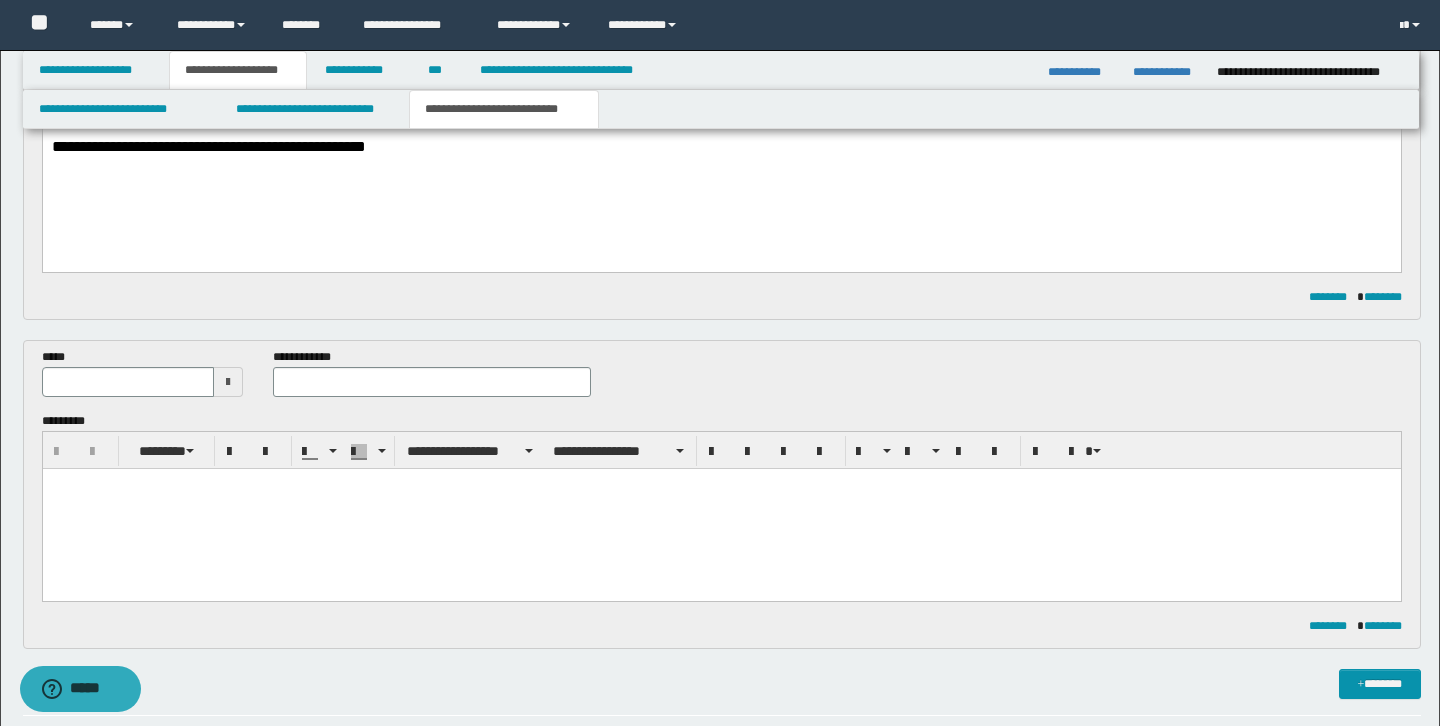 scroll, scrollTop: 424, scrollLeft: 0, axis: vertical 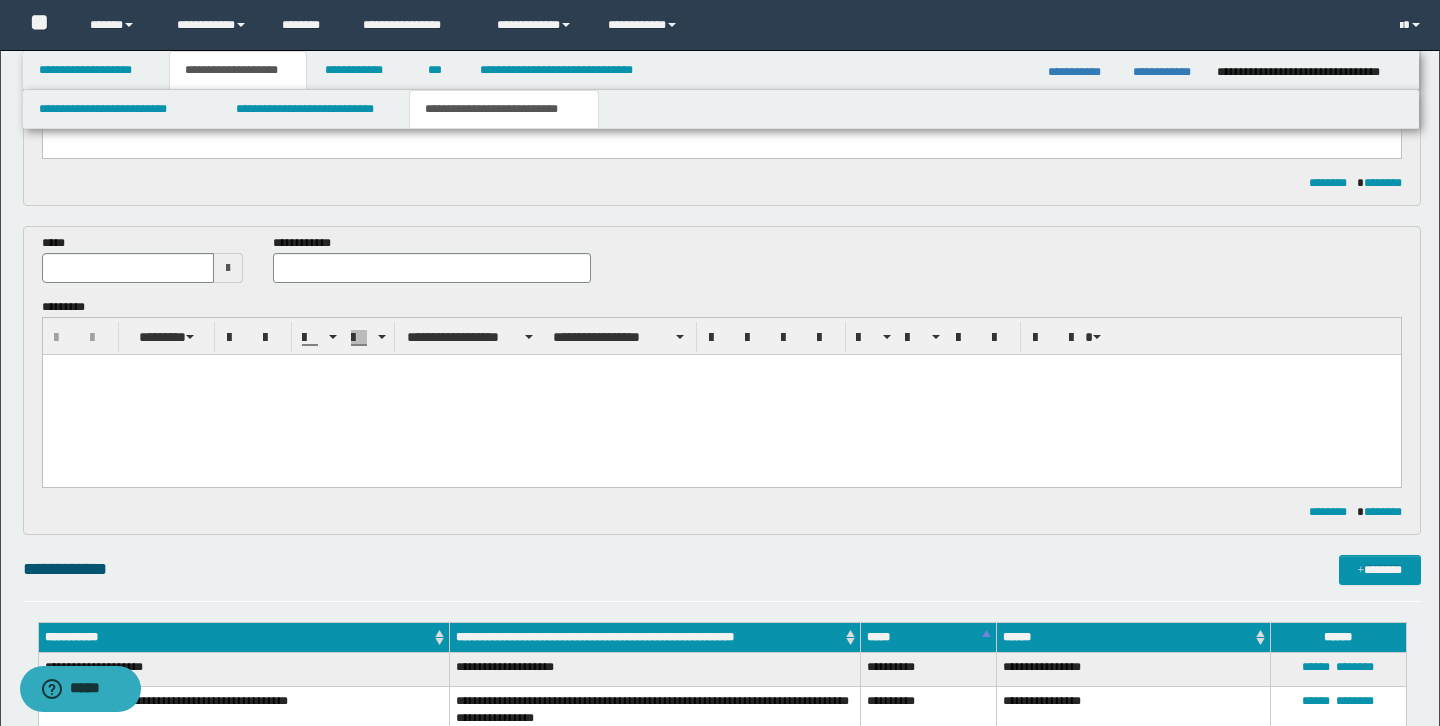 click at bounding box center (721, 394) 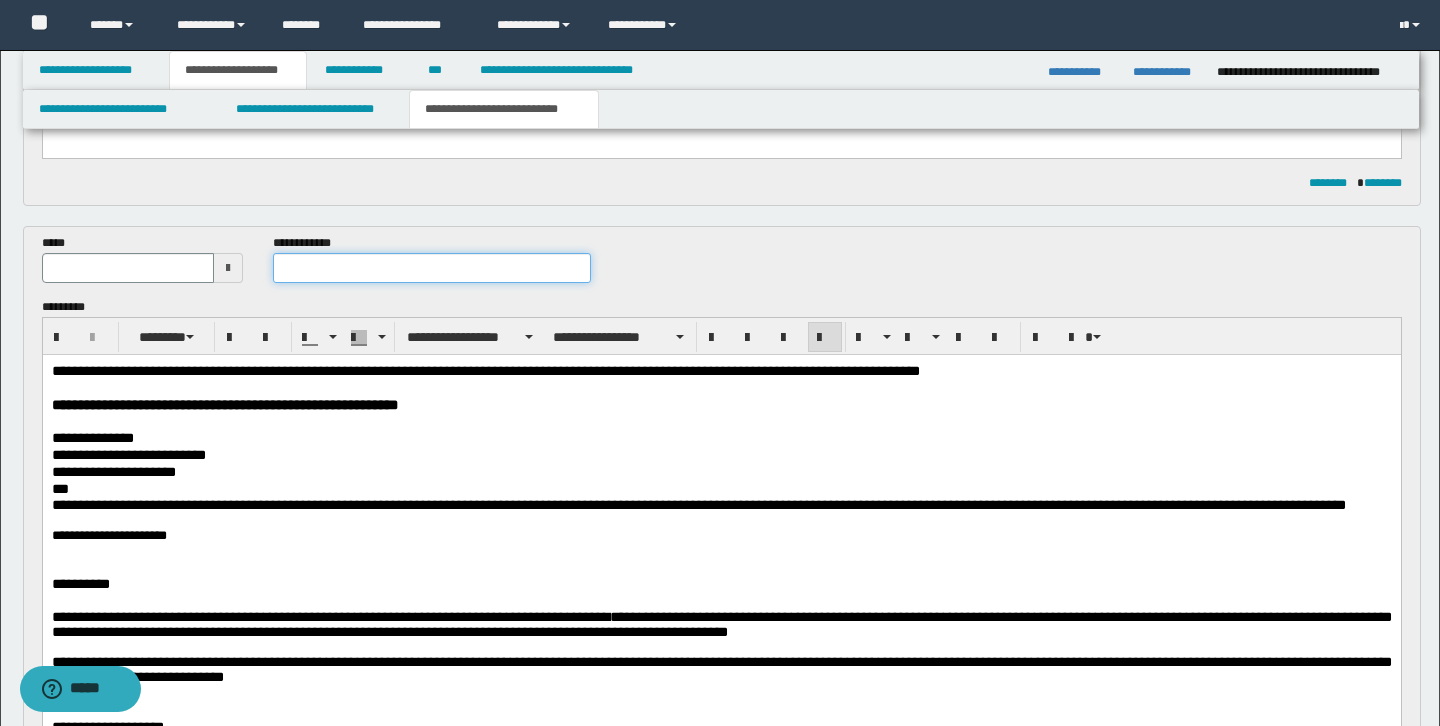click at bounding box center [432, 268] 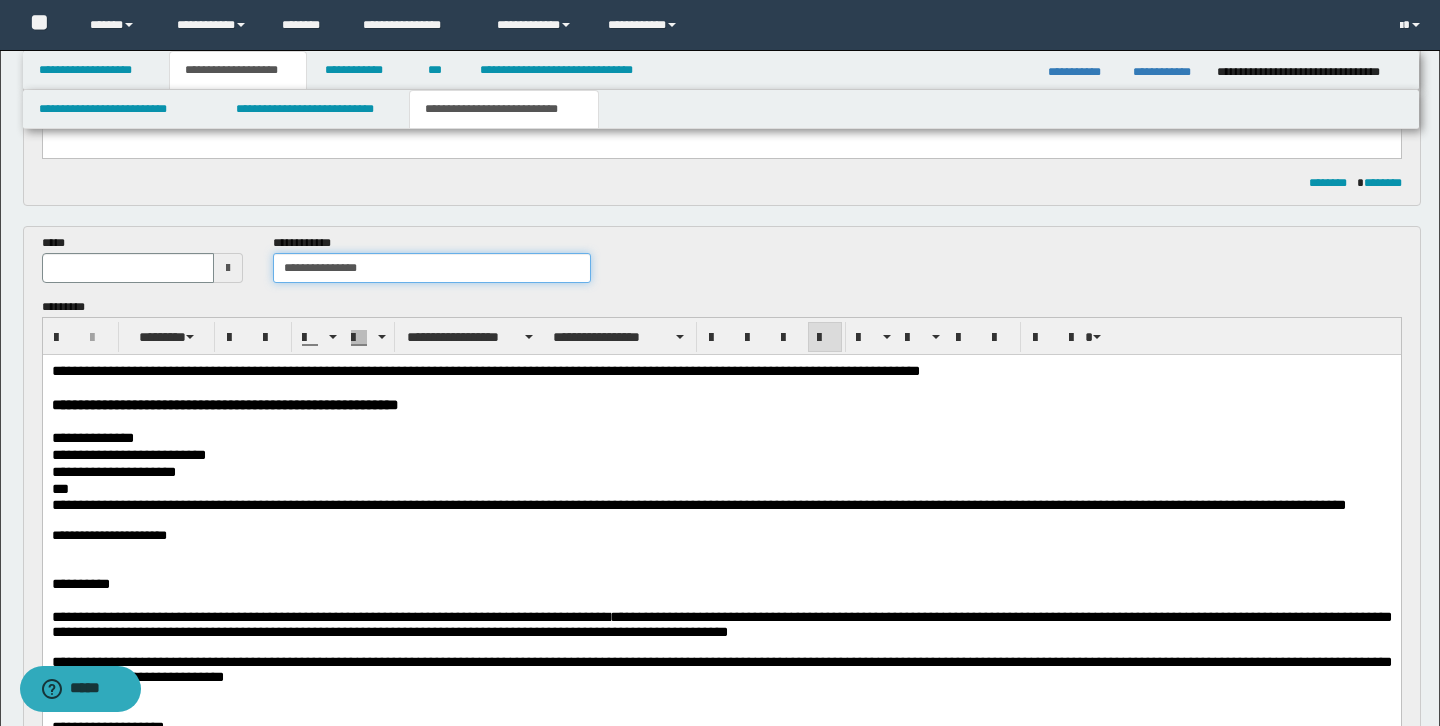 type on "**********" 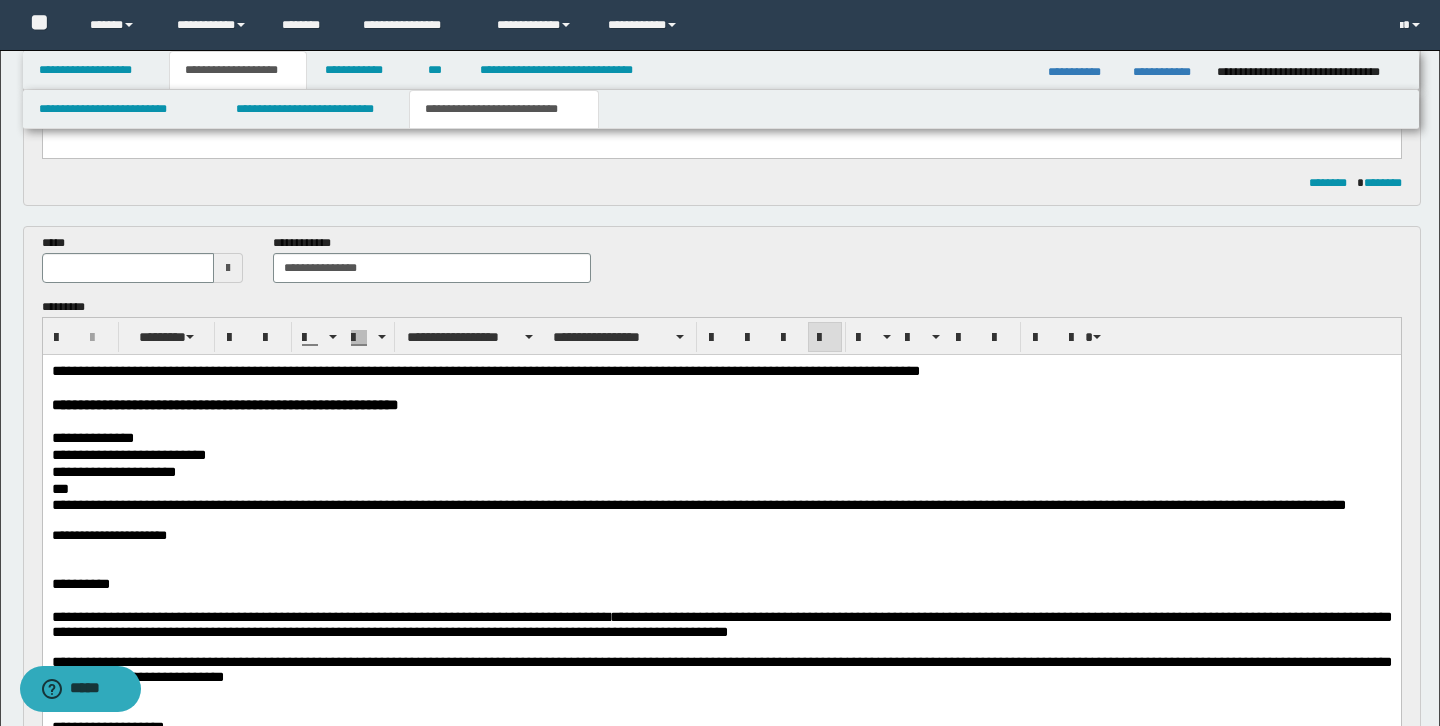 click at bounding box center [228, 268] 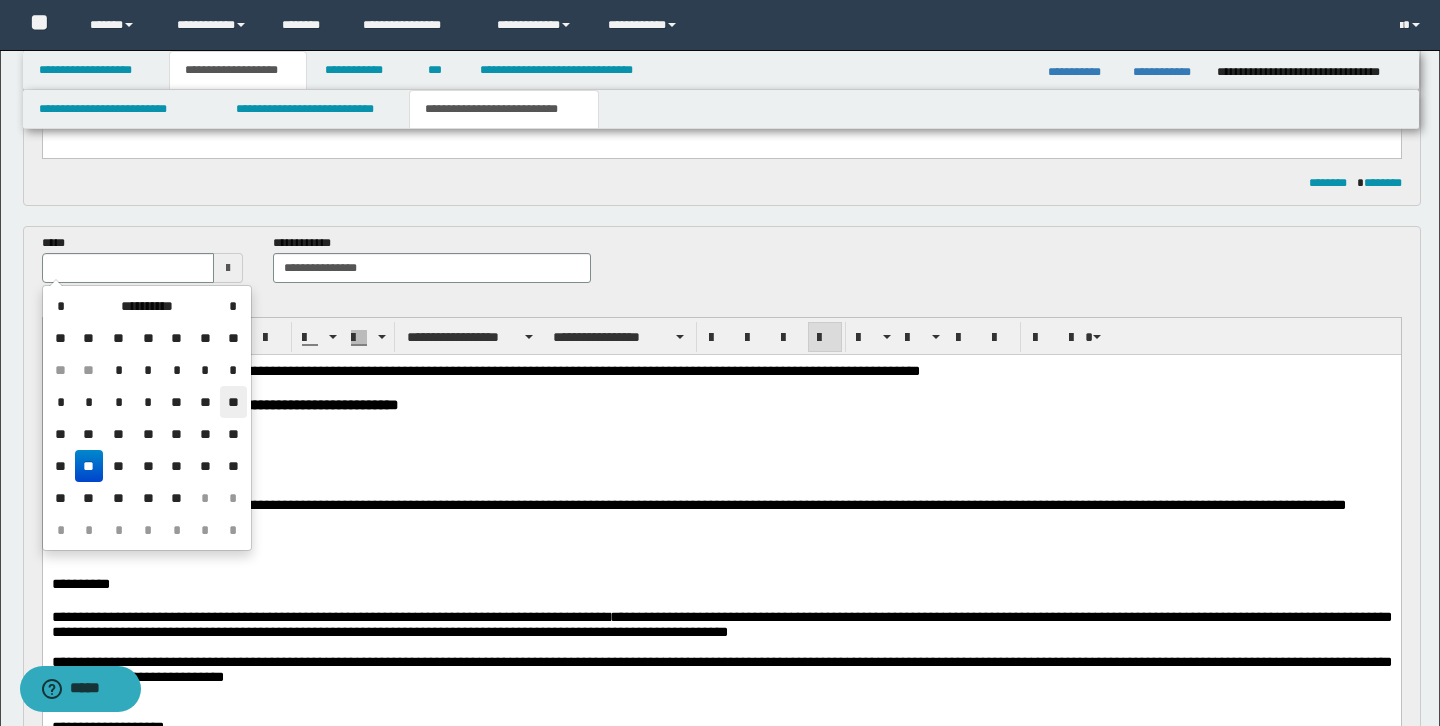 click on "**" at bounding box center (233, 402) 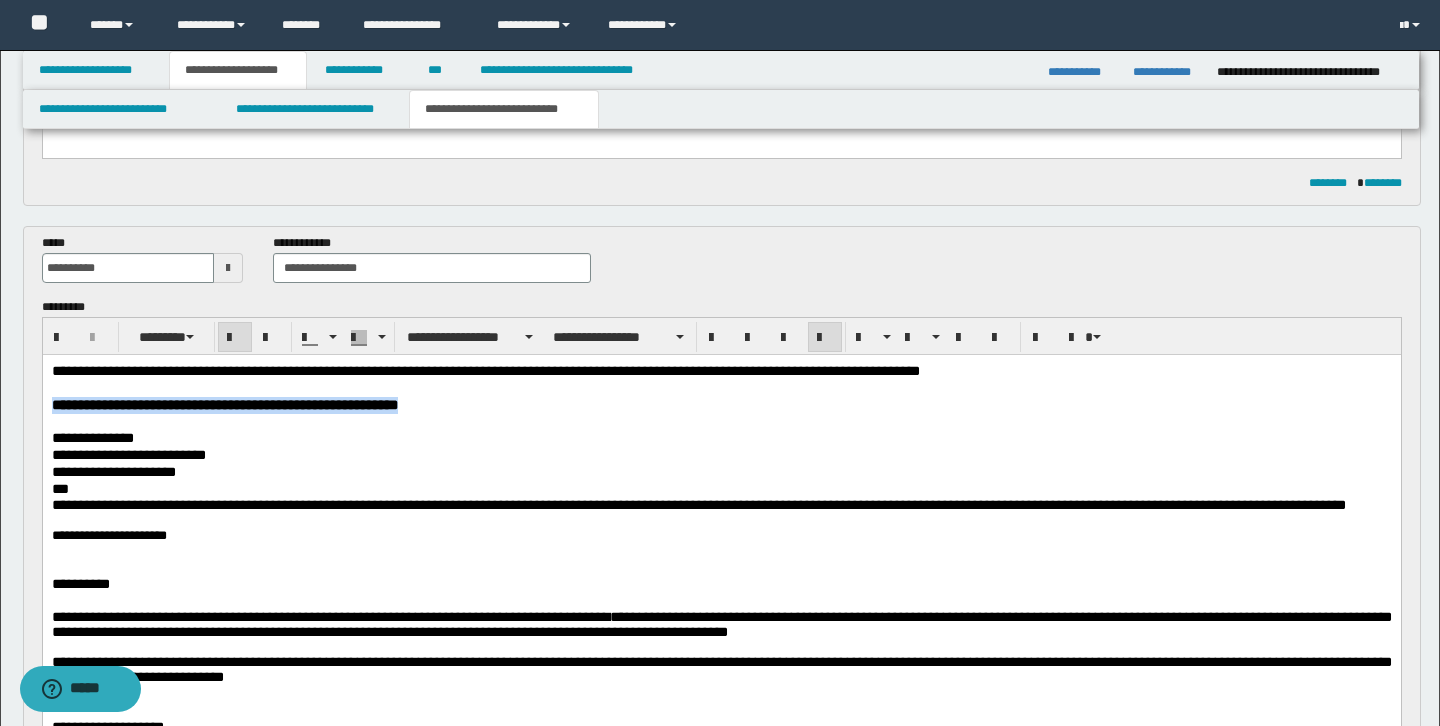 drag, startPoint x: 56, startPoint y: 404, endPoint x: 616, endPoint y: 408, distance: 560.0143 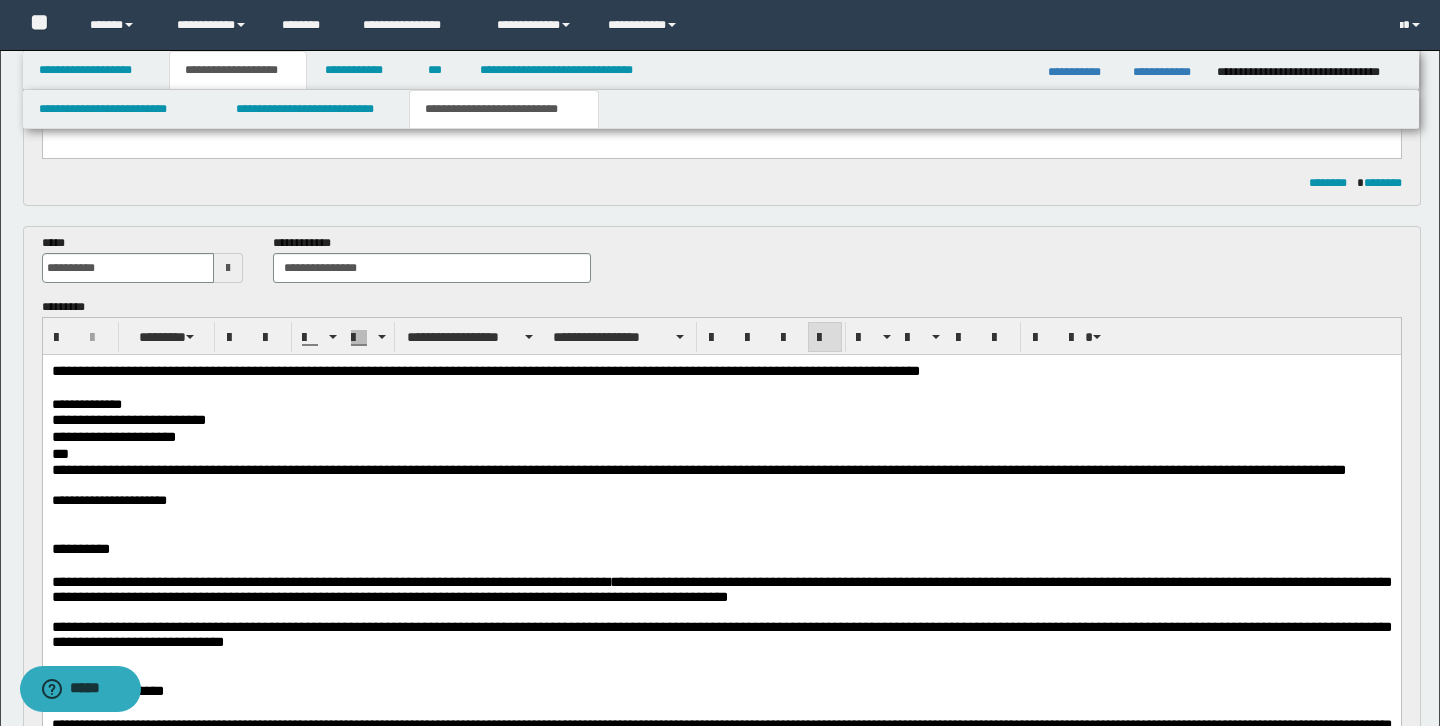 click on "**********" at bounding box center (721, 436) 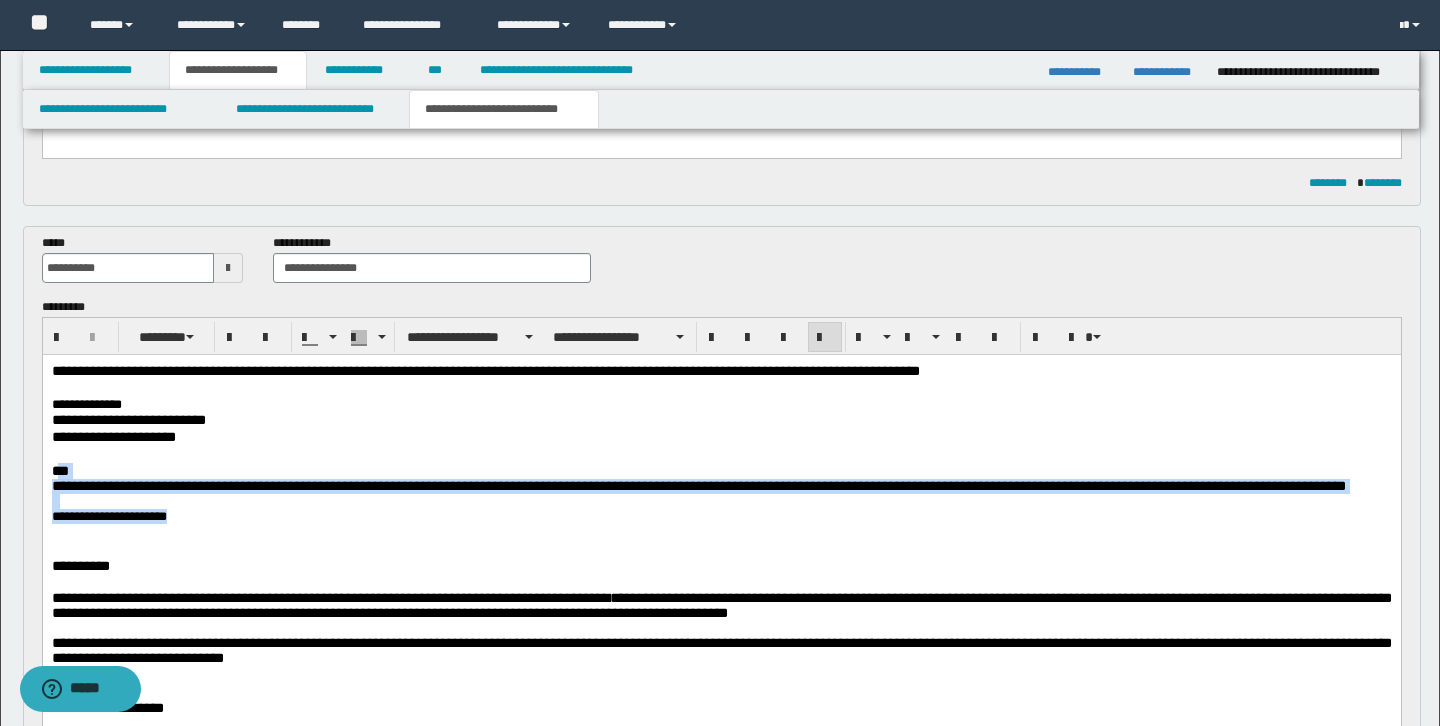 drag, startPoint x: 58, startPoint y: 471, endPoint x: 192, endPoint y: 545, distance: 153.07515 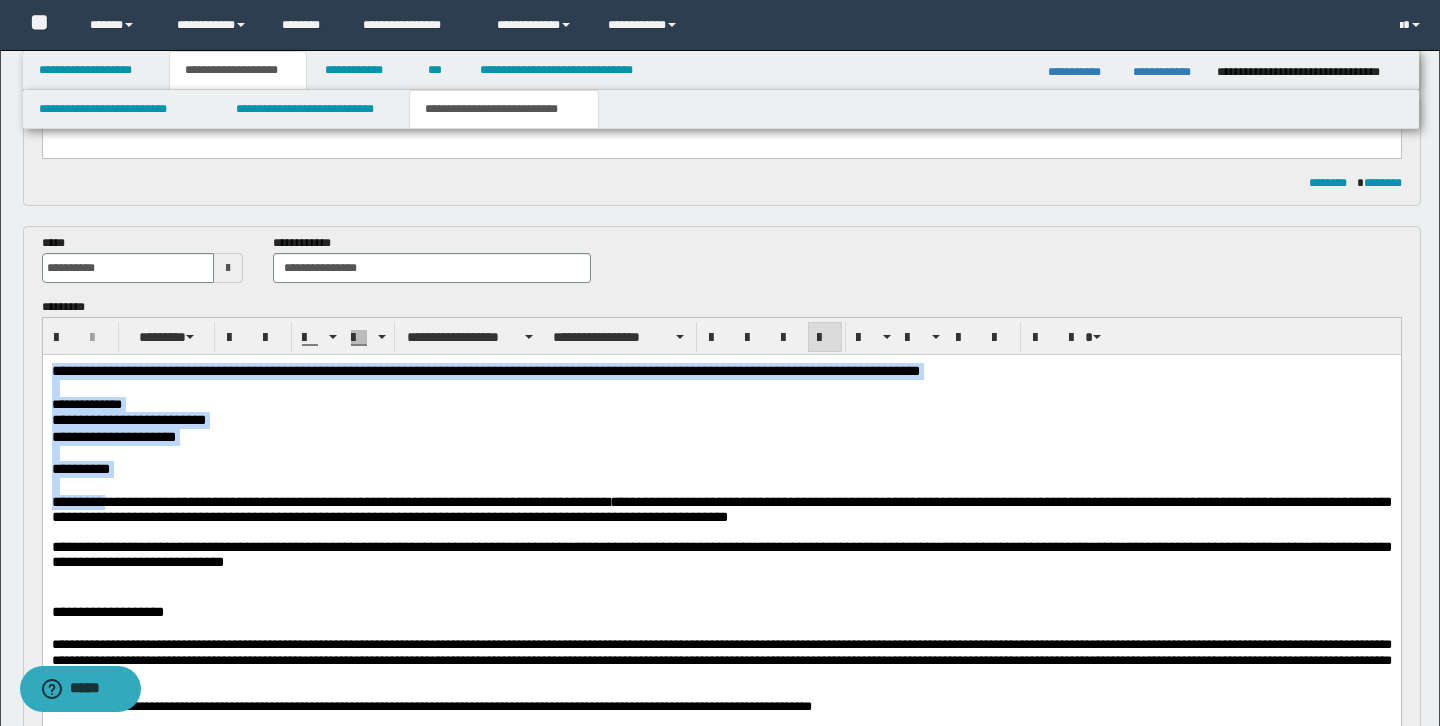 drag, startPoint x: 52, startPoint y: 373, endPoint x: 122, endPoint y: 509, distance: 152.9575 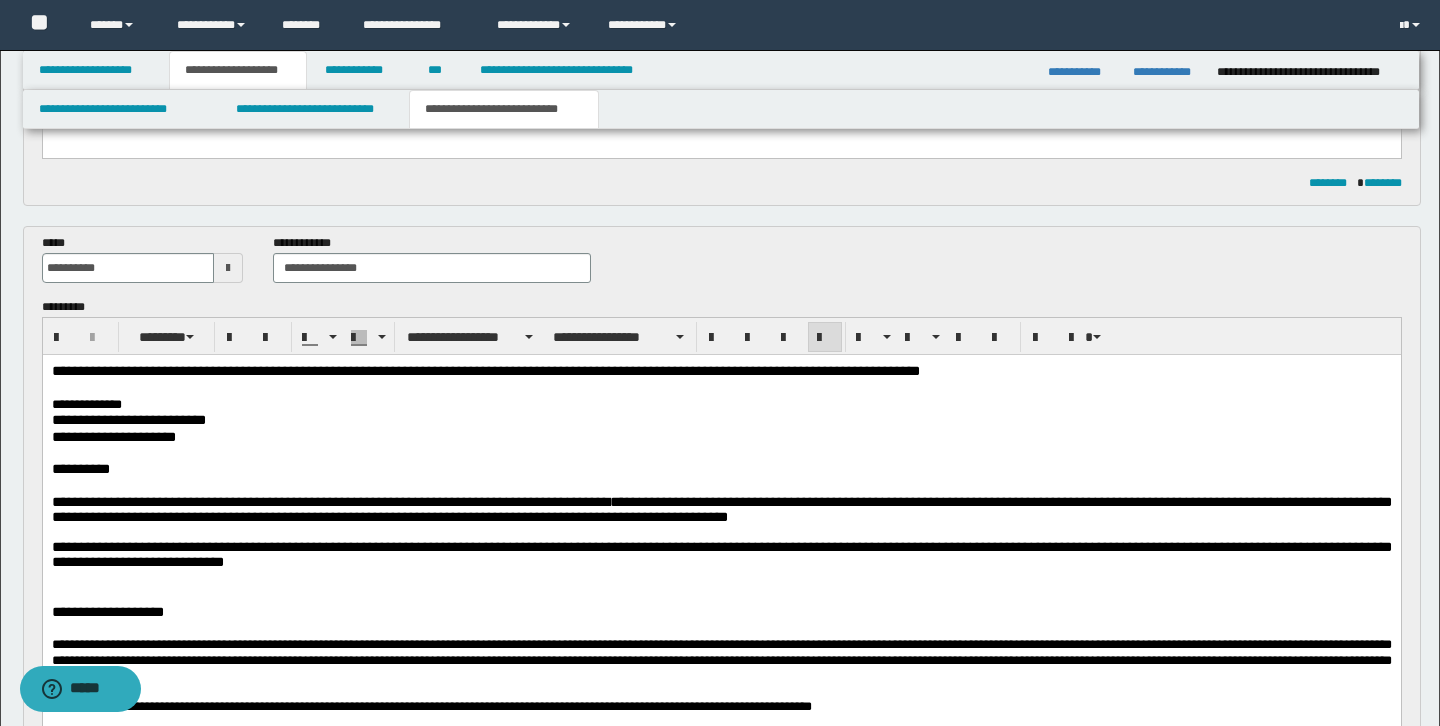 click on "**********" at bounding box center (330, 501) 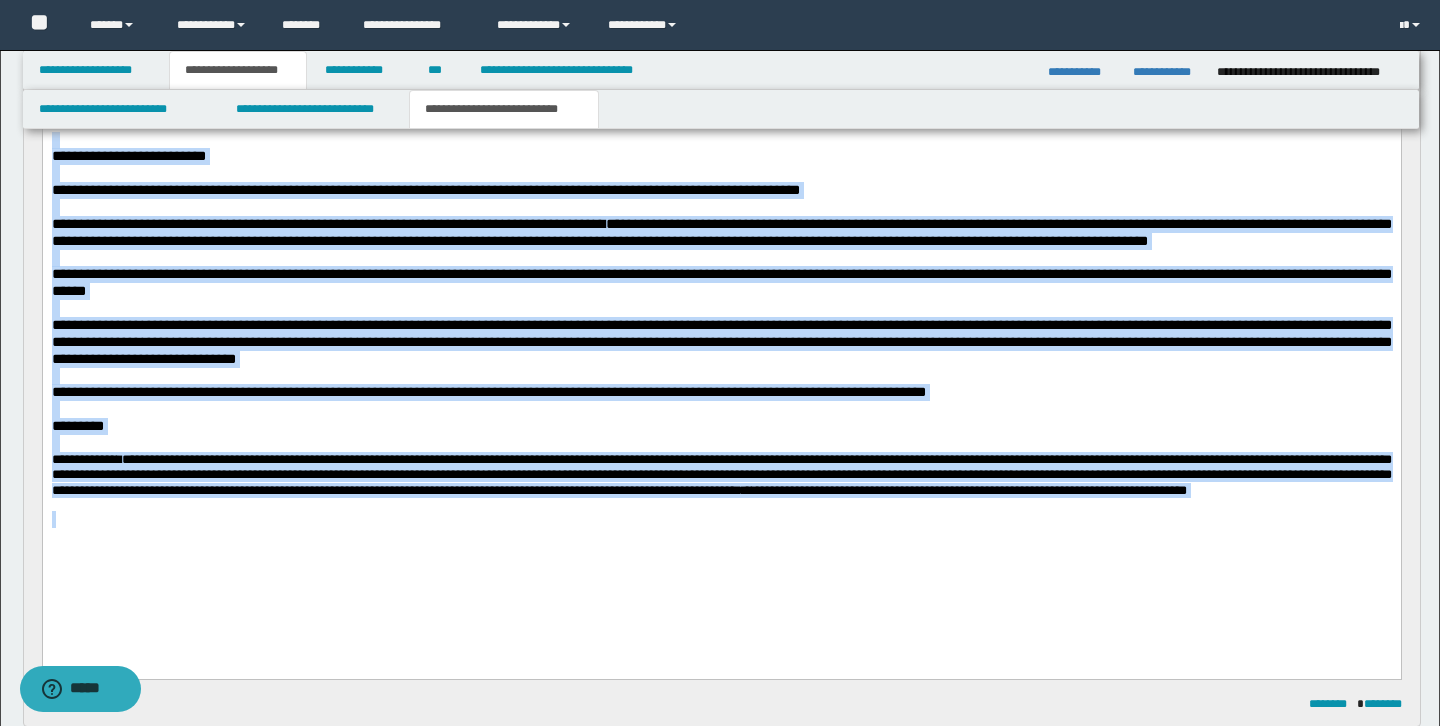scroll, scrollTop: 1049, scrollLeft: 0, axis: vertical 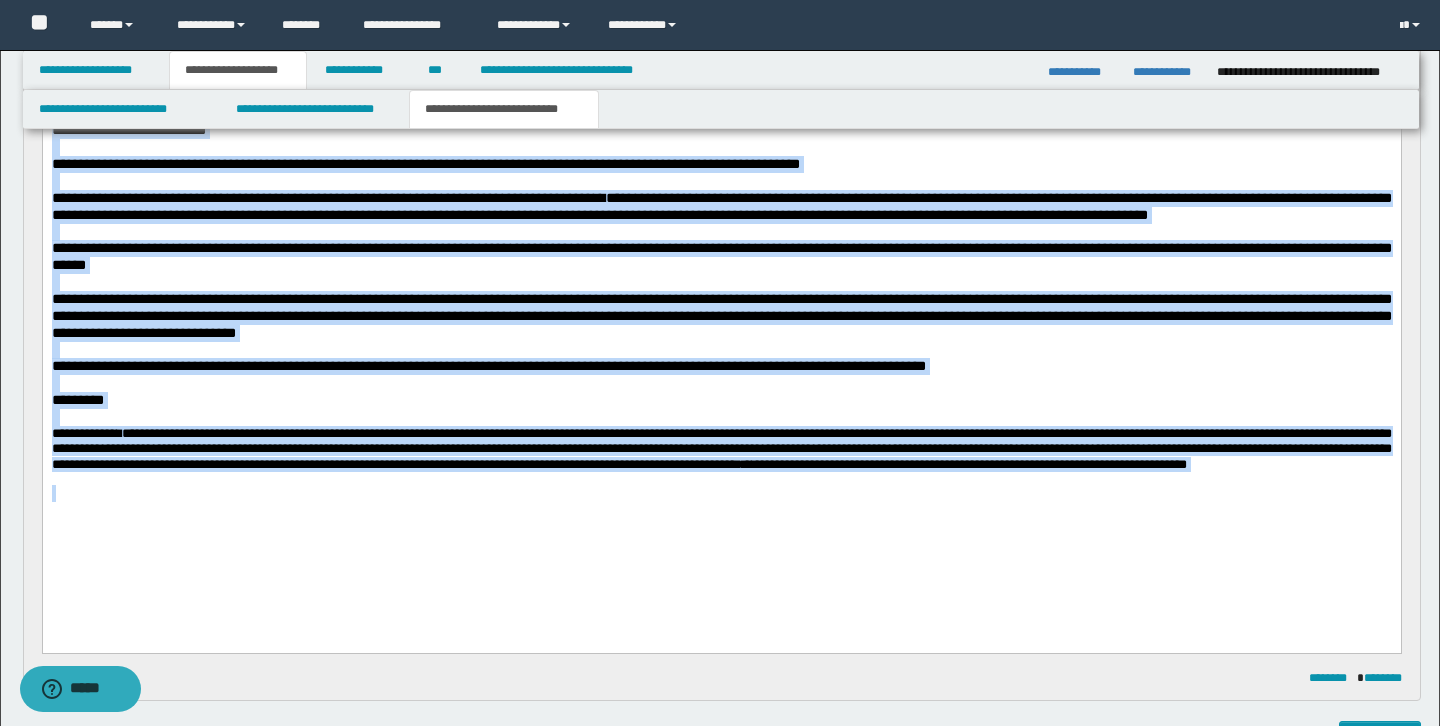 drag, startPoint x: 53, startPoint y: -258, endPoint x: 317, endPoint y: 536, distance: 836.7389 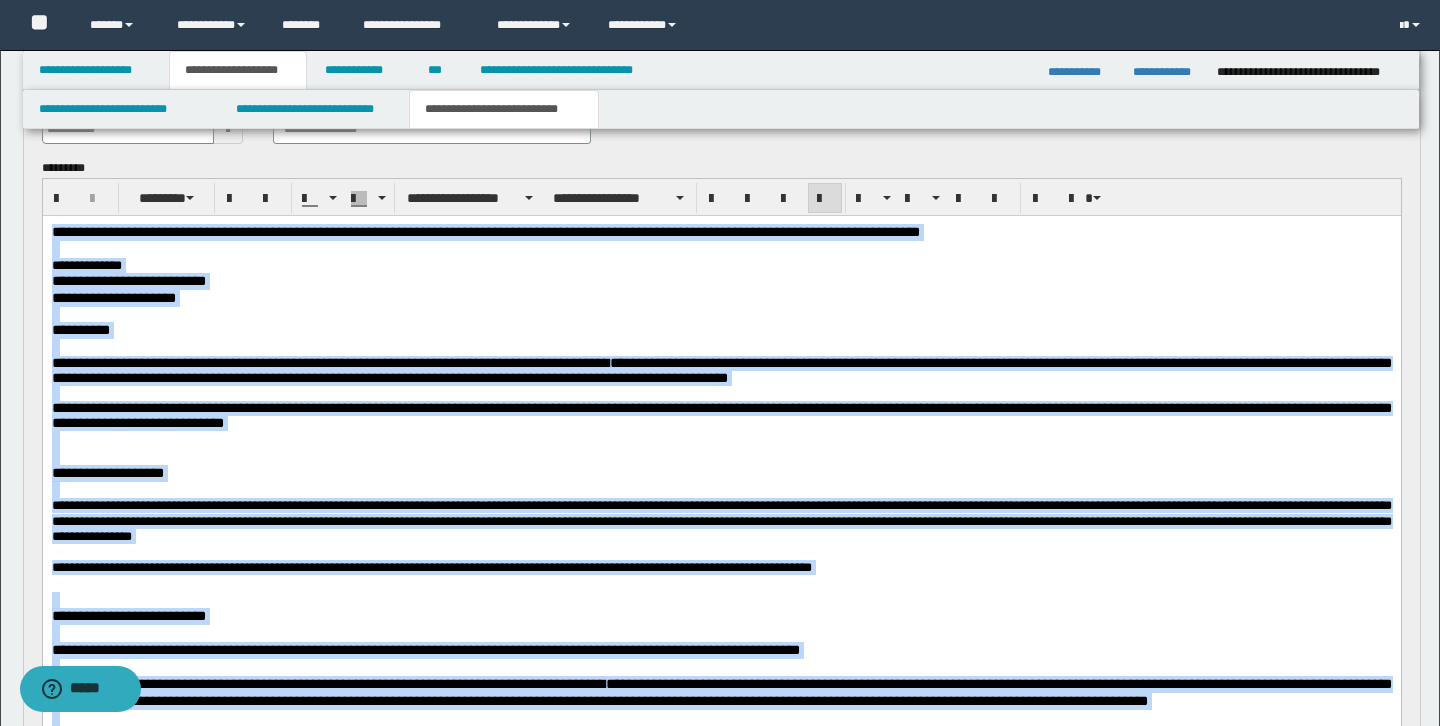scroll, scrollTop: 544, scrollLeft: 0, axis: vertical 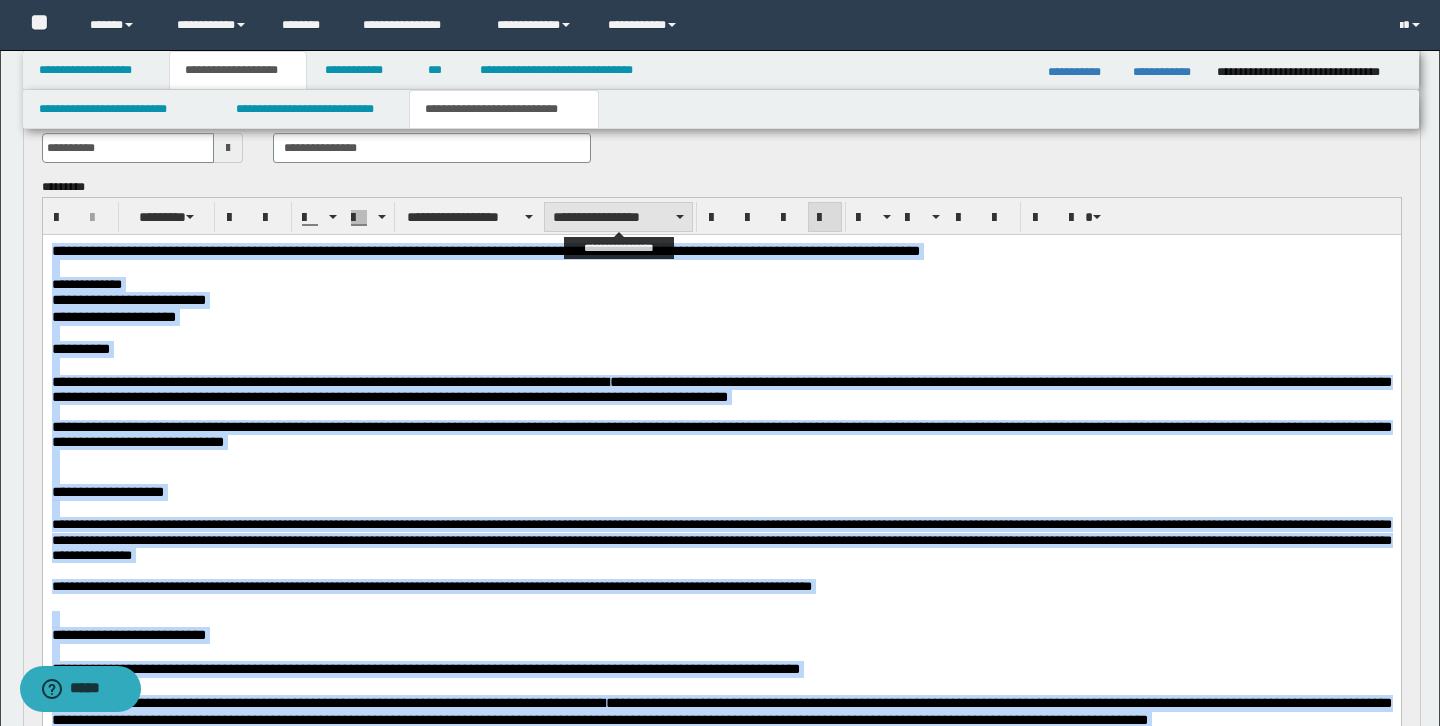 click on "**********" at bounding box center [618, 217] 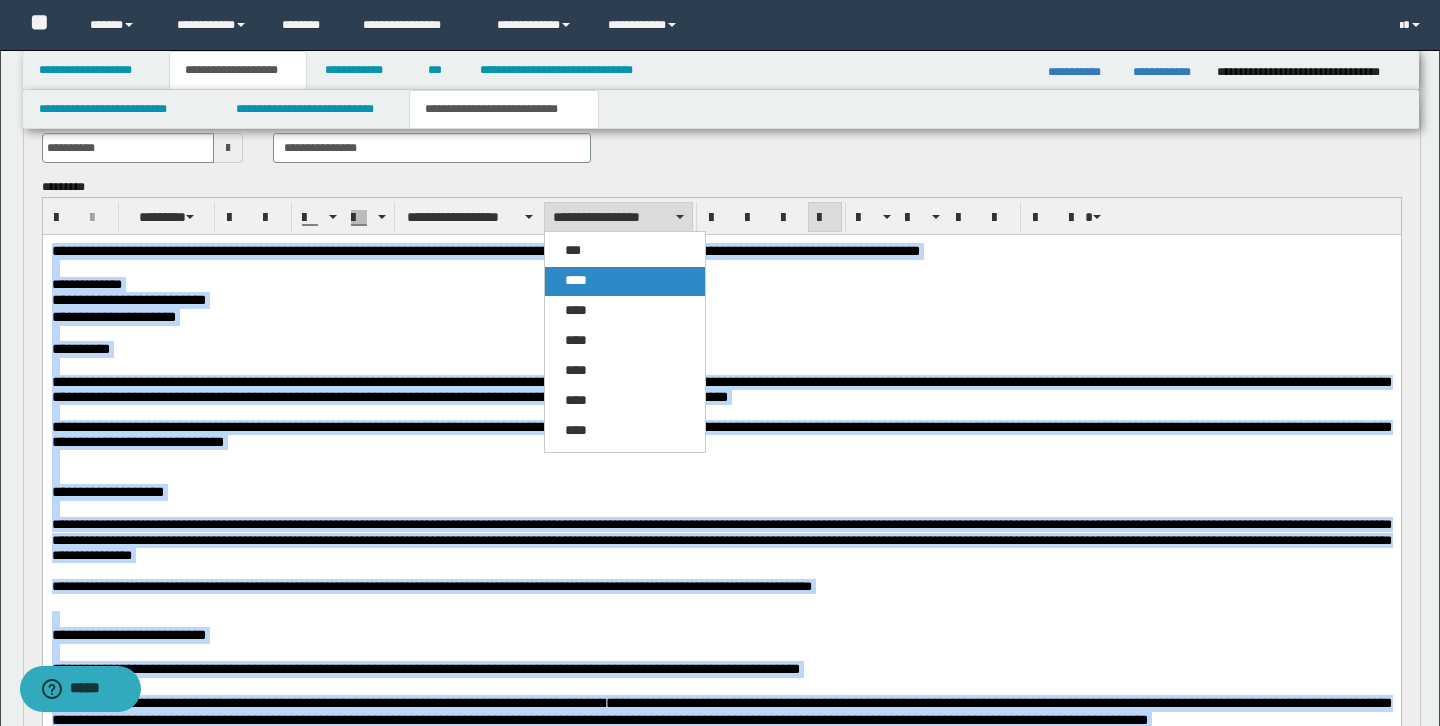 click on "****" at bounding box center [576, 280] 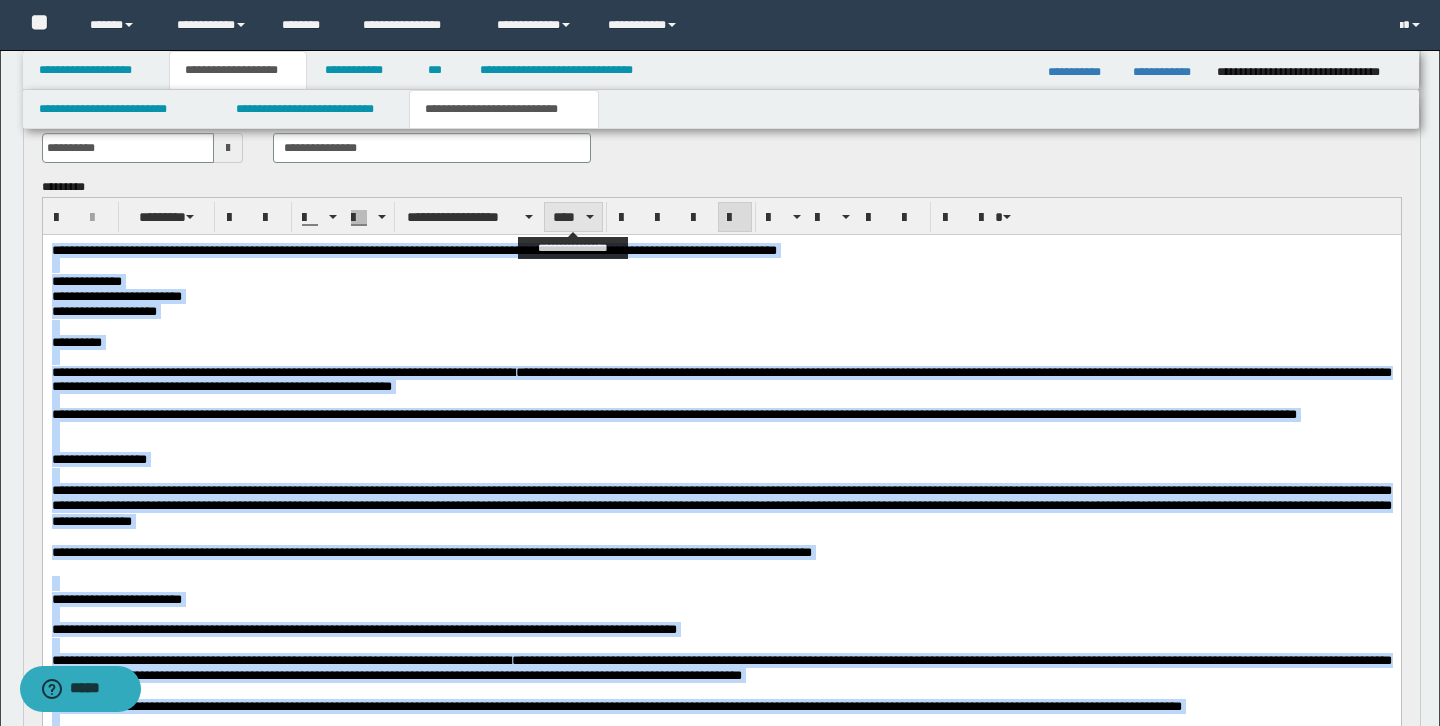 click on "****" at bounding box center (573, 217) 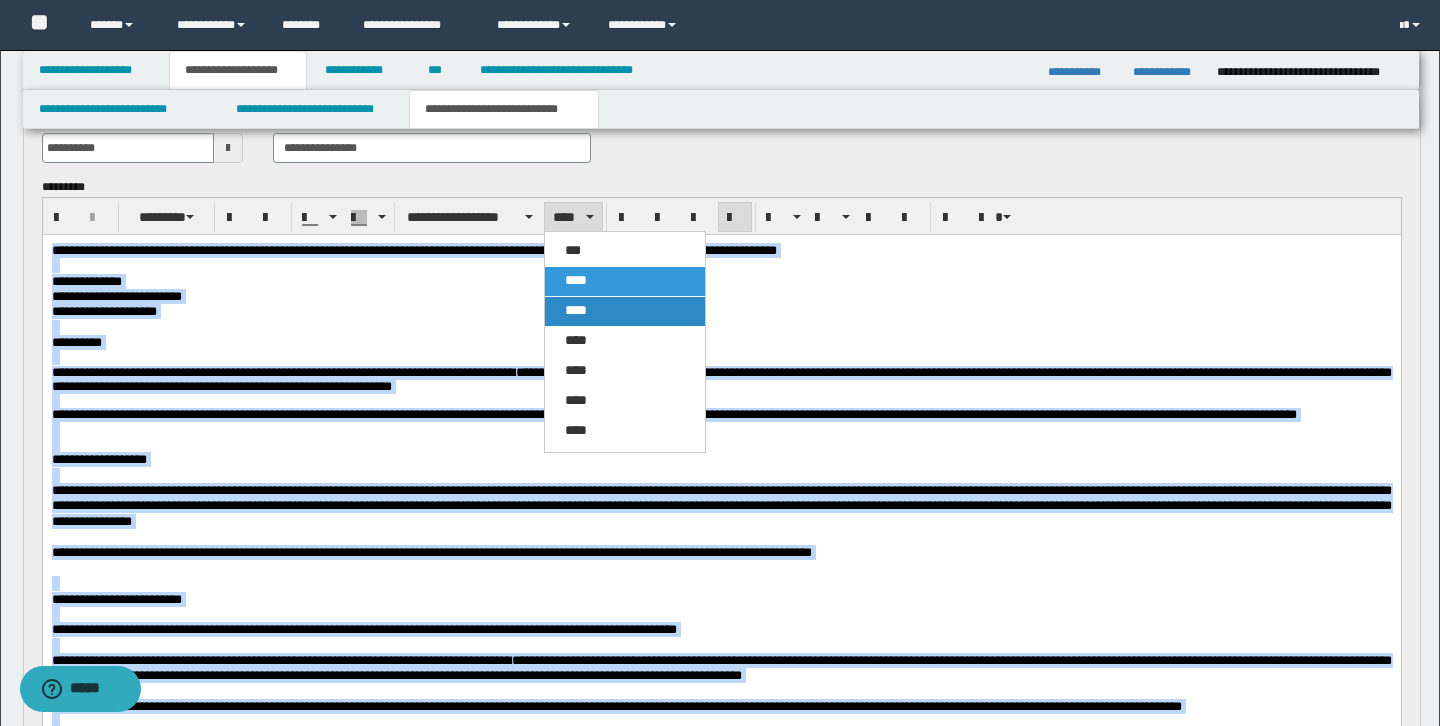 click on "****" at bounding box center (576, 310) 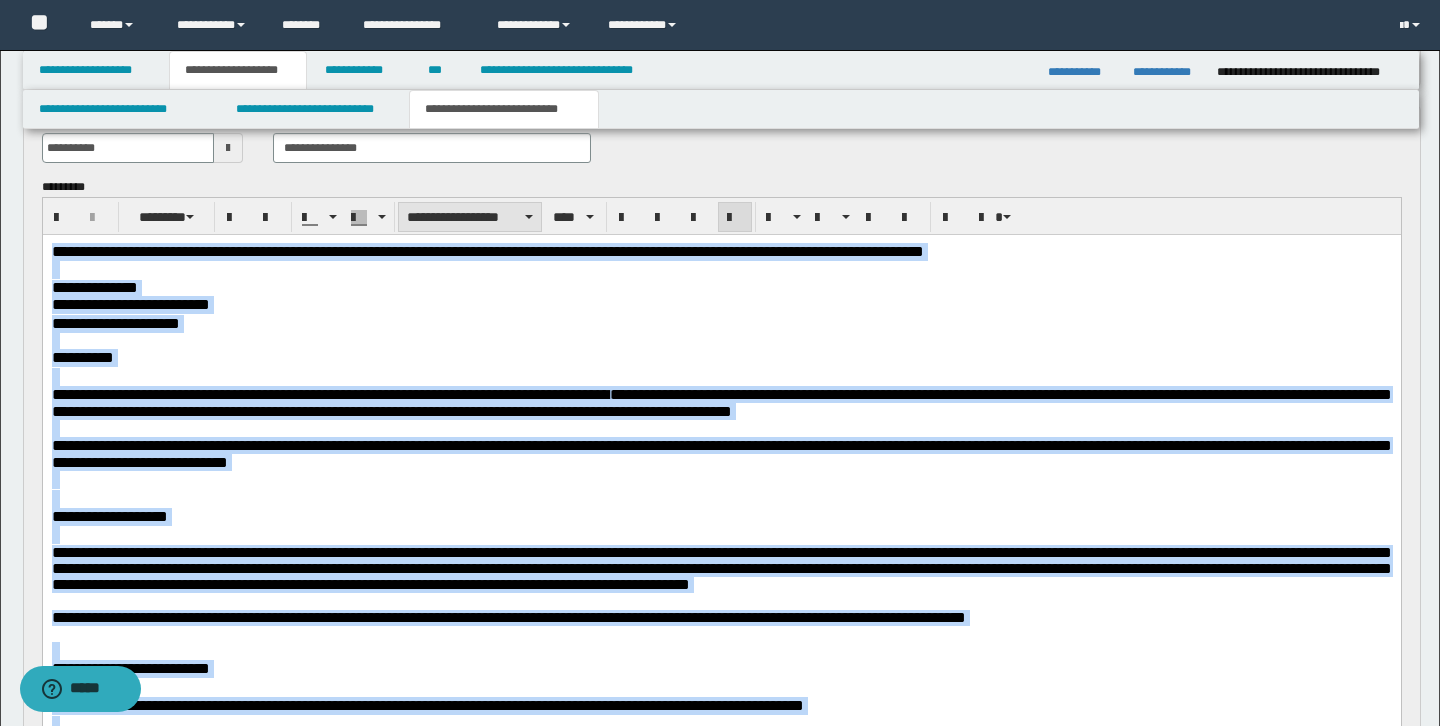 click on "**********" at bounding box center [470, 217] 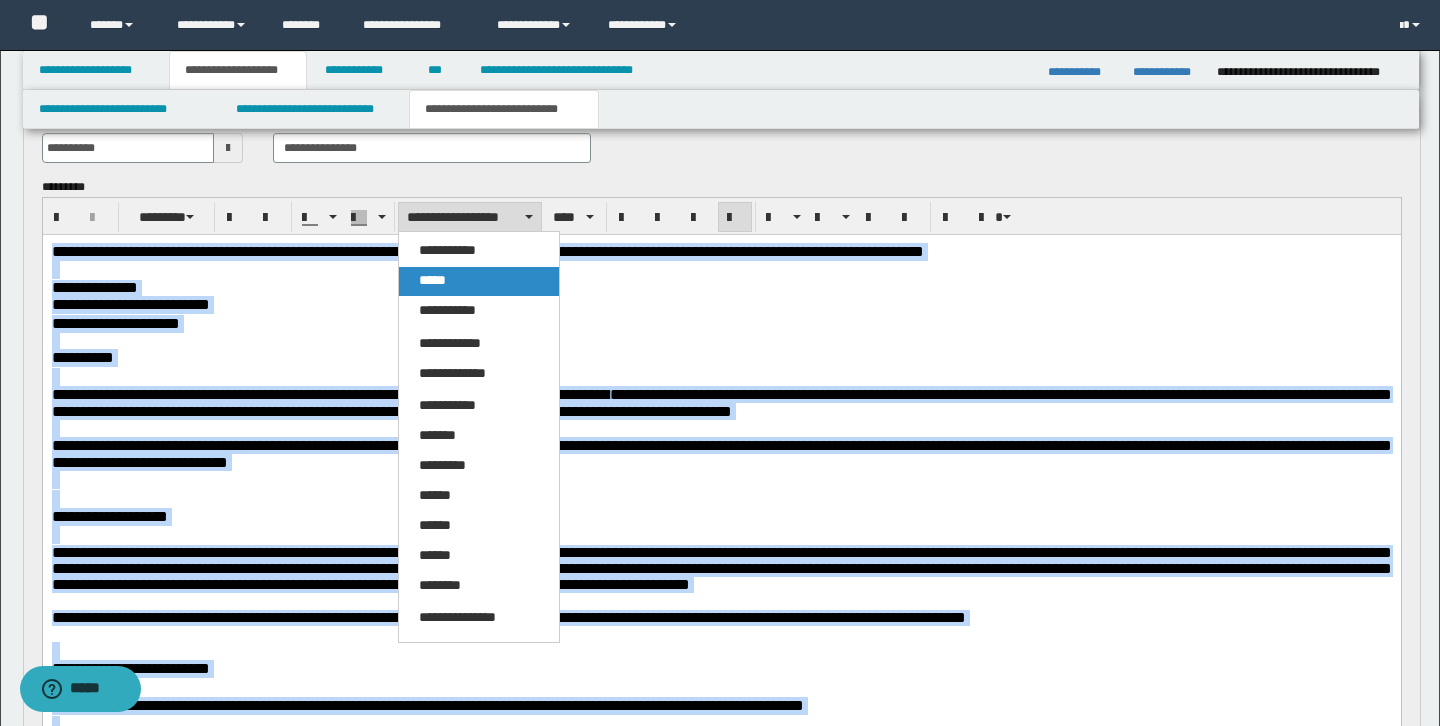 click on "*****" at bounding box center [479, 281] 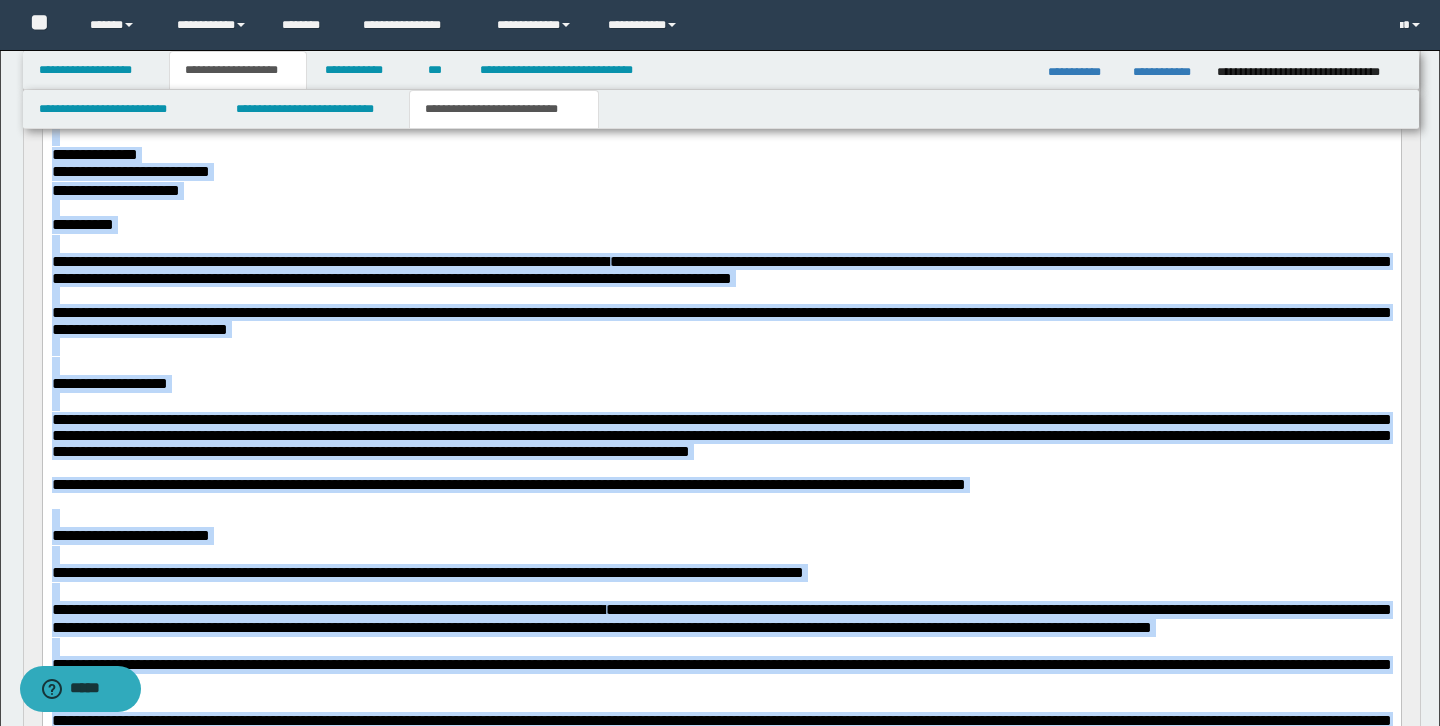 scroll, scrollTop: 679, scrollLeft: 0, axis: vertical 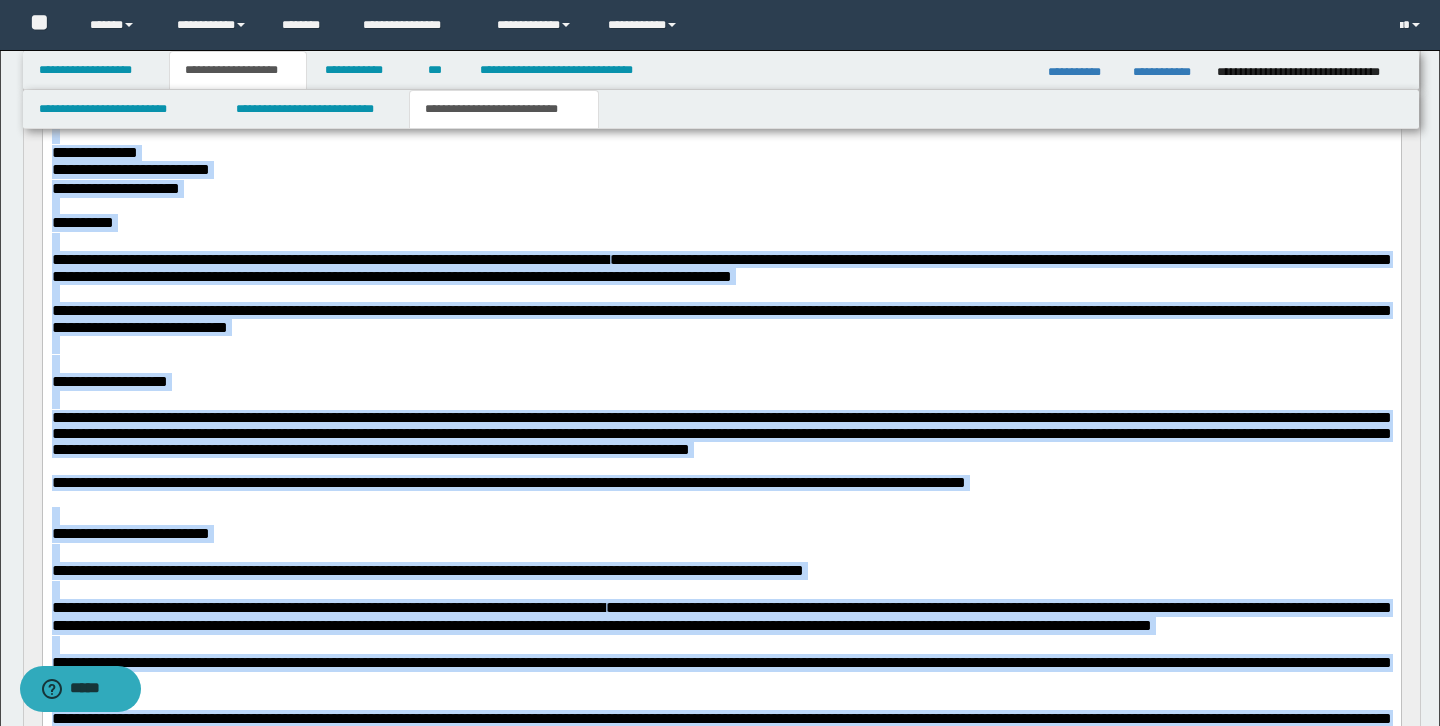 click at bounding box center [721, 363] 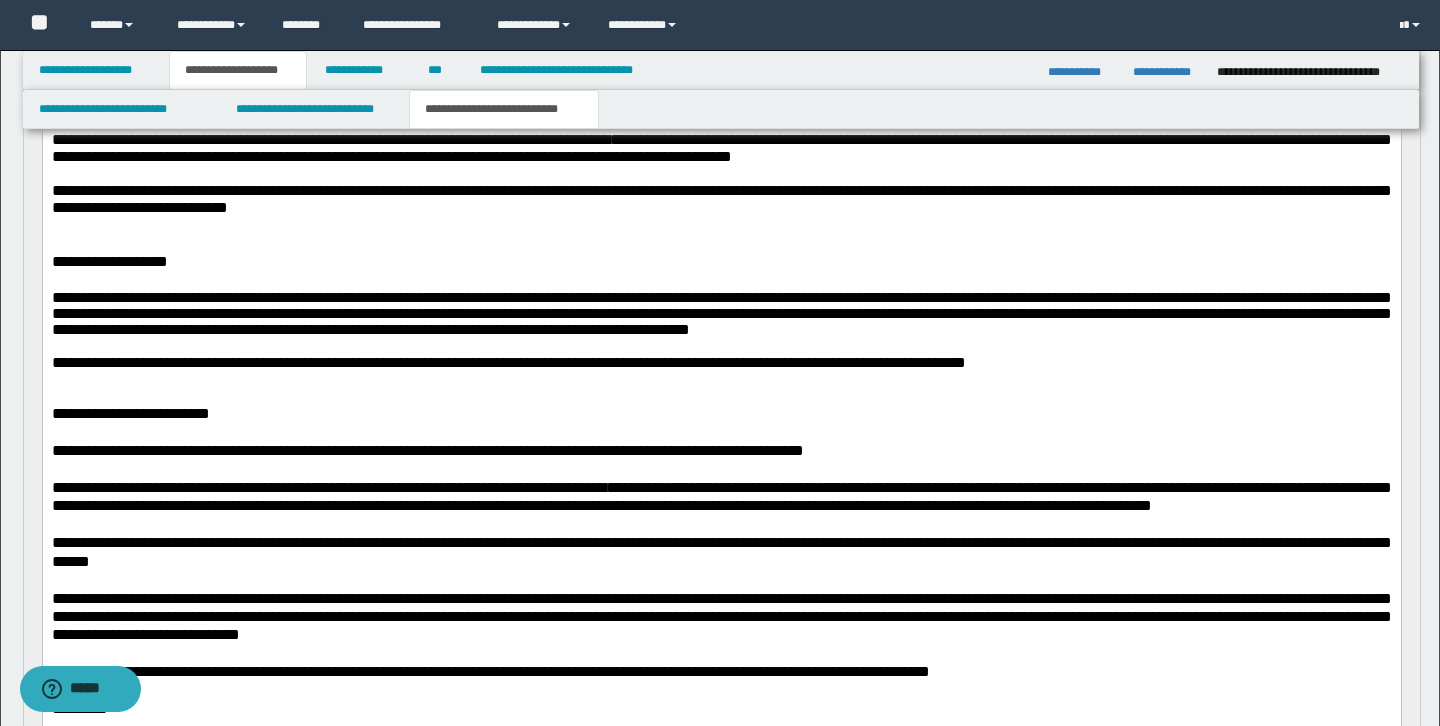 scroll, scrollTop: 801, scrollLeft: 0, axis: vertical 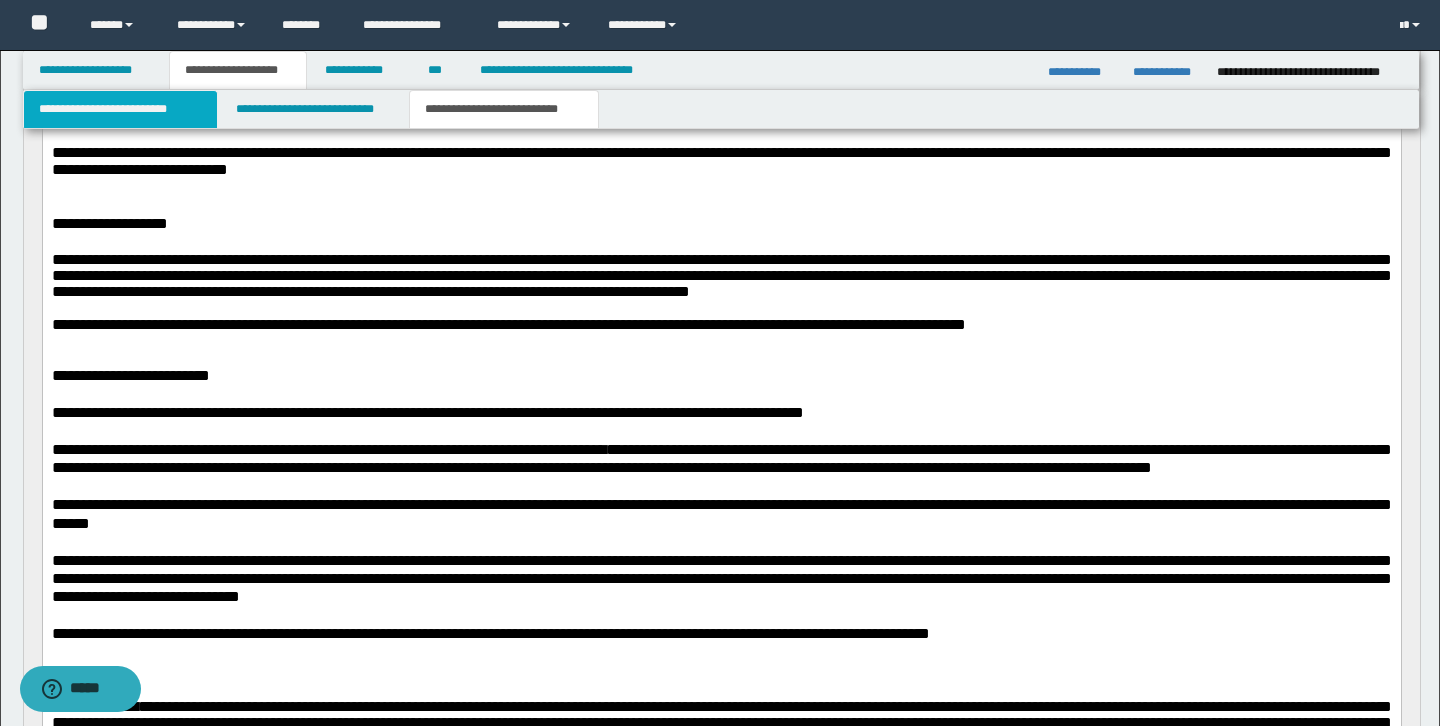 click on "**********" at bounding box center [120, 109] 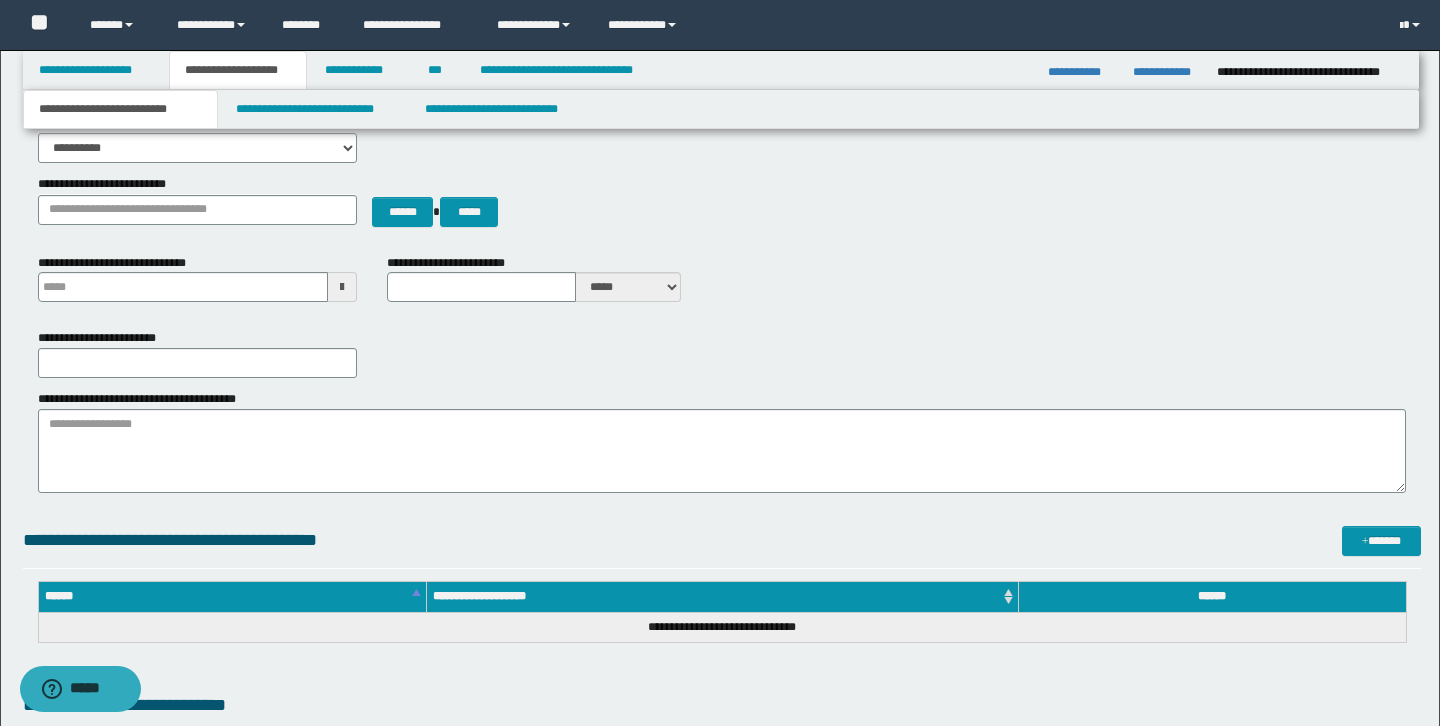 scroll, scrollTop: 0, scrollLeft: 0, axis: both 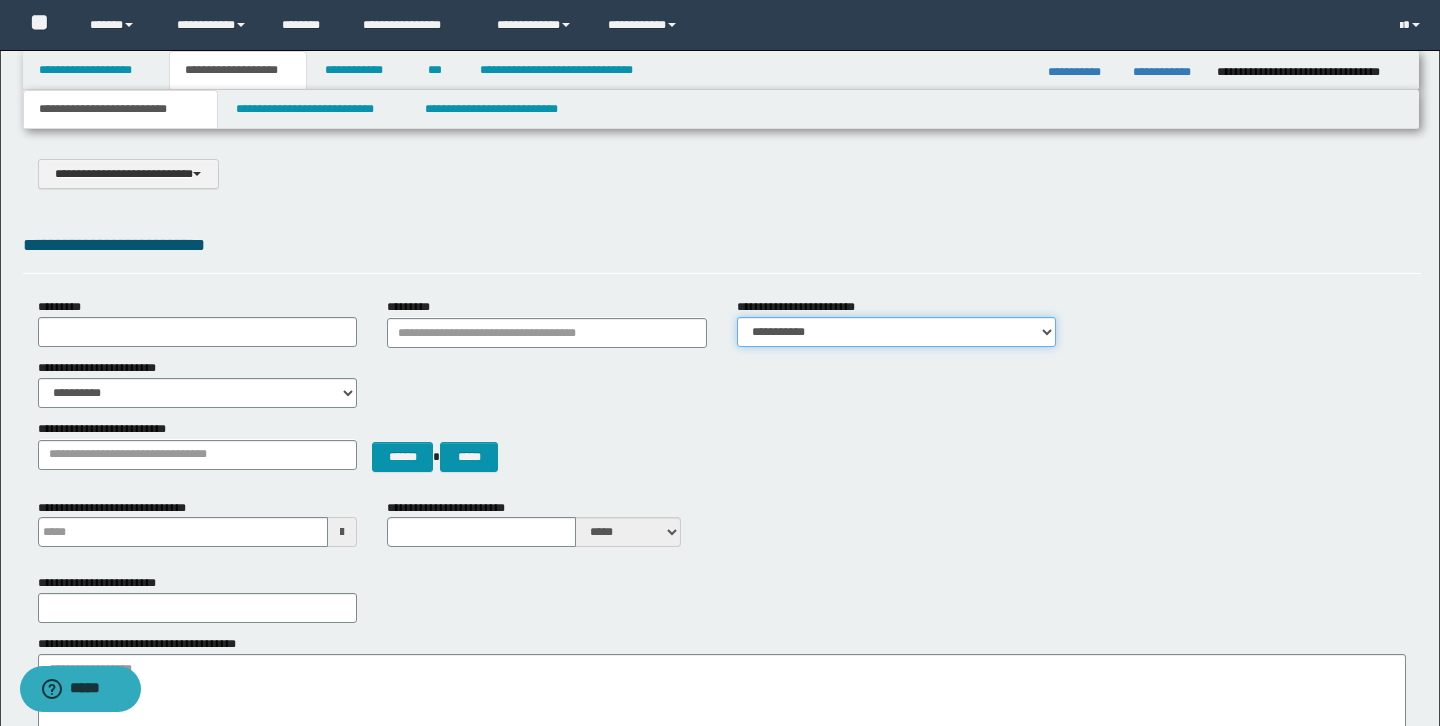 click on "**********" at bounding box center (897, 332) 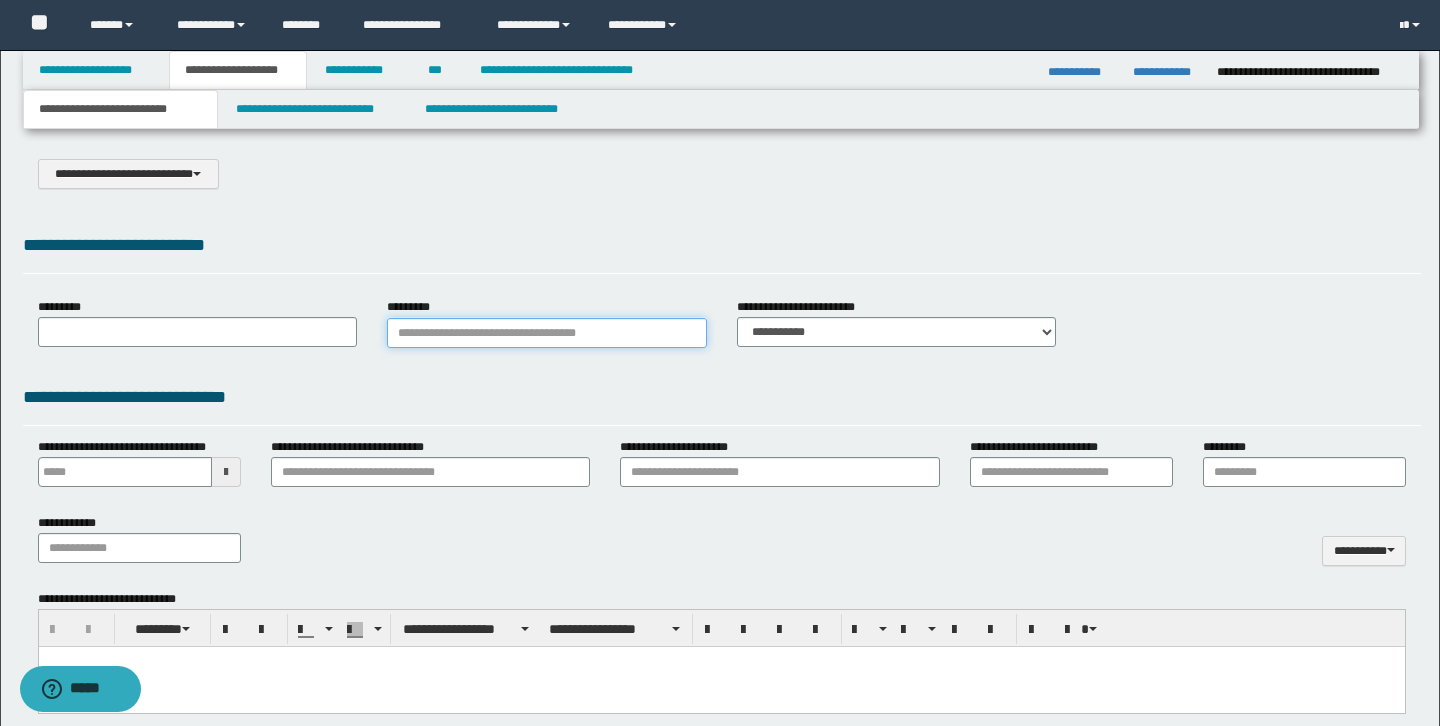 click on "*********" at bounding box center (547, 333) 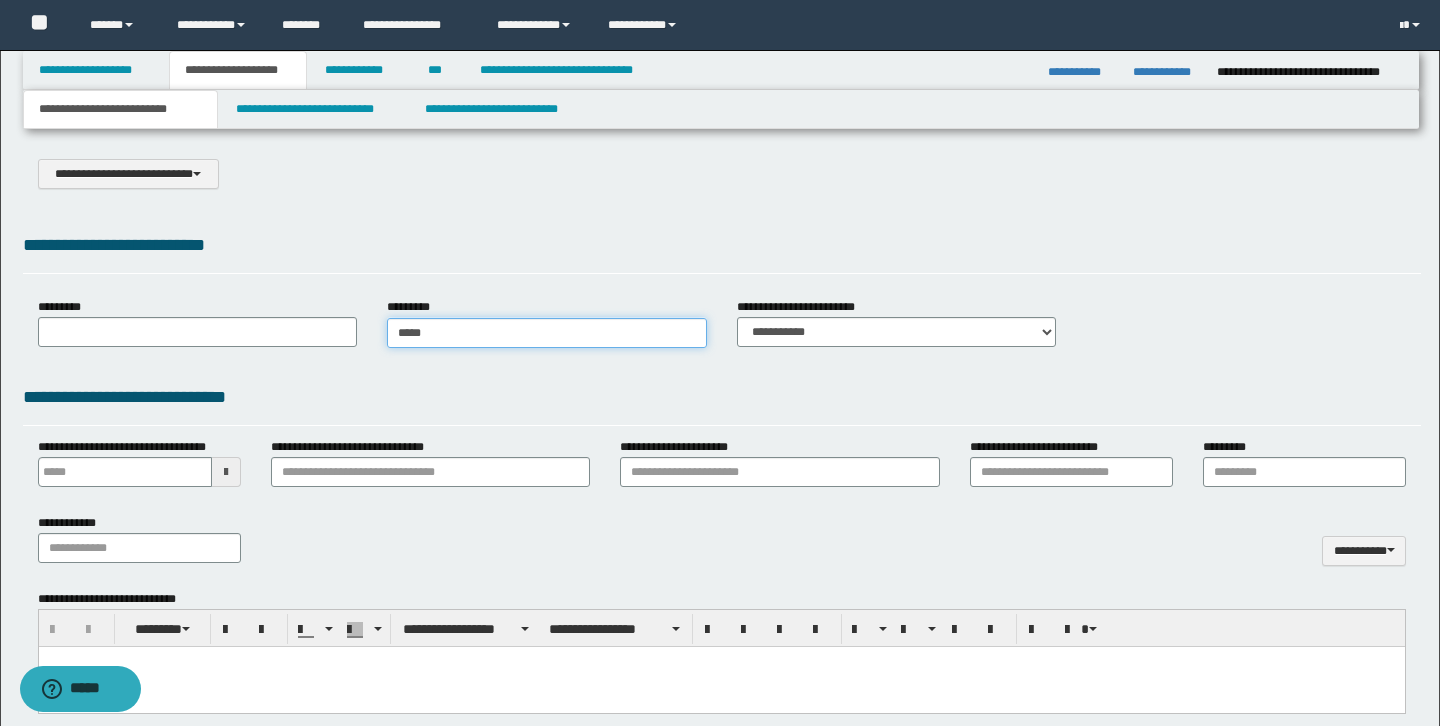 type on "******" 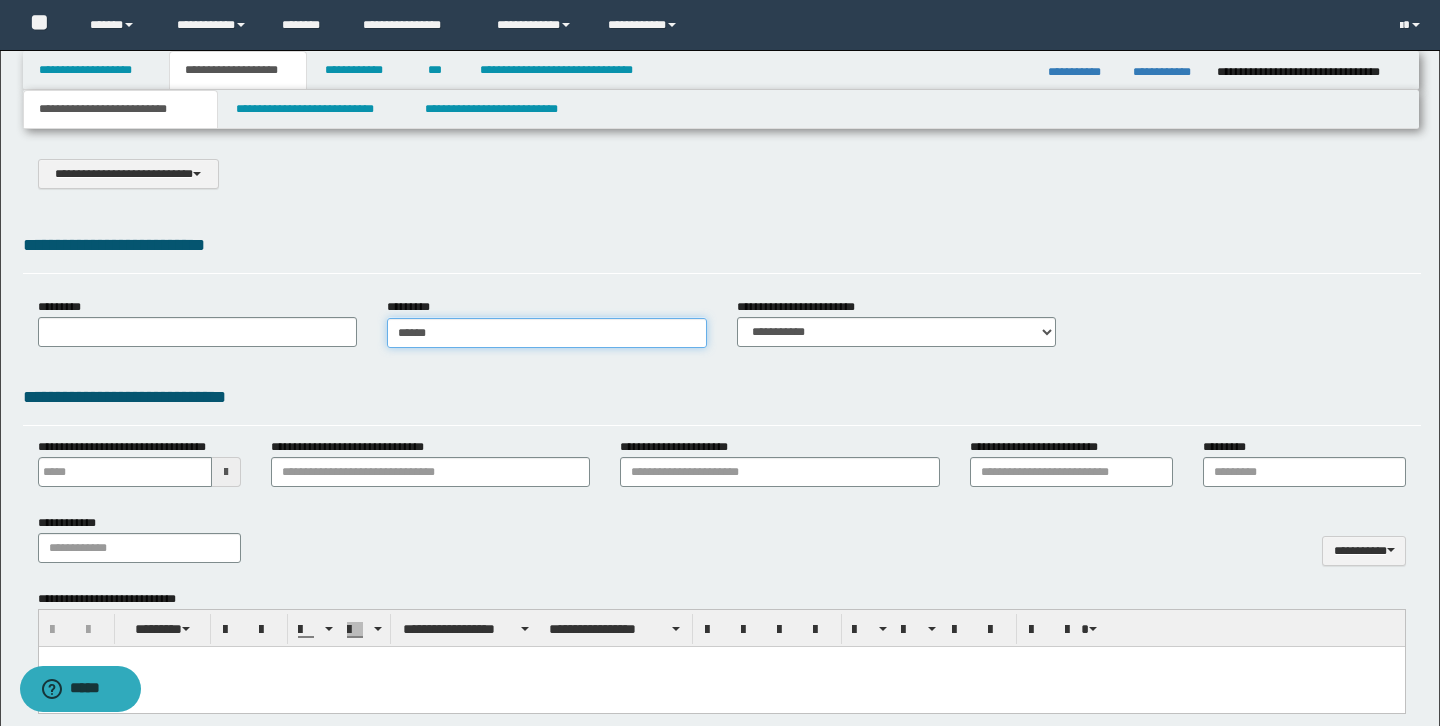 type on "**********" 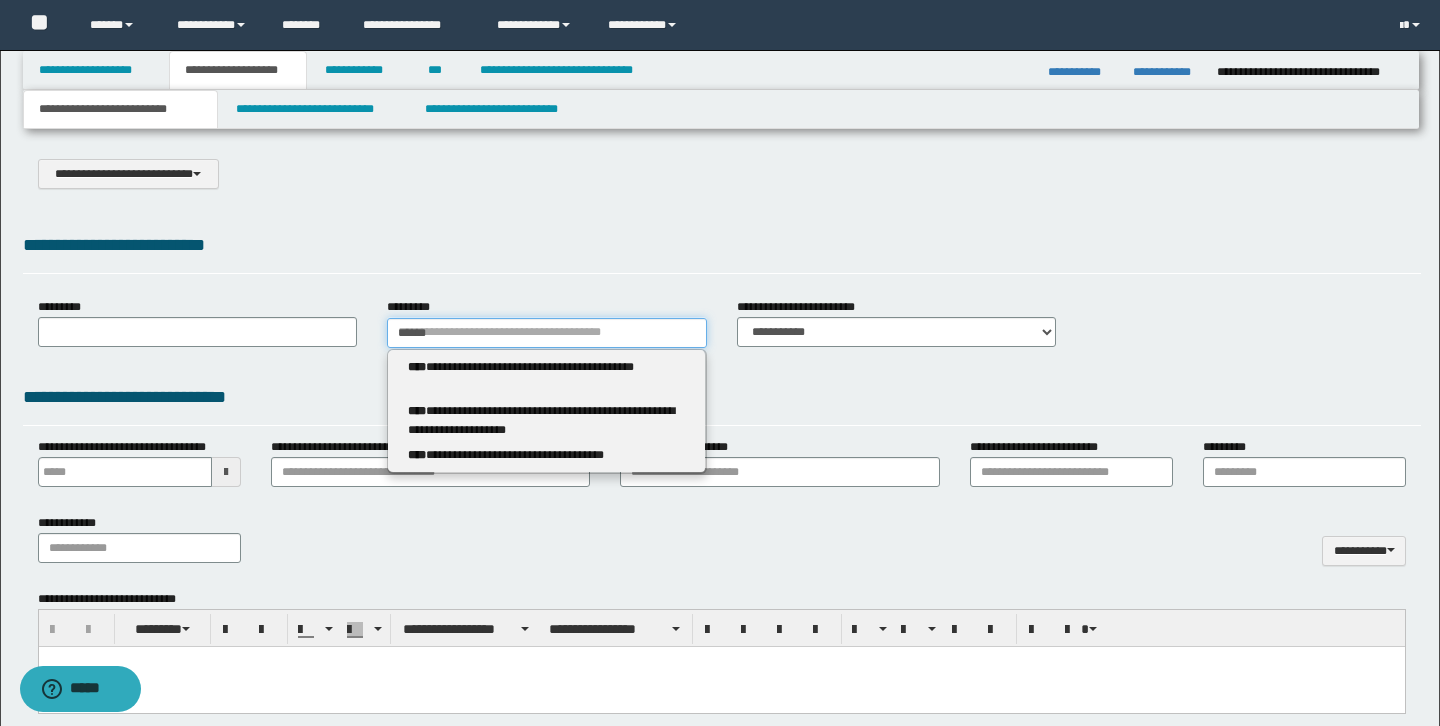 type 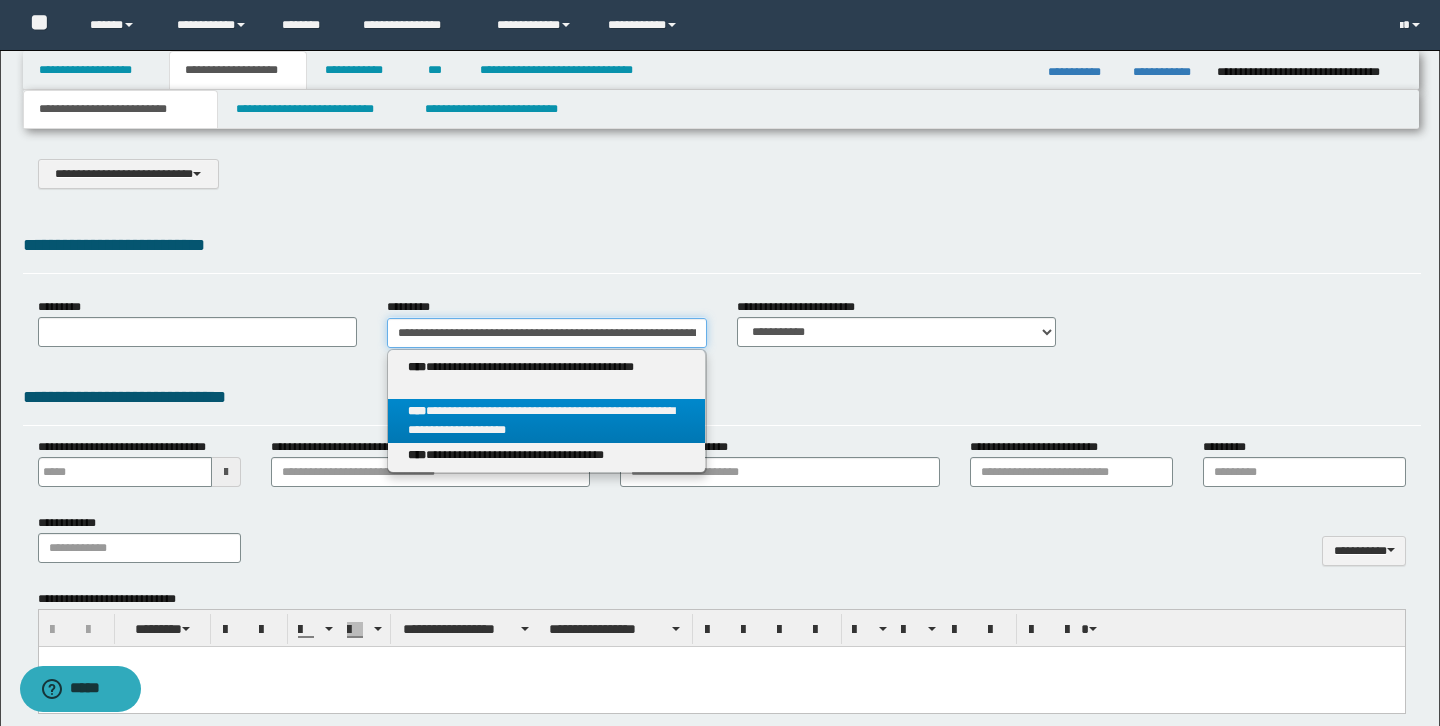 type on "**********" 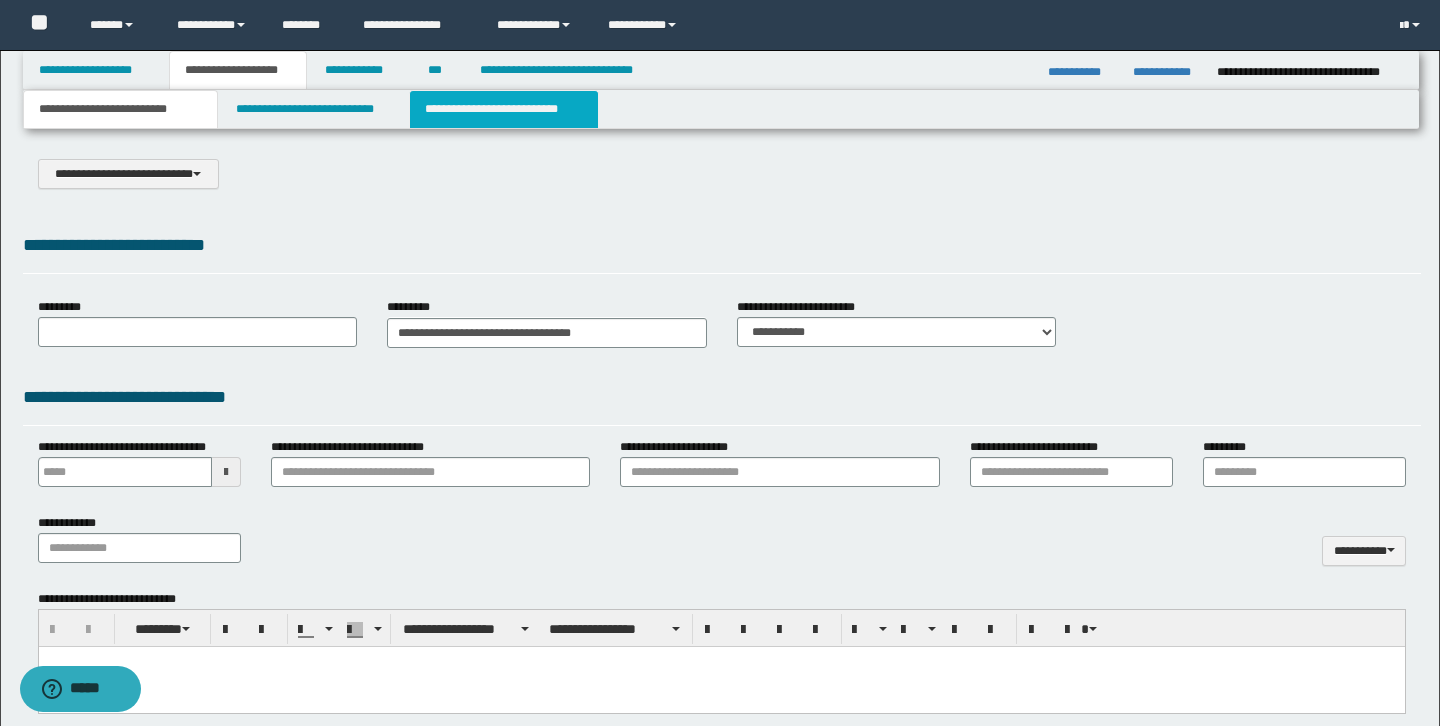 click on "**********" at bounding box center (504, 109) 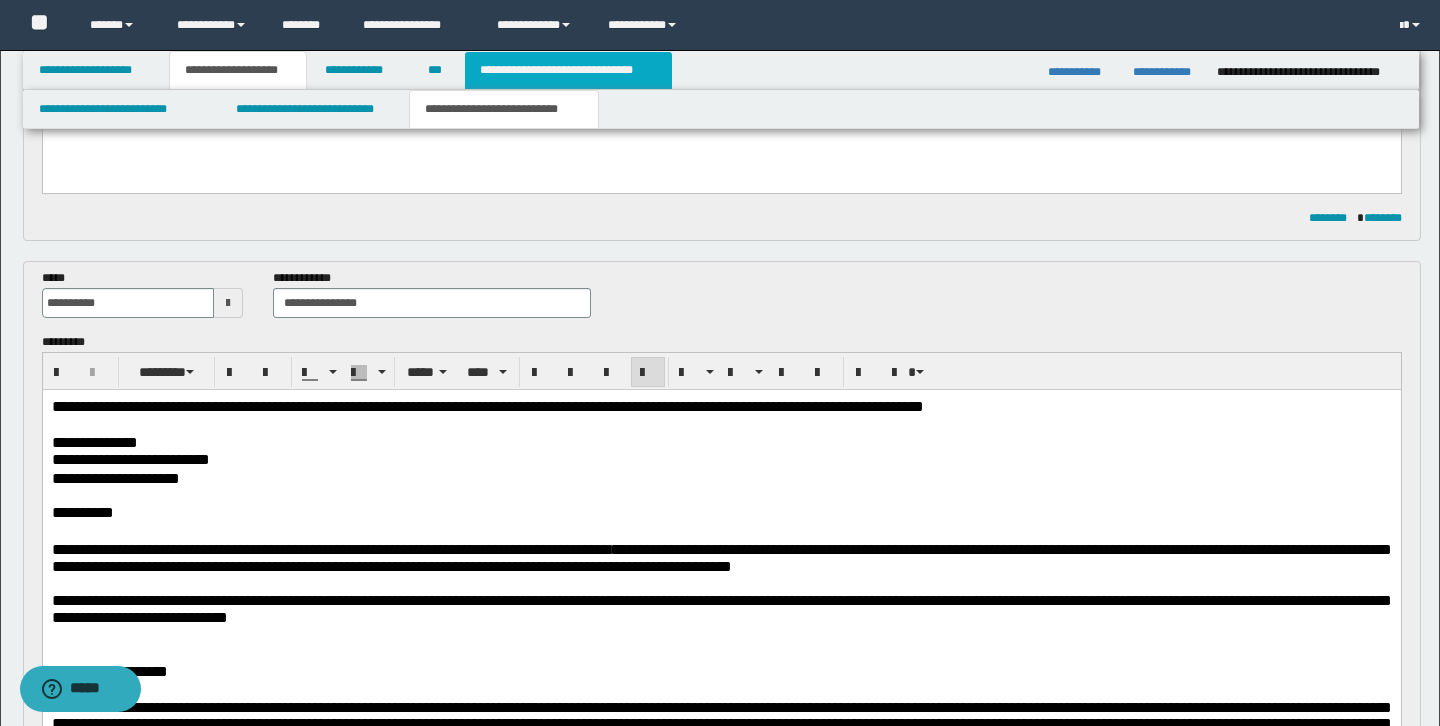 click on "**********" at bounding box center (568, 70) 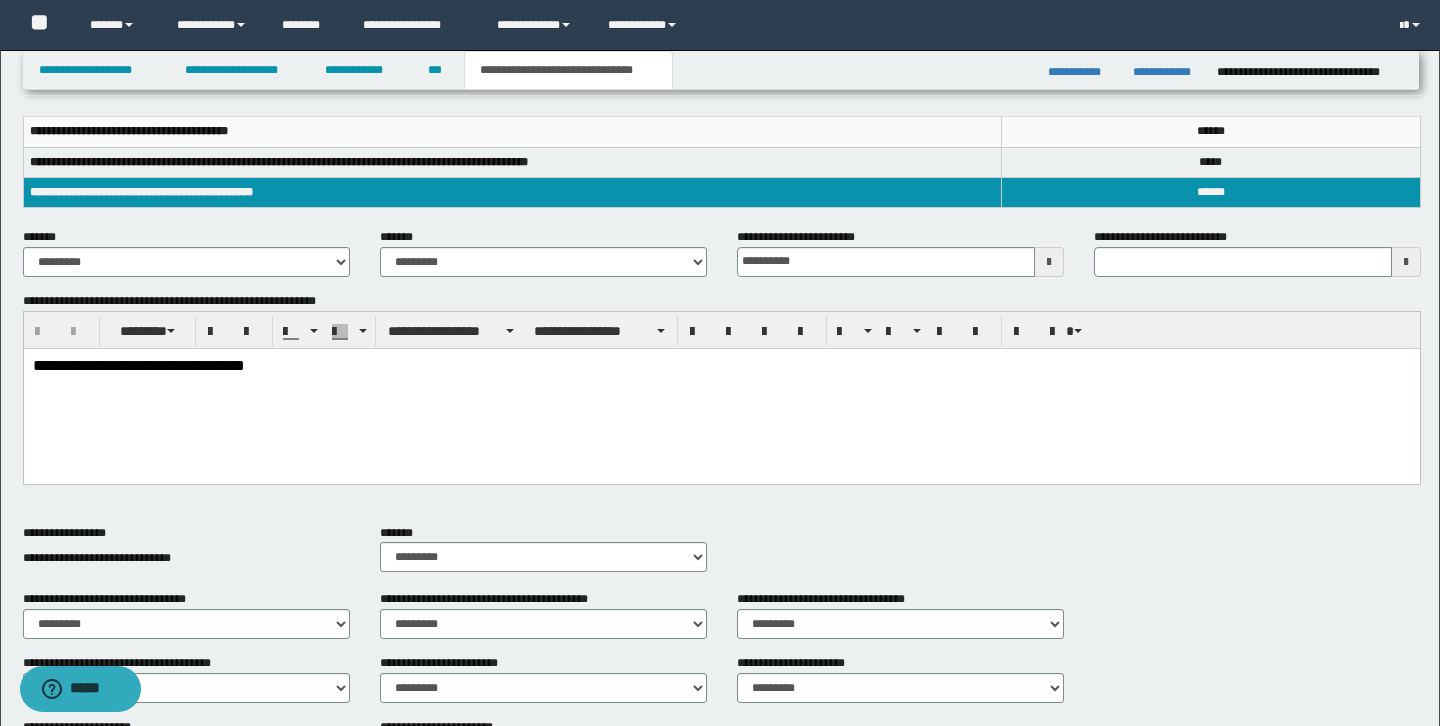 scroll, scrollTop: 355, scrollLeft: 0, axis: vertical 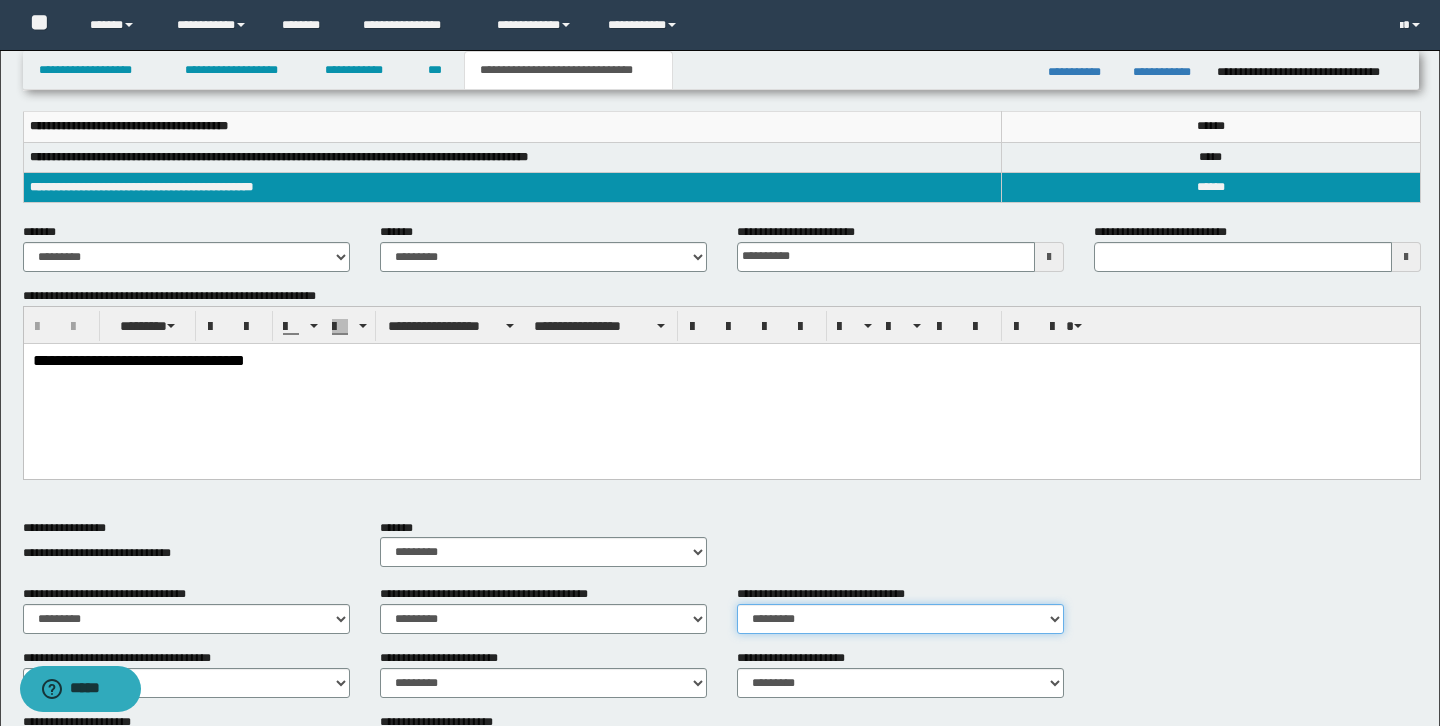 click on "*********
**
**" at bounding box center [900, 619] 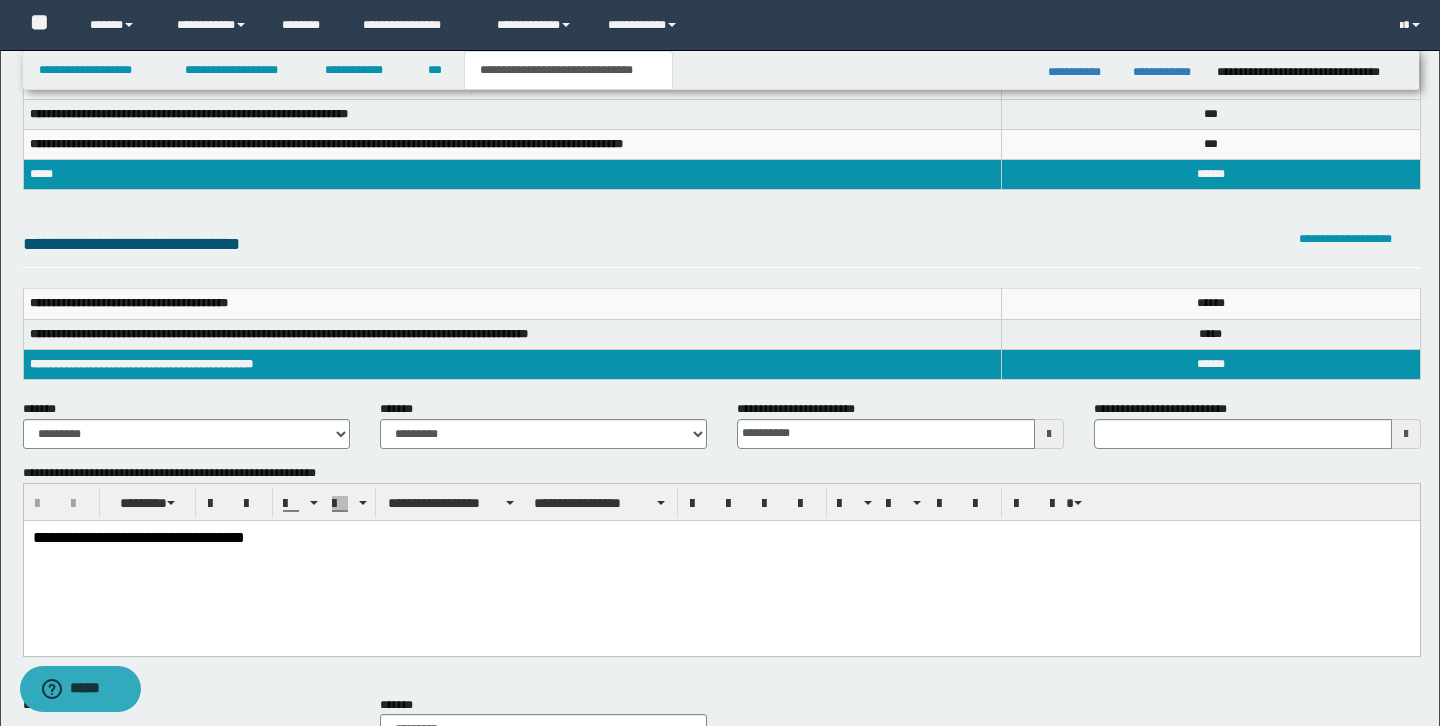 scroll, scrollTop: 0, scrollLeft: 0, axis: both 